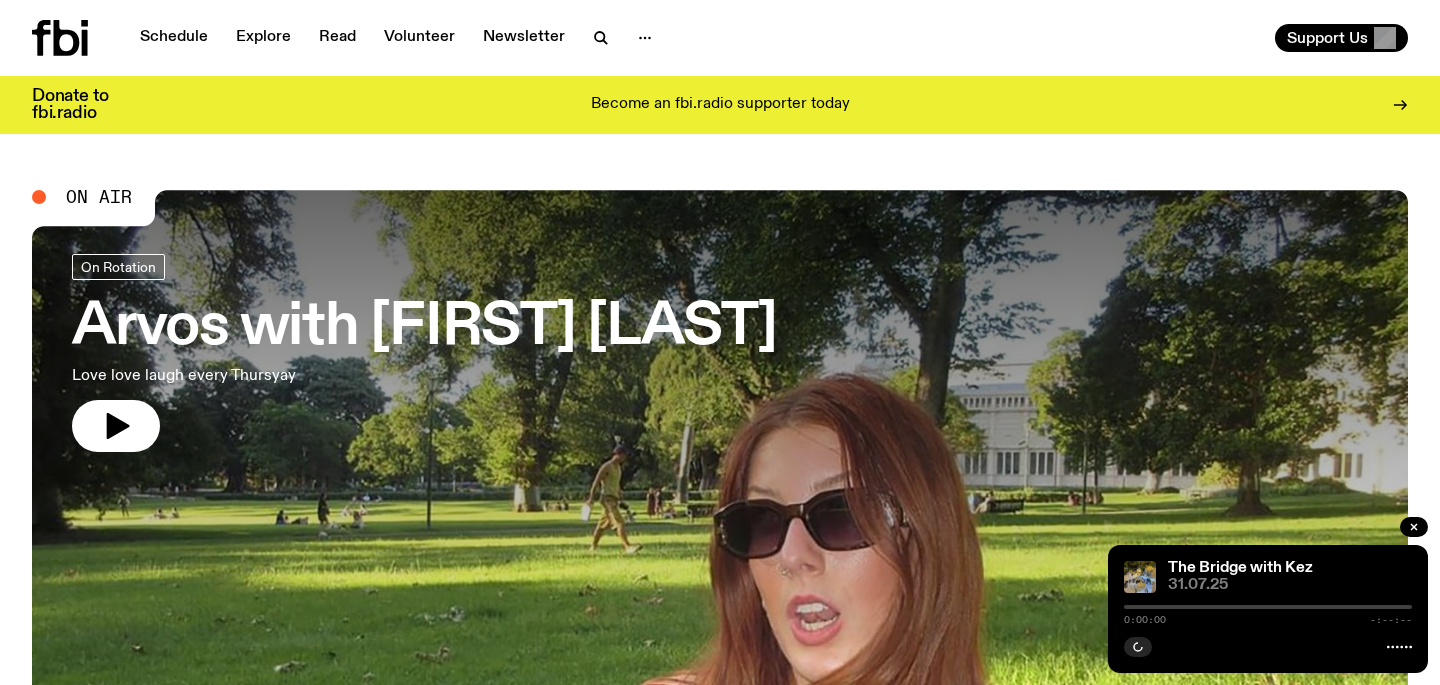 scroll, scrollTop: 0, scrollLeft: 0, axis: both 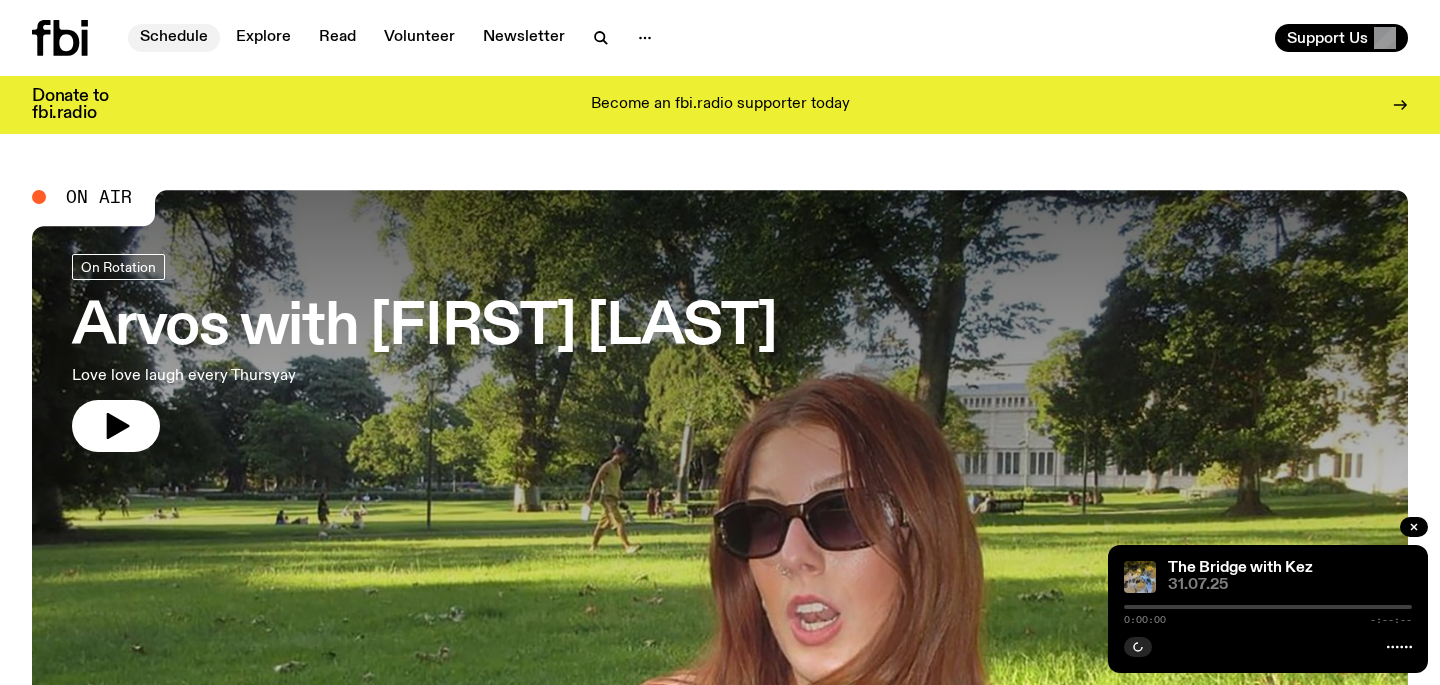 click on "Schedule" at bounding box center [174, 38] 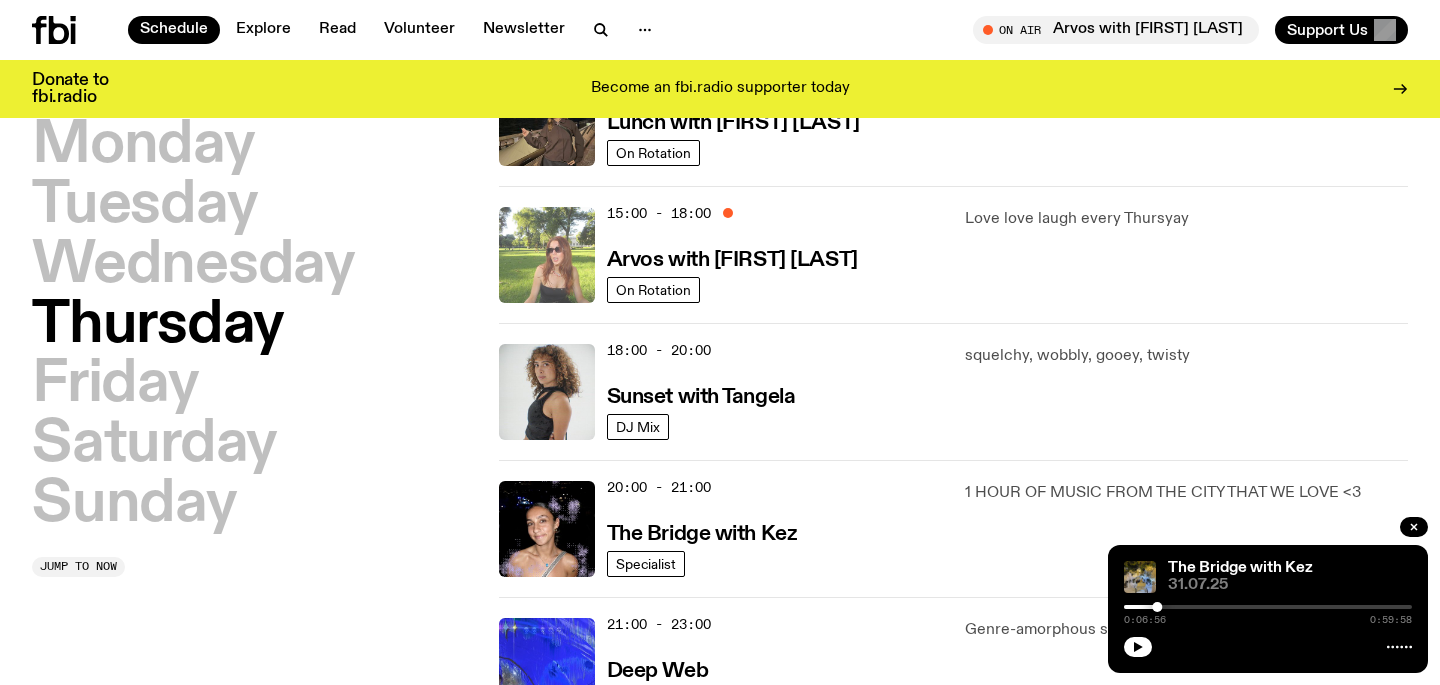 scroll, scrollTop: 679, scrollLeft: 0, axis: vertical 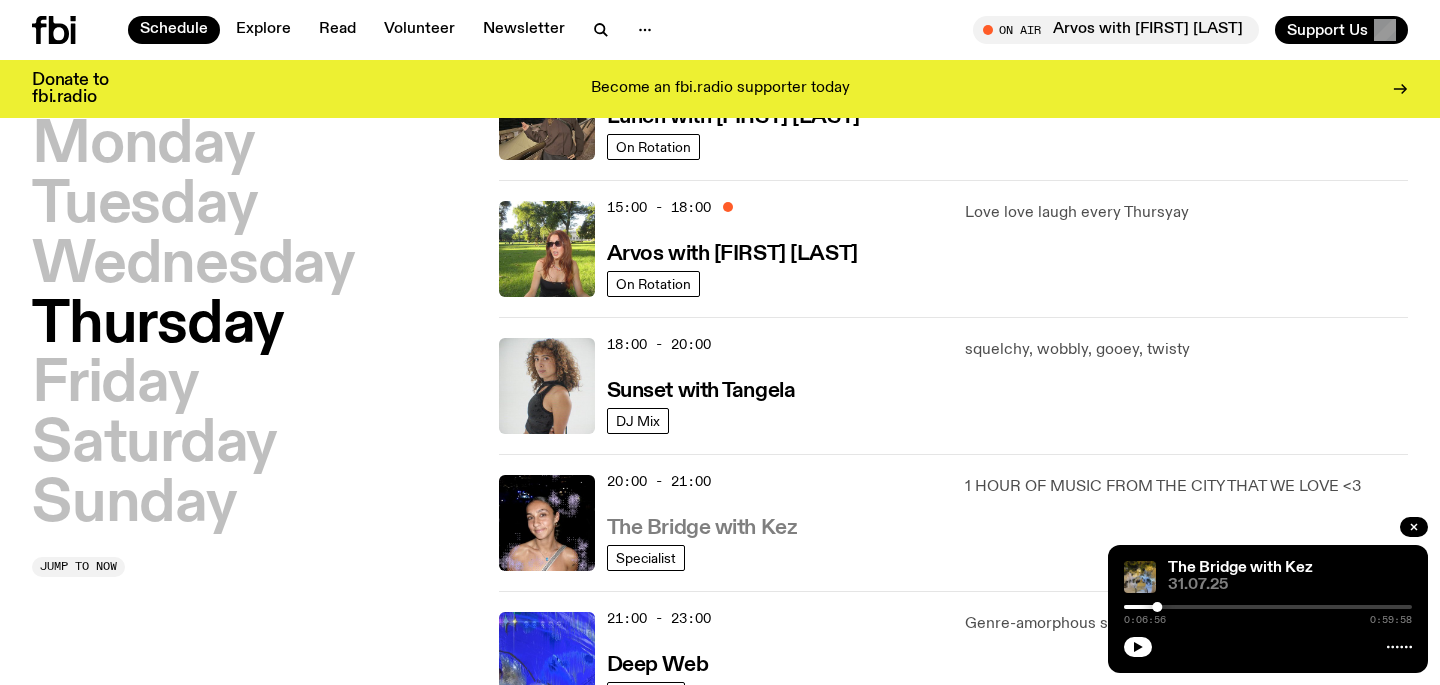 click on "The Bridge with Kez" at bounding box center (702, 528) 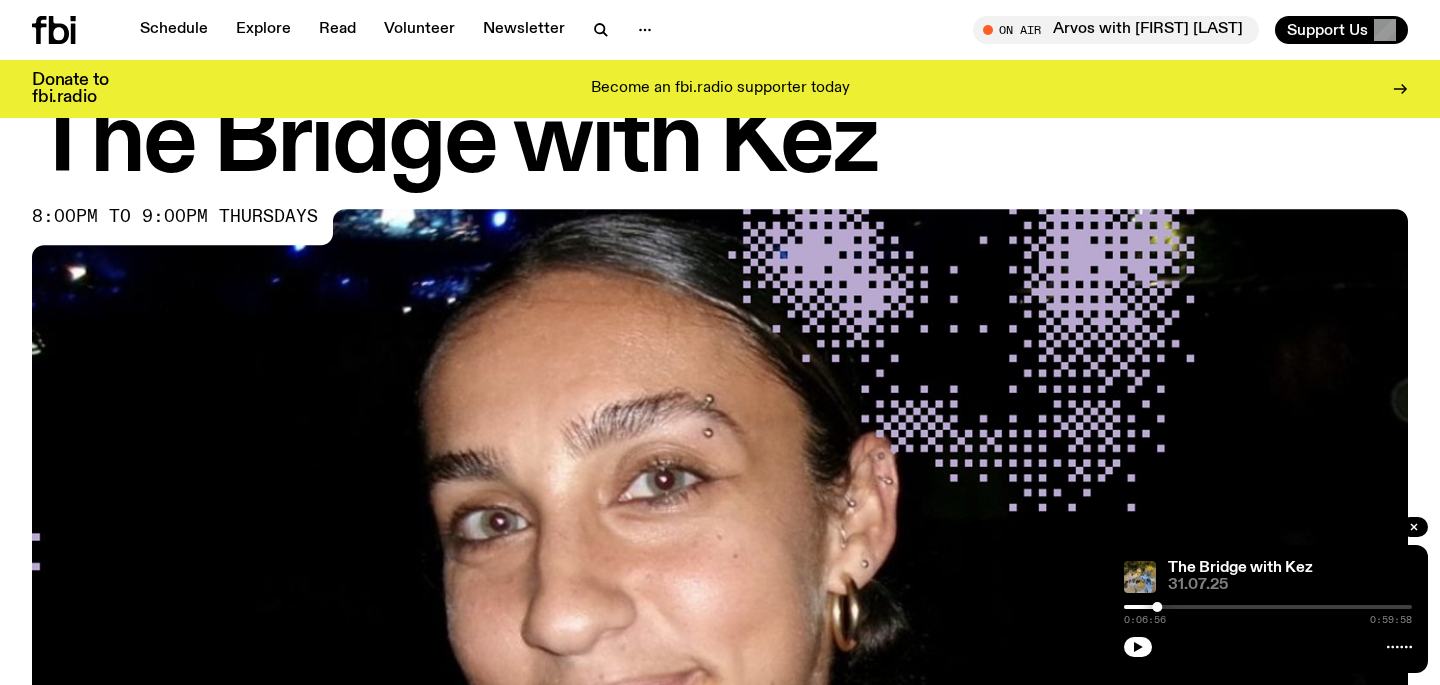 scroll, scrollTop: 0, scrollLeft: 0, axis: both 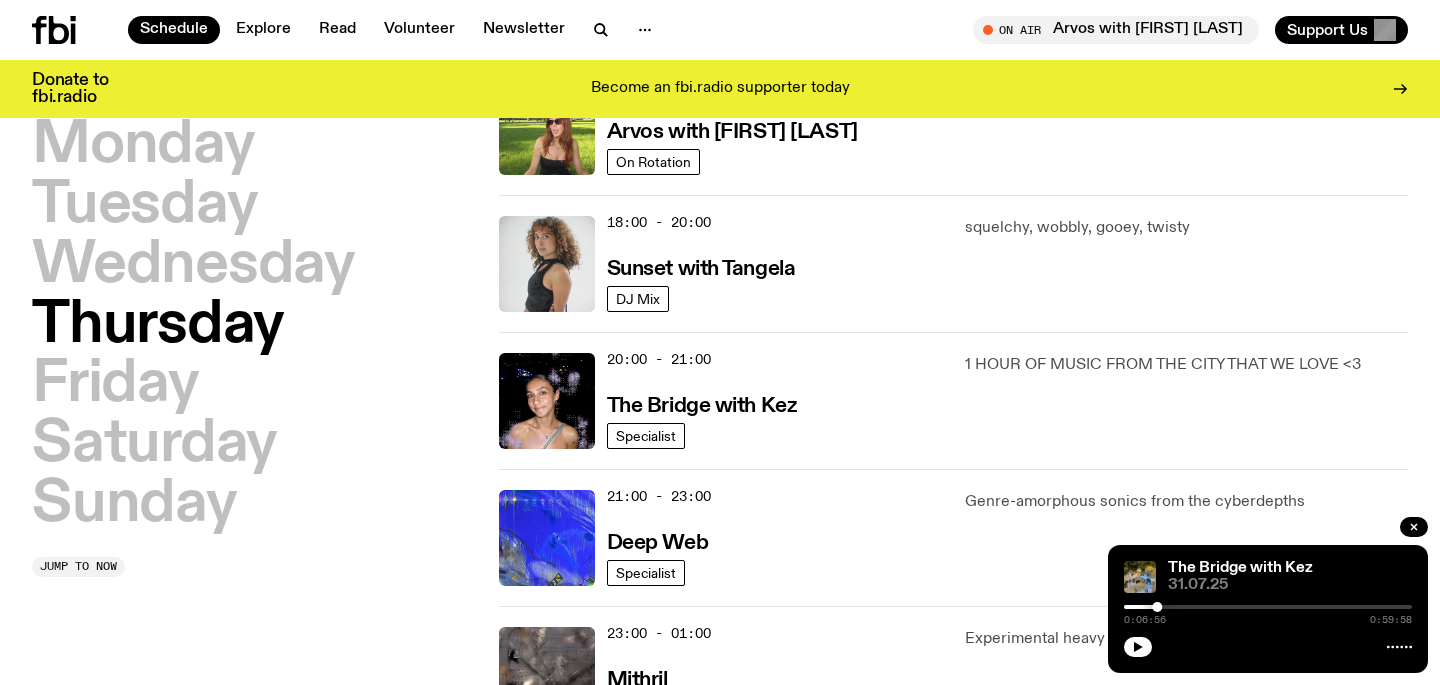 click on "1 HOUR OF MUSIC FROM THE CITY THAT WE LOVE <3" at bounding box center (1186, 365) 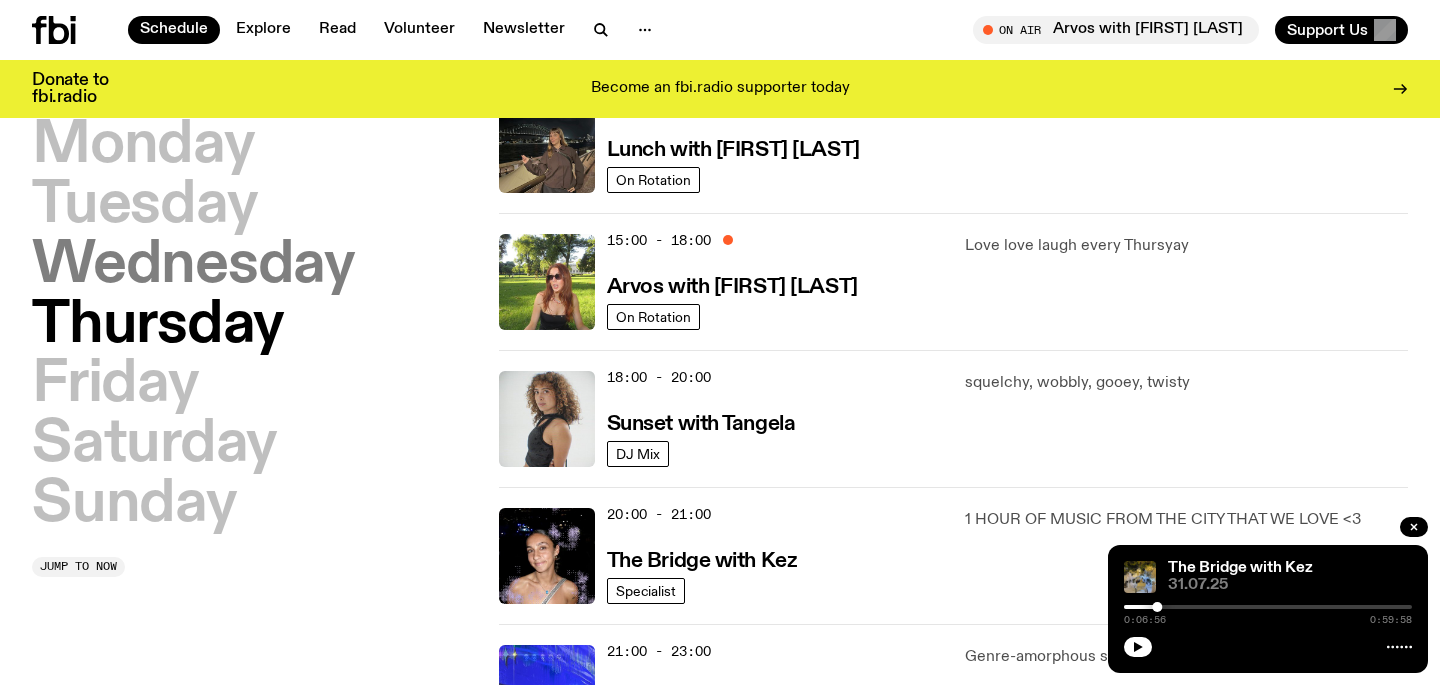 click on "Wednesday" at bounding box center [193, 266] 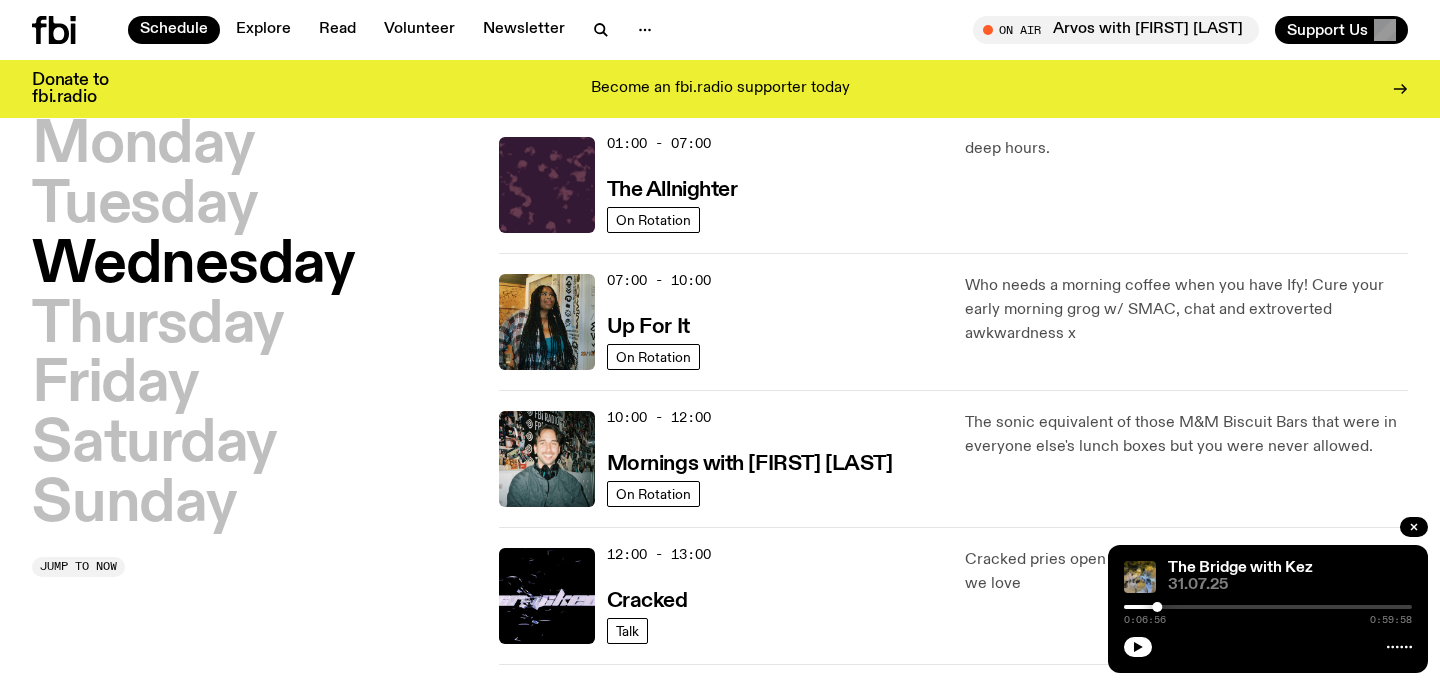 scroll, scrollTop: 56, scrollLeft: 0, axis: vertical 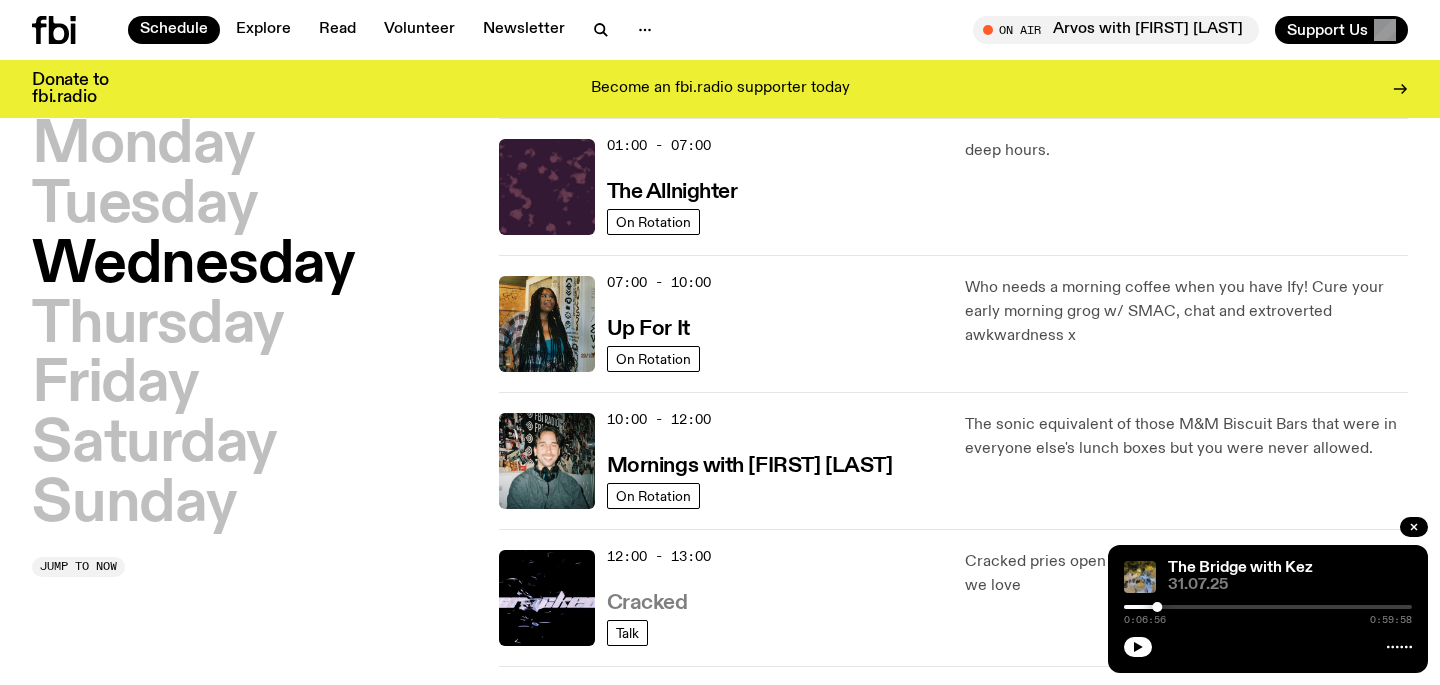 click on "Cracked" at bounding box center (647, 603) 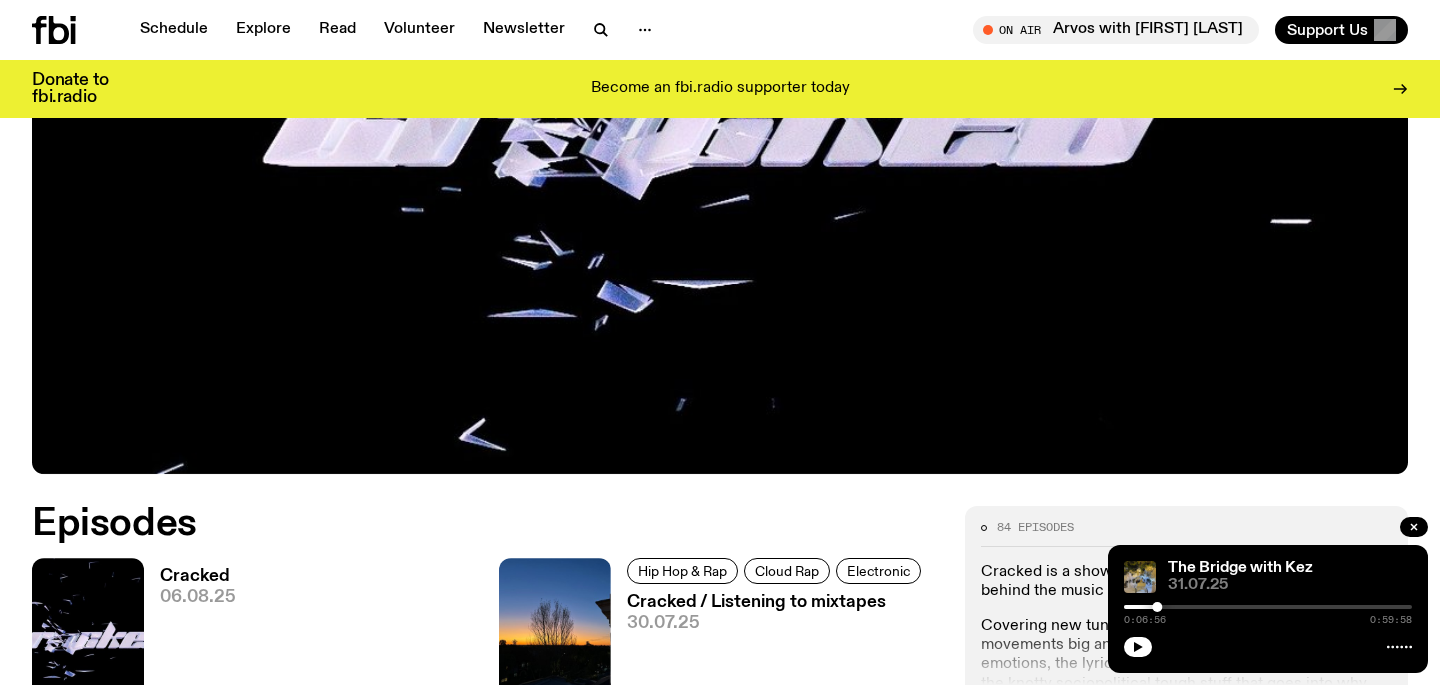 scroll, scrollTop: 886, scrollLeft: 0, axis: vertical 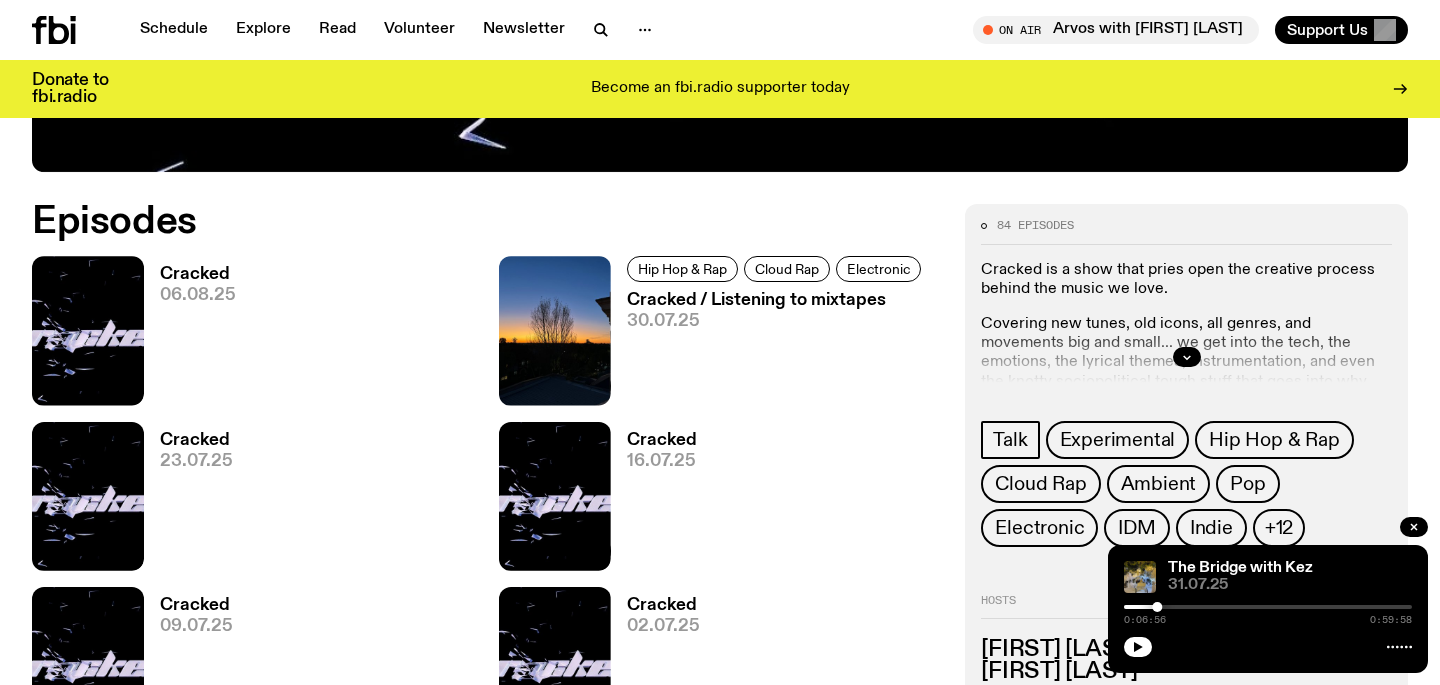 click on "Cracked" at bounding box center (198, 274) 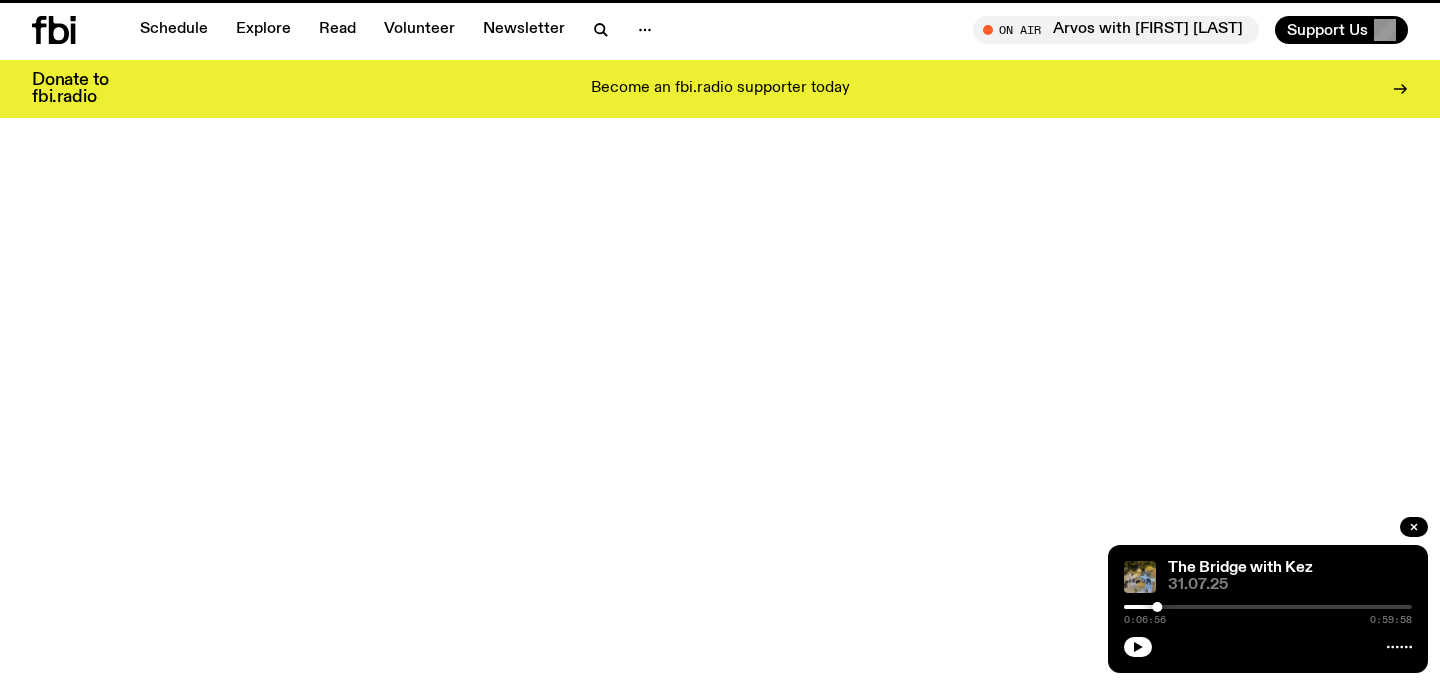 scroll, scrollTop: 0, scrollLeft: 0, axis: both 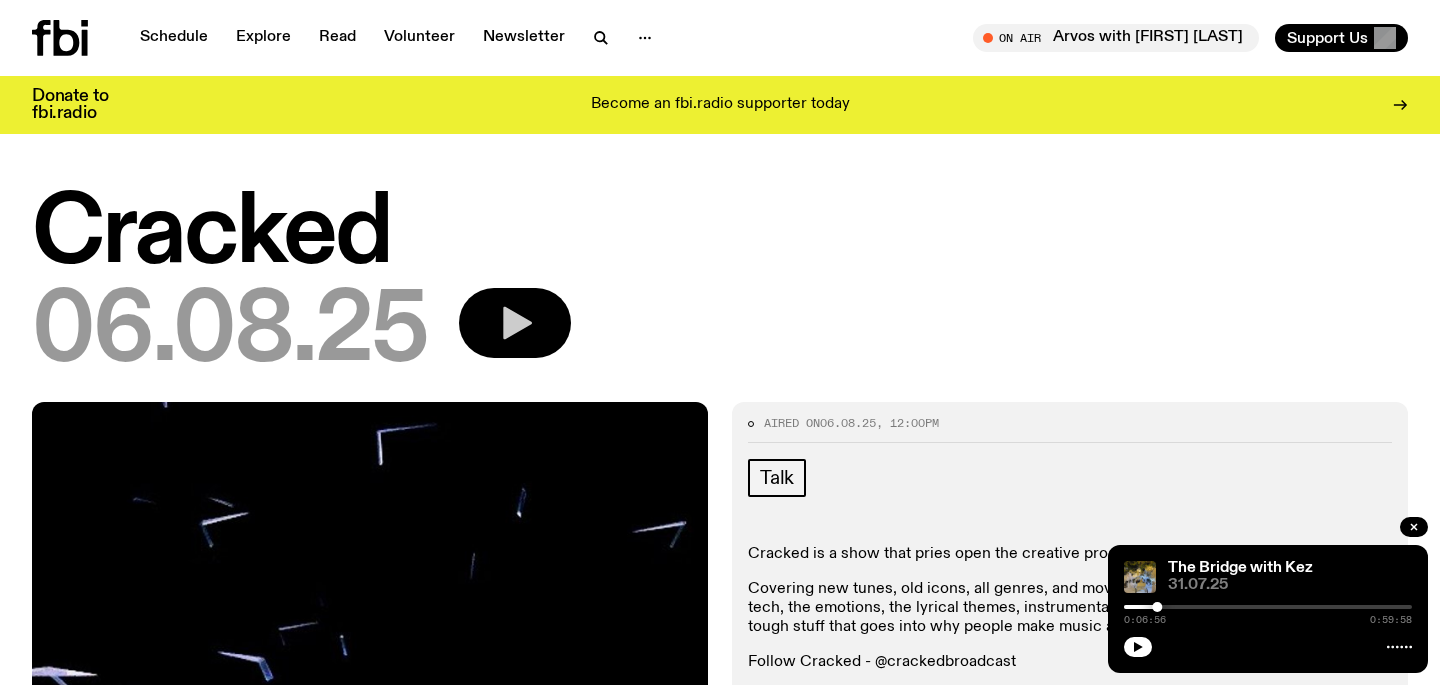 click 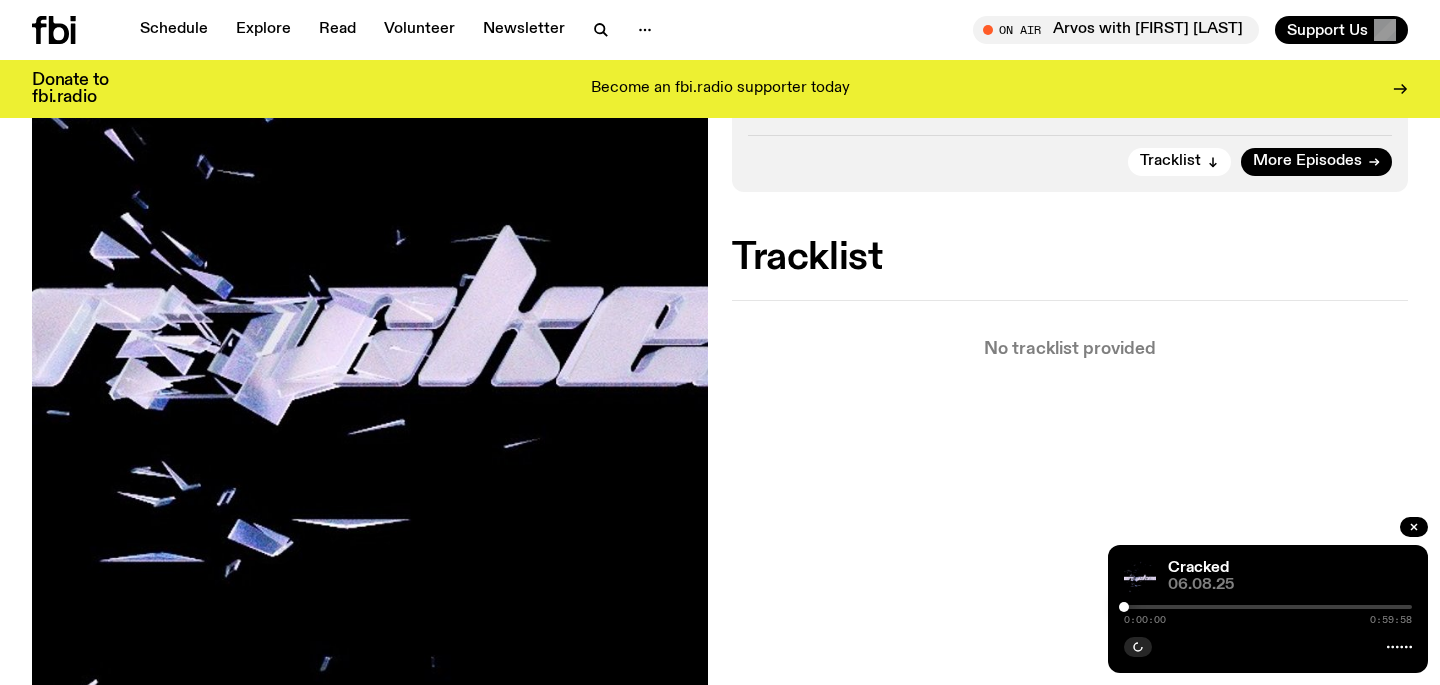 scroll, scrollTop: 544, scrollLeft: 0, axis: vertical 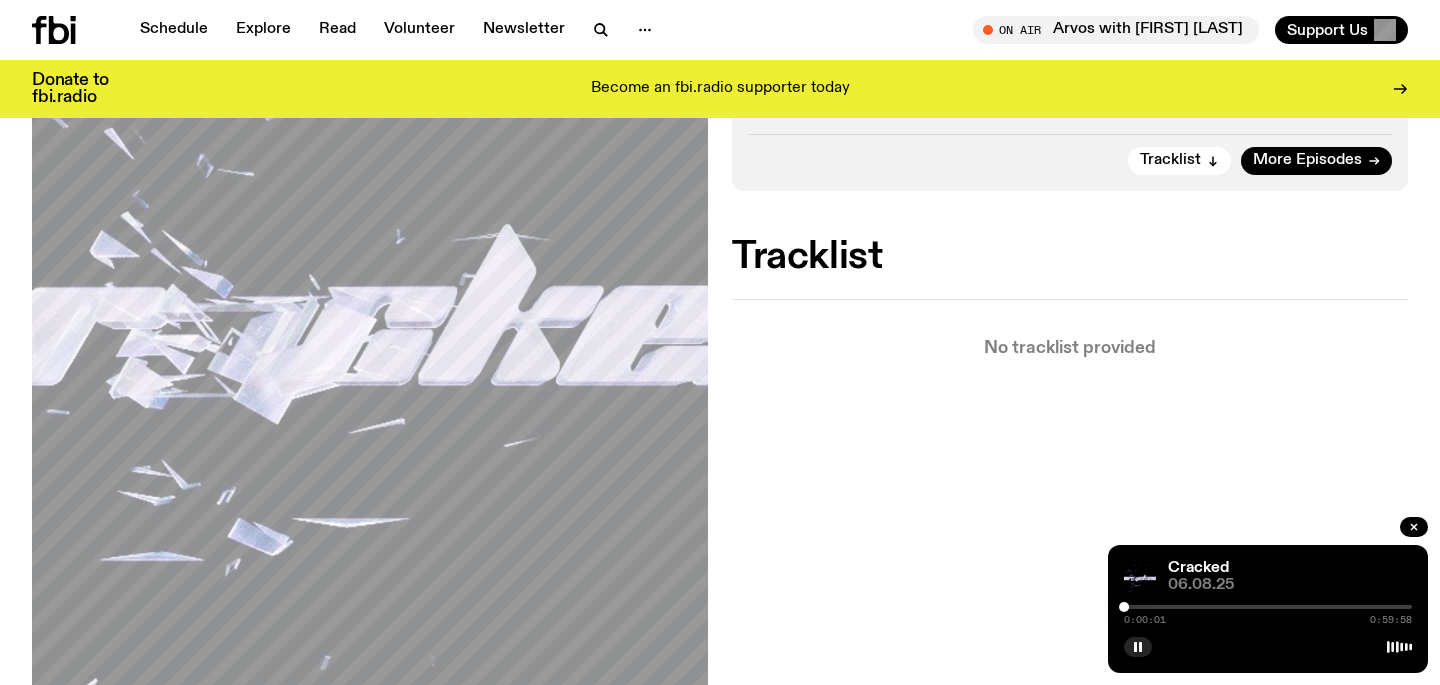click at bounding box center [1268, 607] 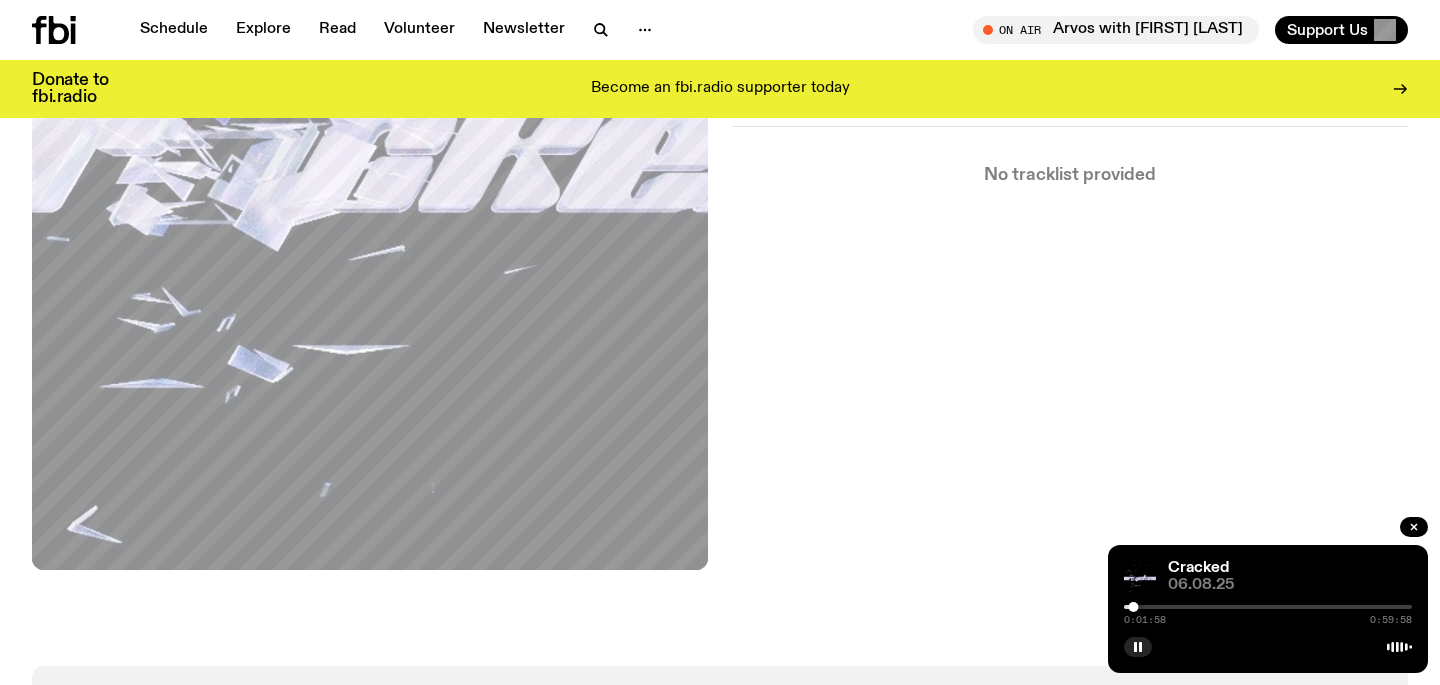 scroll, scrollTop: 691, scrollLeft: 0, axis: vertical 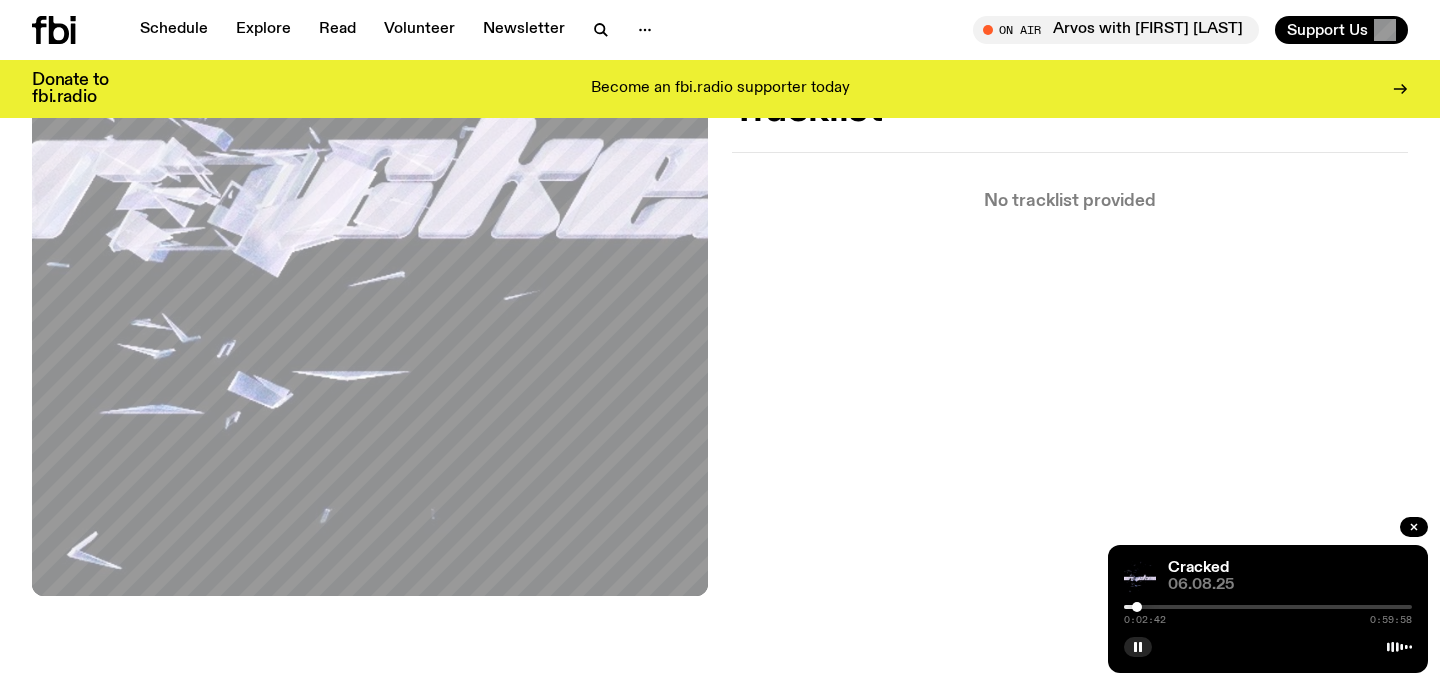 click at bounding box center (1137, 607) 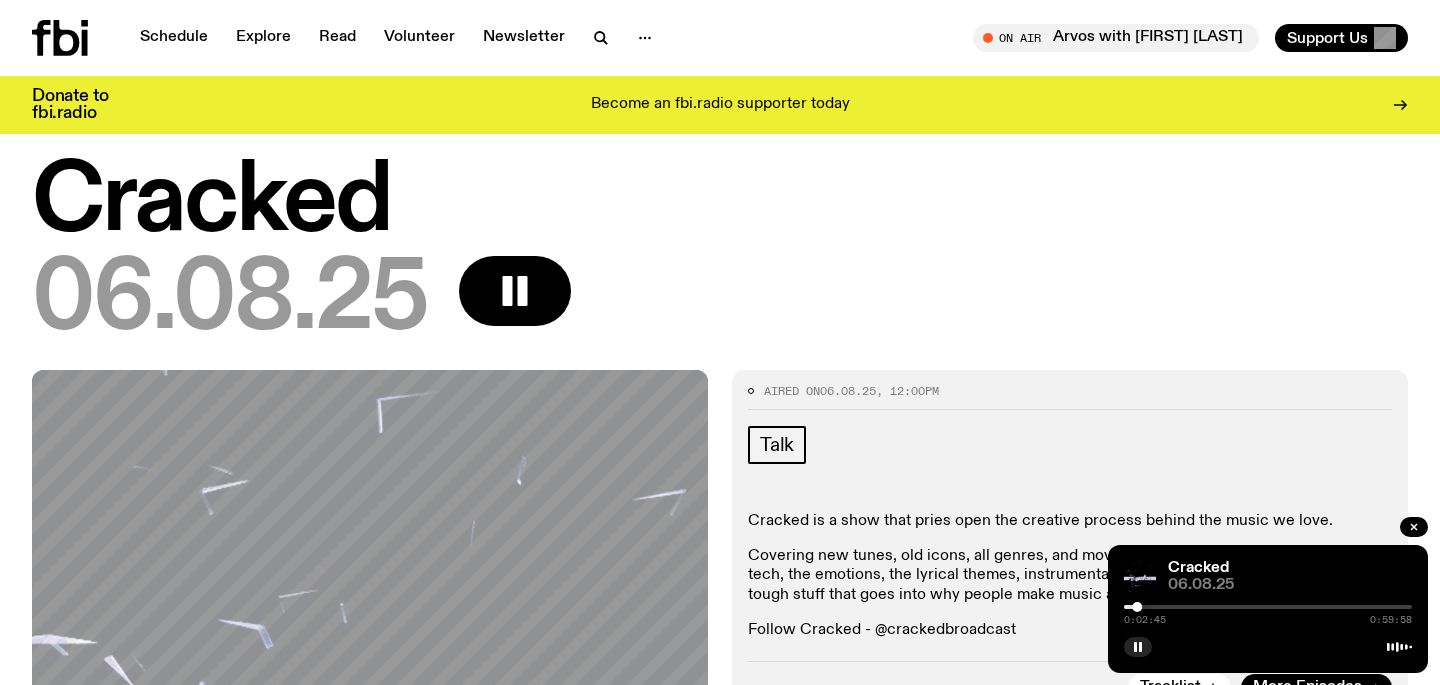 scroll, scrollTop: 0, scrollLeft: 0, axis: both 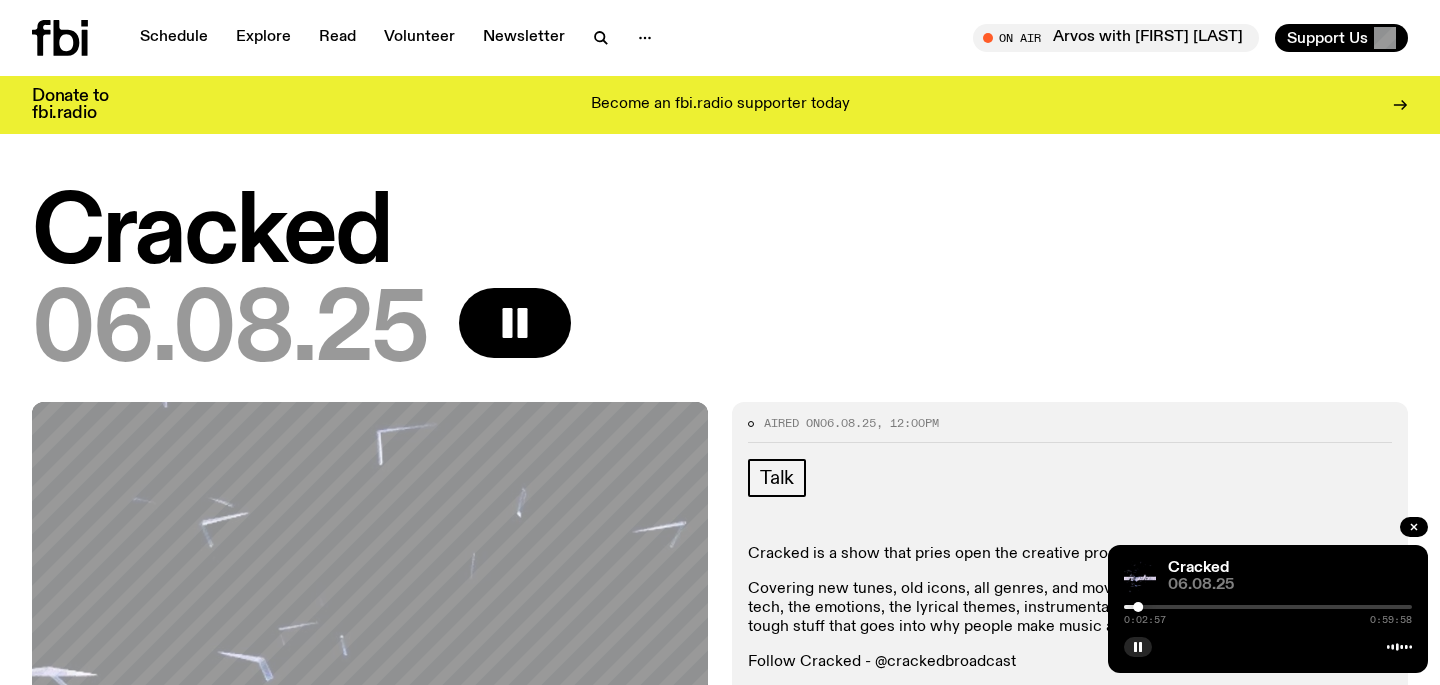 click at bounding box center (1268, 607) 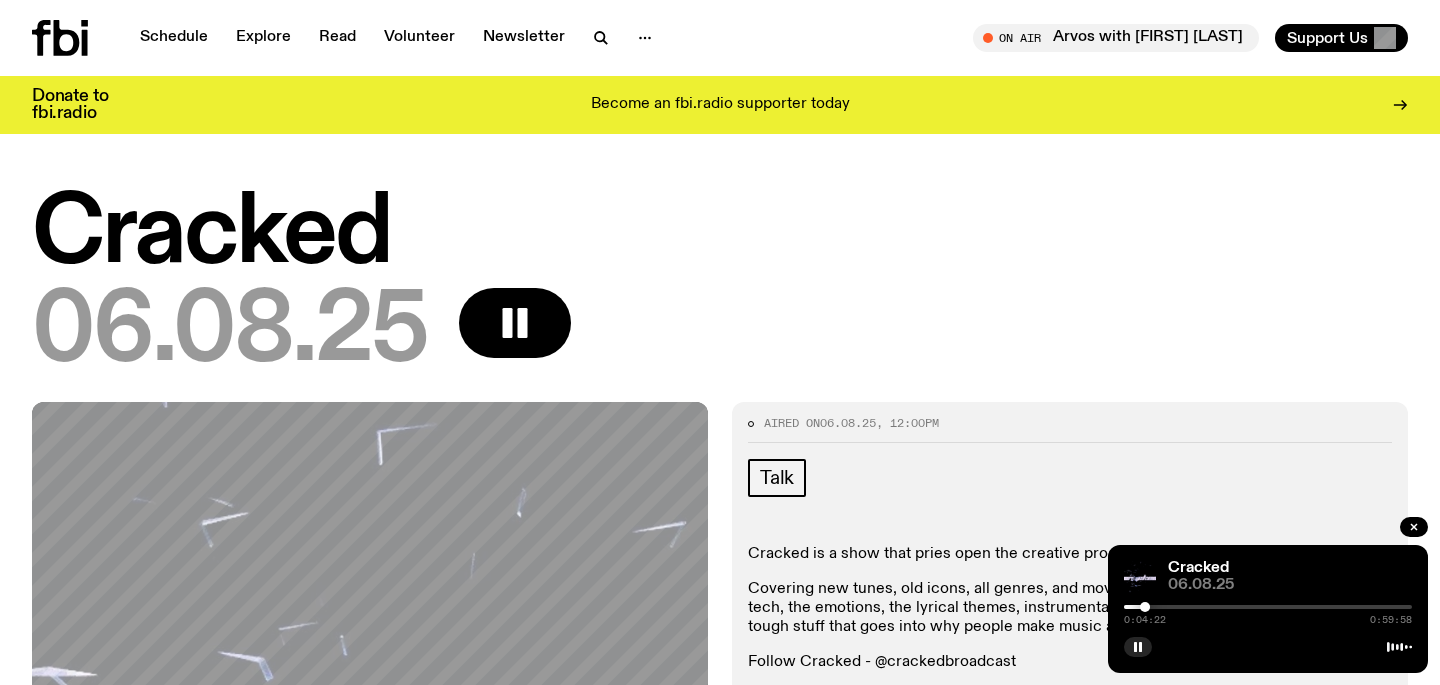 click at bounding box center (1268, 607) 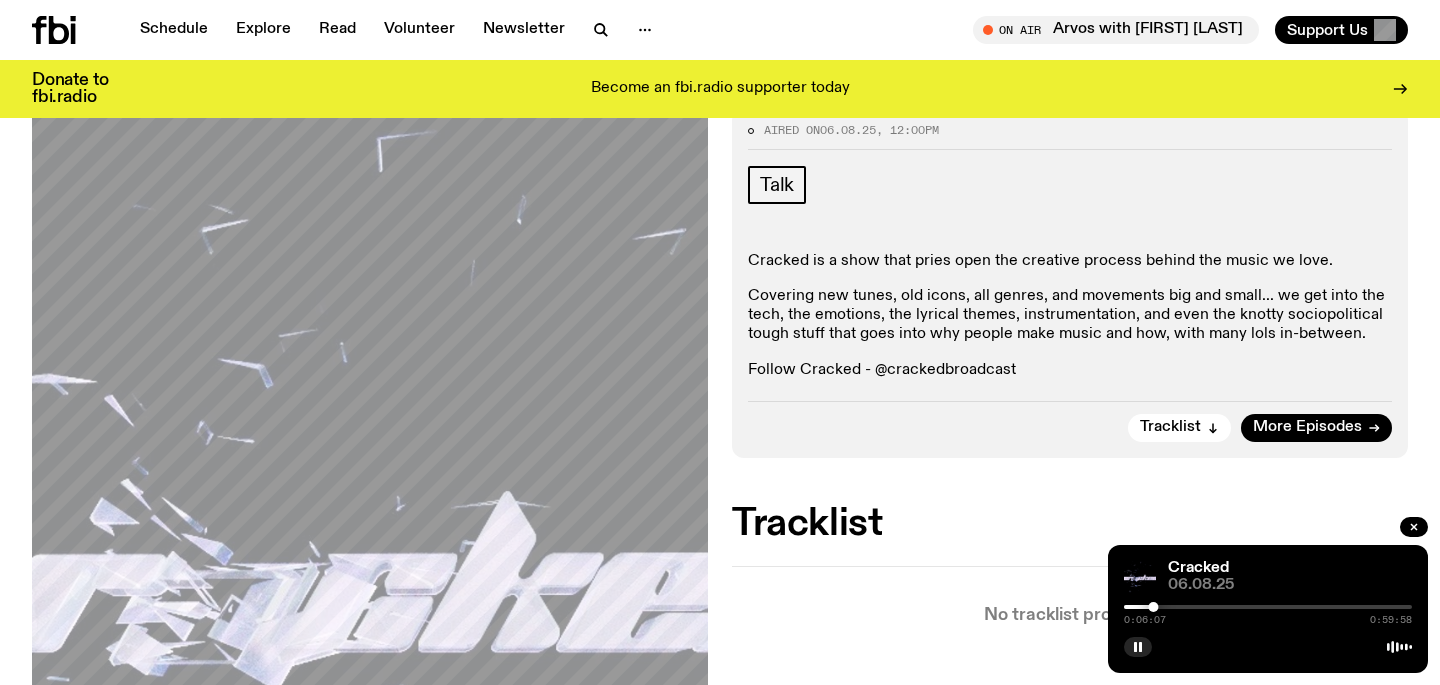 scroll, scrollTop: 279, scrollLeft: 0, axis: vertical 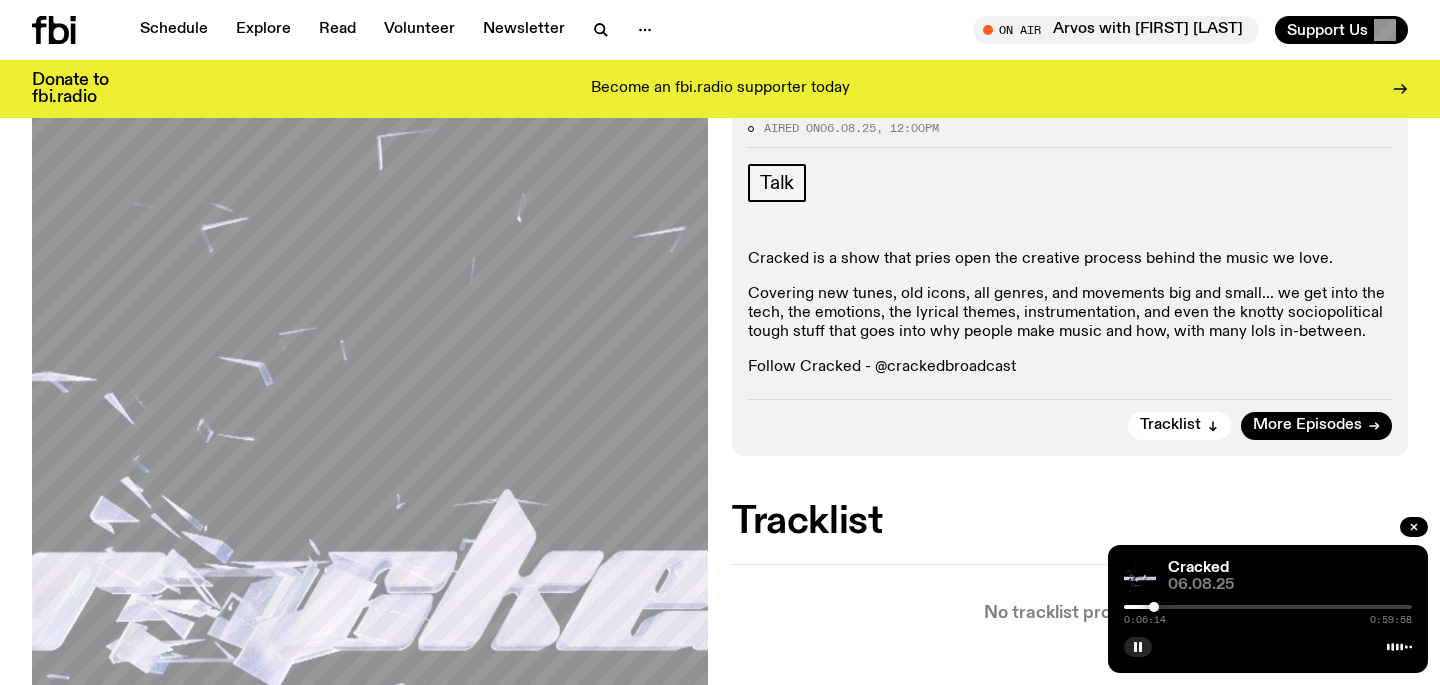 click at bounding box center [1268, 607] 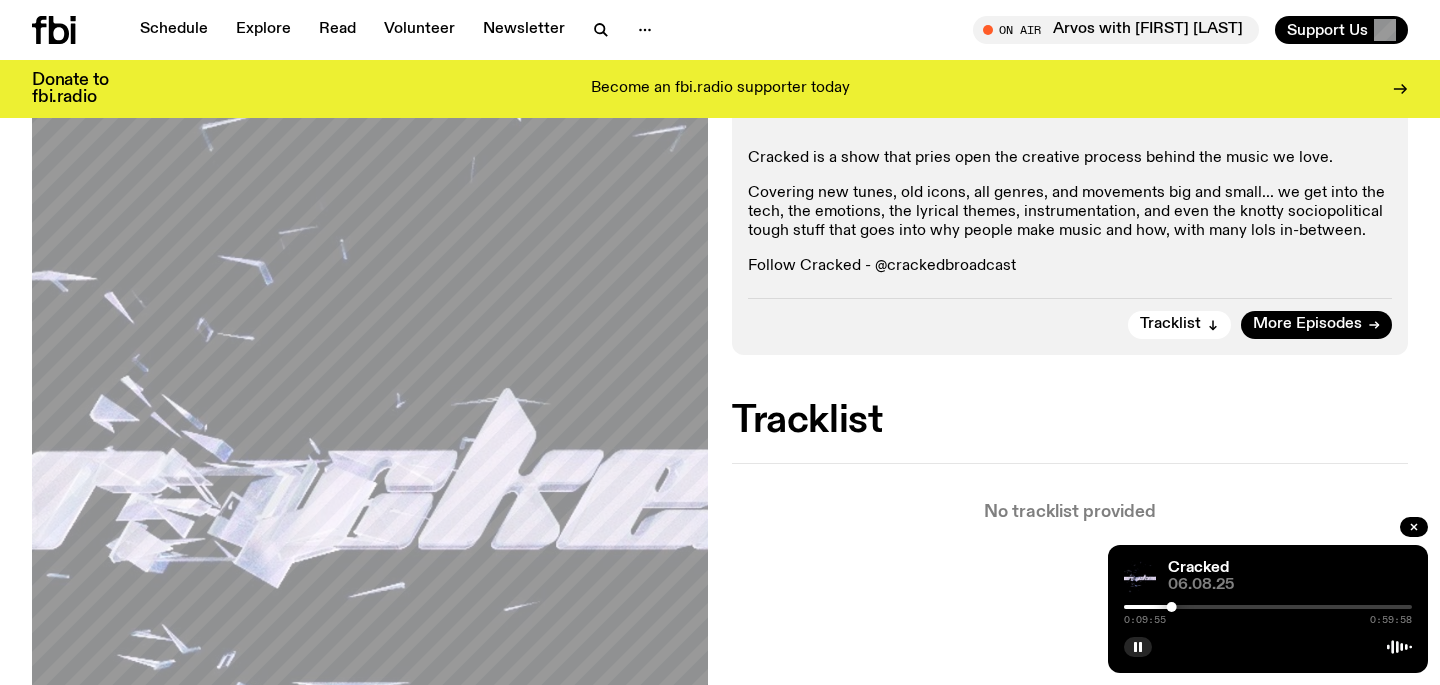 scroll, scrollTop: 391, scrollLeft: 0, axis: vertical 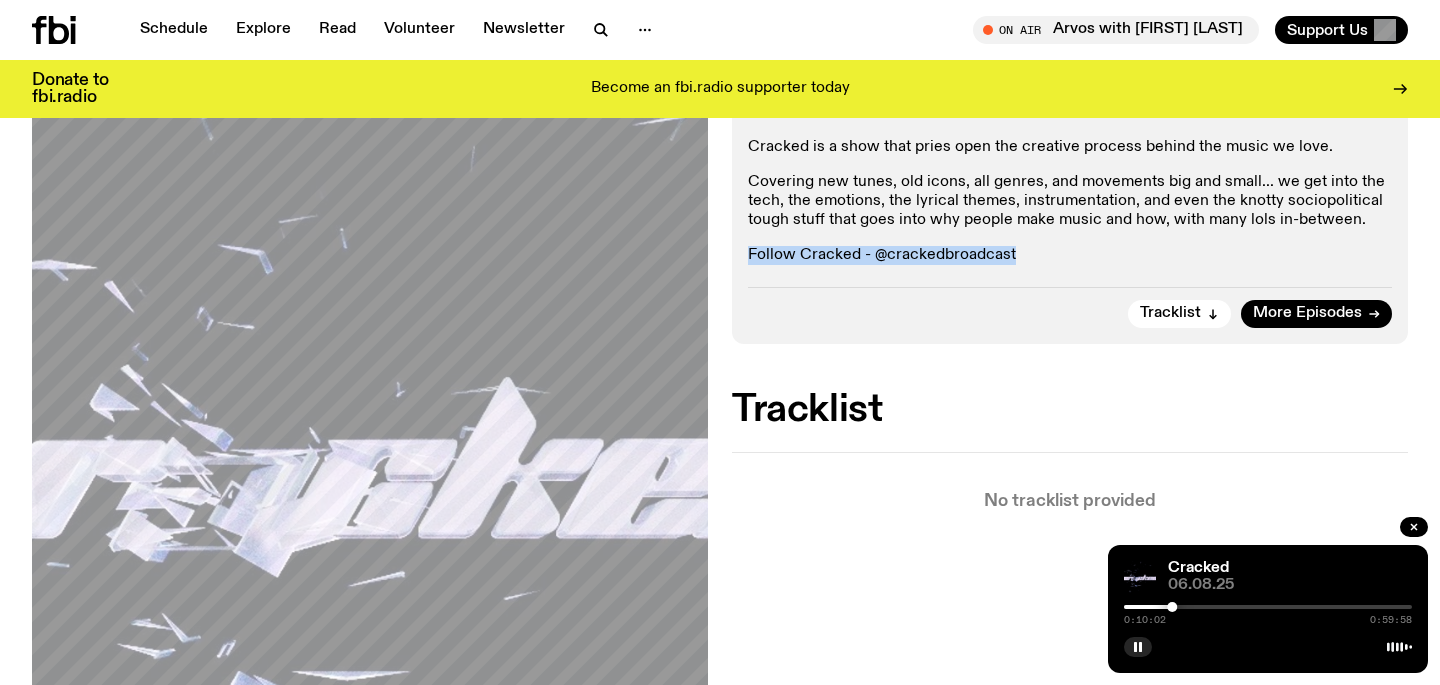 drag, startPoint x: 1008, startPoint y: 259, endPoint x: 776, endPoint y: 241, distance: 232.69724 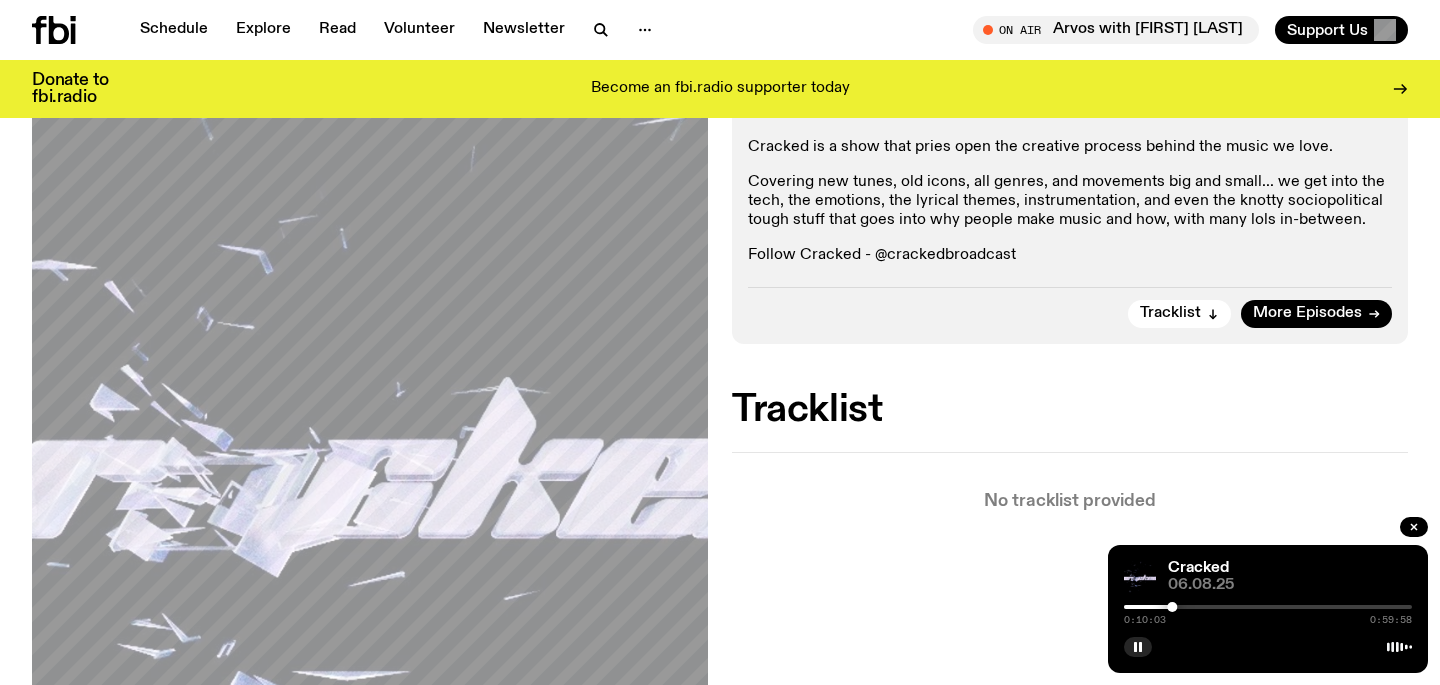 click on "Covering new tunes, old icons, all genres, and movements big and small... we get into the tech, the emotions, the lyrical themes, instrumentation, and even the knotty sociopolitical tough stuff that goes into why people make music and how, with many lols in-between." 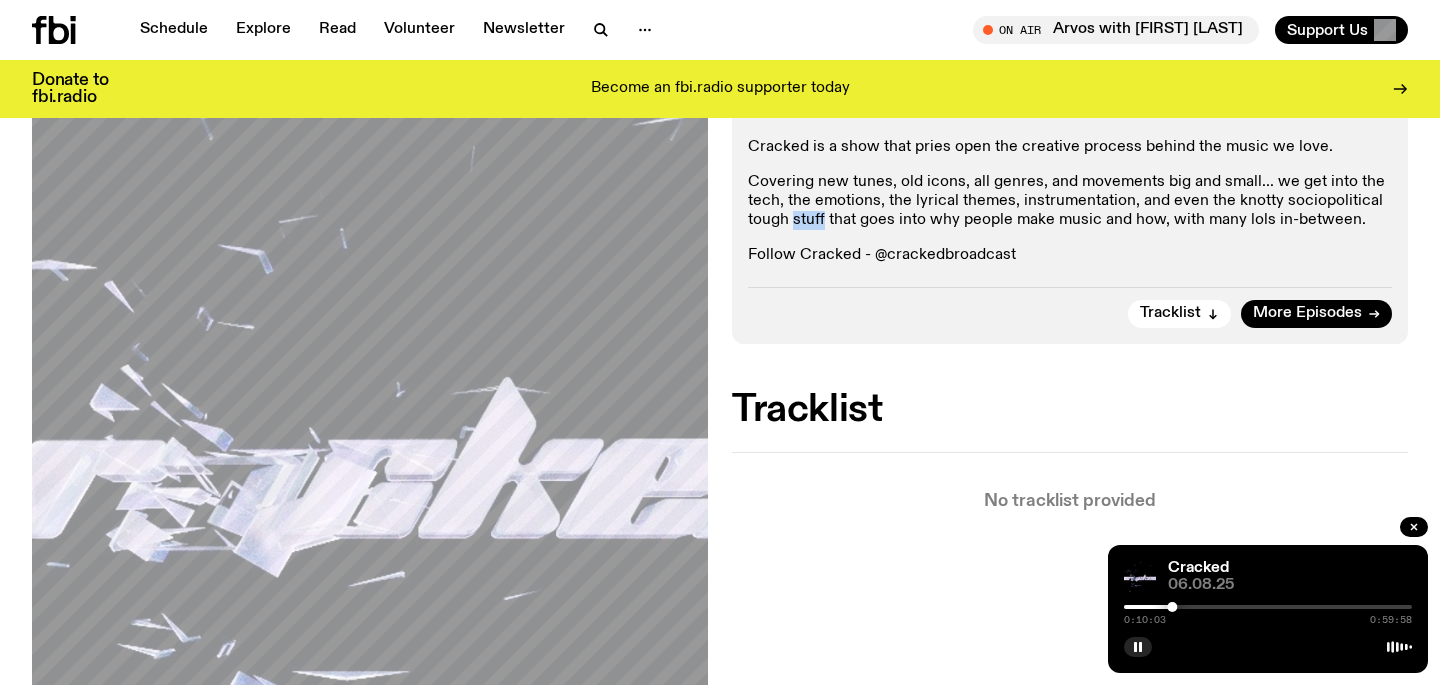 click on "Covering new tunes, old icons, all genres, and movements big and small... we get into the tech, the emotions, the lyrical themes, instrumentation, and even the knotty sociopolitical tough stuff that goes into why people make music and how, with many lols in-between." 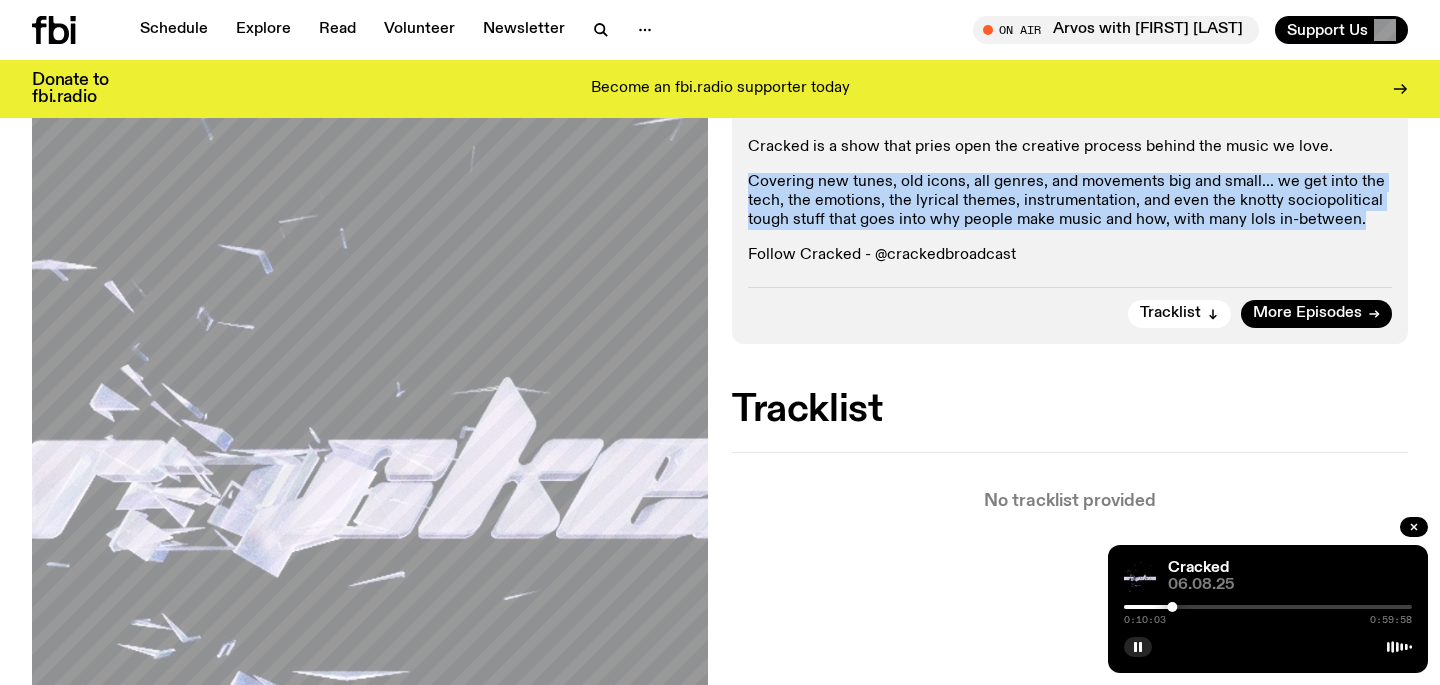 click on "Covering new tunes, old icons, all genres, and movements big and small... we get into the tech, the emotions, the lyrical themes, instrumentation, and even the knotty sociopolitical tough stuff that goes into why people make music and how, with many lols in-between." 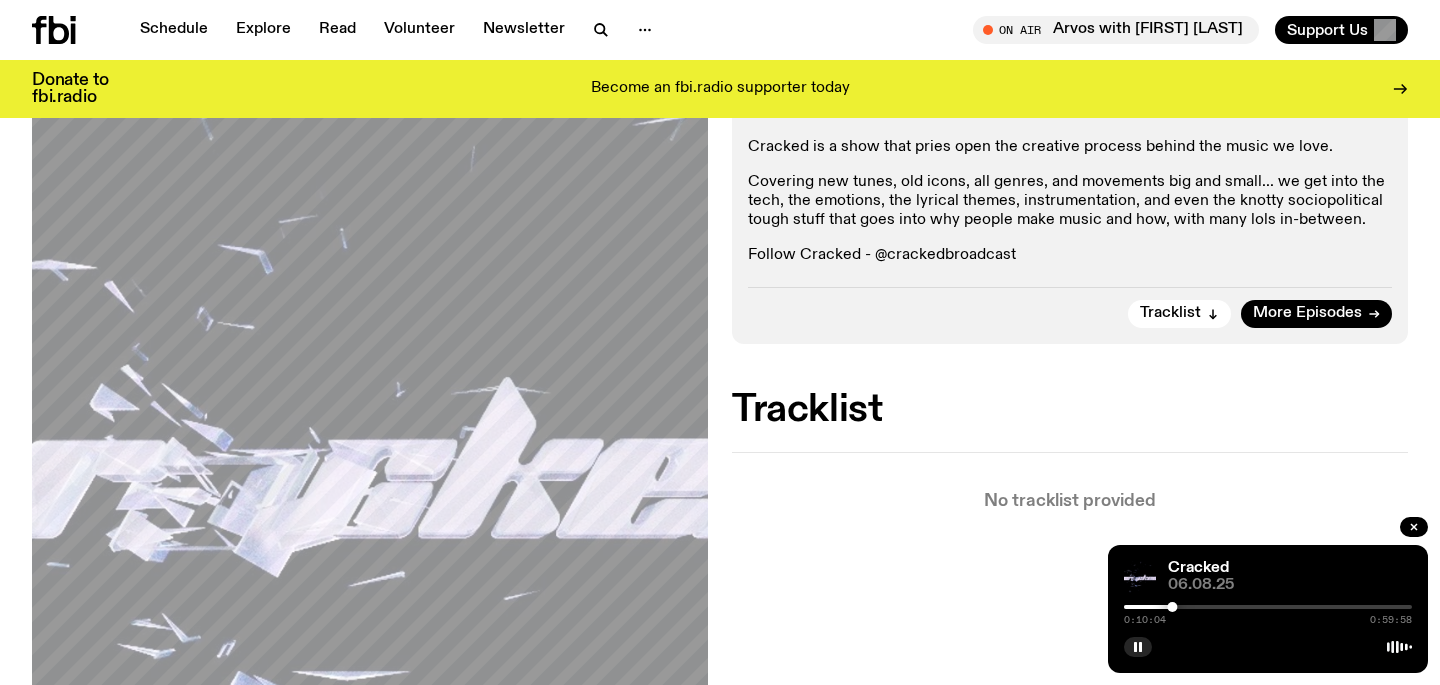 click on "Covering new tunes, old icons, all genres, and movements big and small... we get into the tech, the emotions, the lyrical themes, instrumentation, and even the knotty sociopolitical tough stuff that goes into why people make music and how, with many lols in-between." 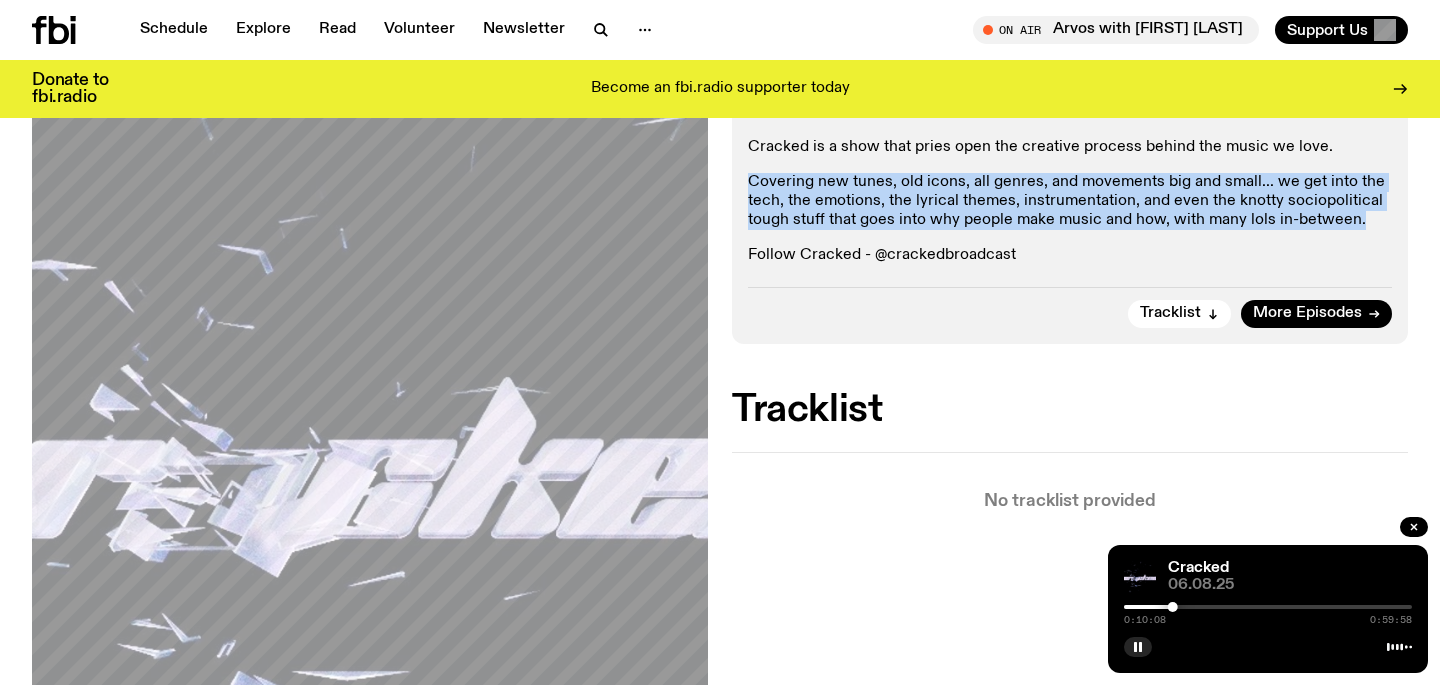 drag, startPoint x: 1365, startPoint y: 216, endPoint x: 726, endPoint y: 187, distance: 639.6577 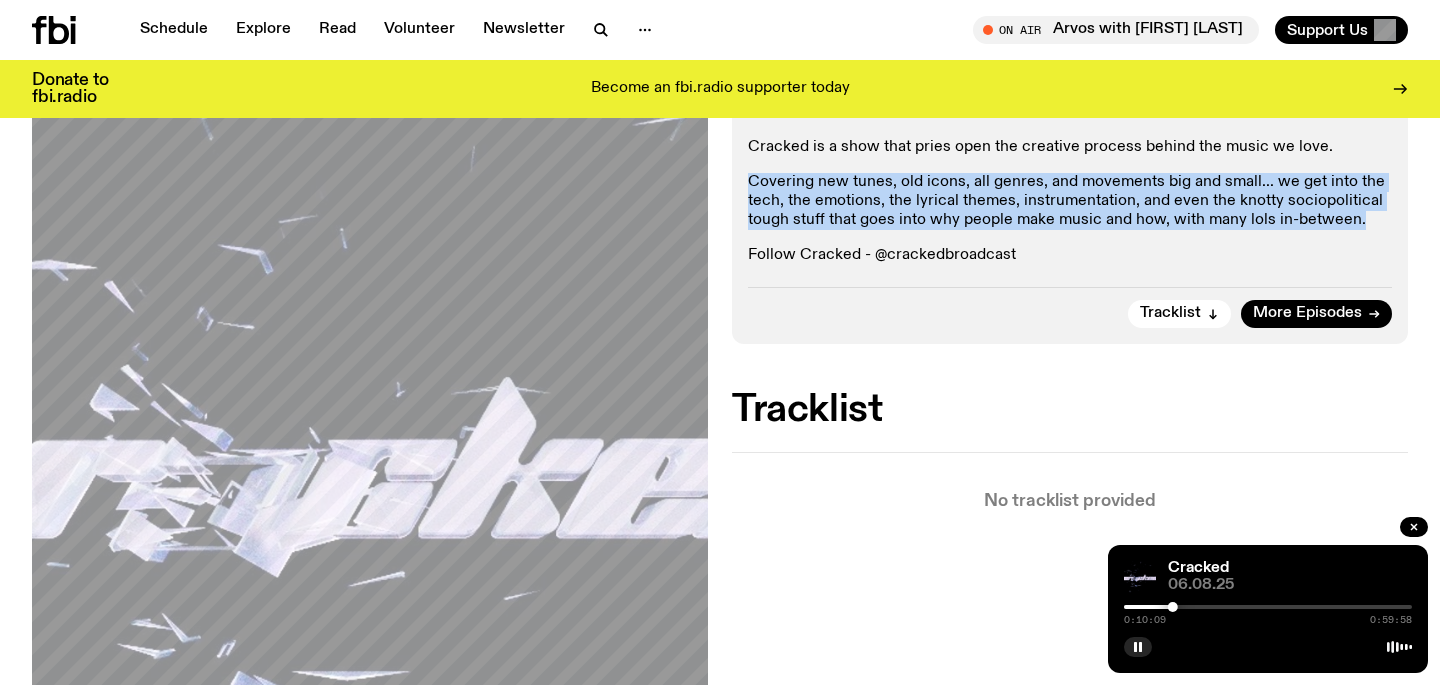 click on "Covering new tunes, old icons, all genres, and movements big and small... we get into the tech, the emotions, the lyrical themes, instrumentation, and even the knotty sociopolitical tough stuff that goes into why people make music and how, with many lols in-between." 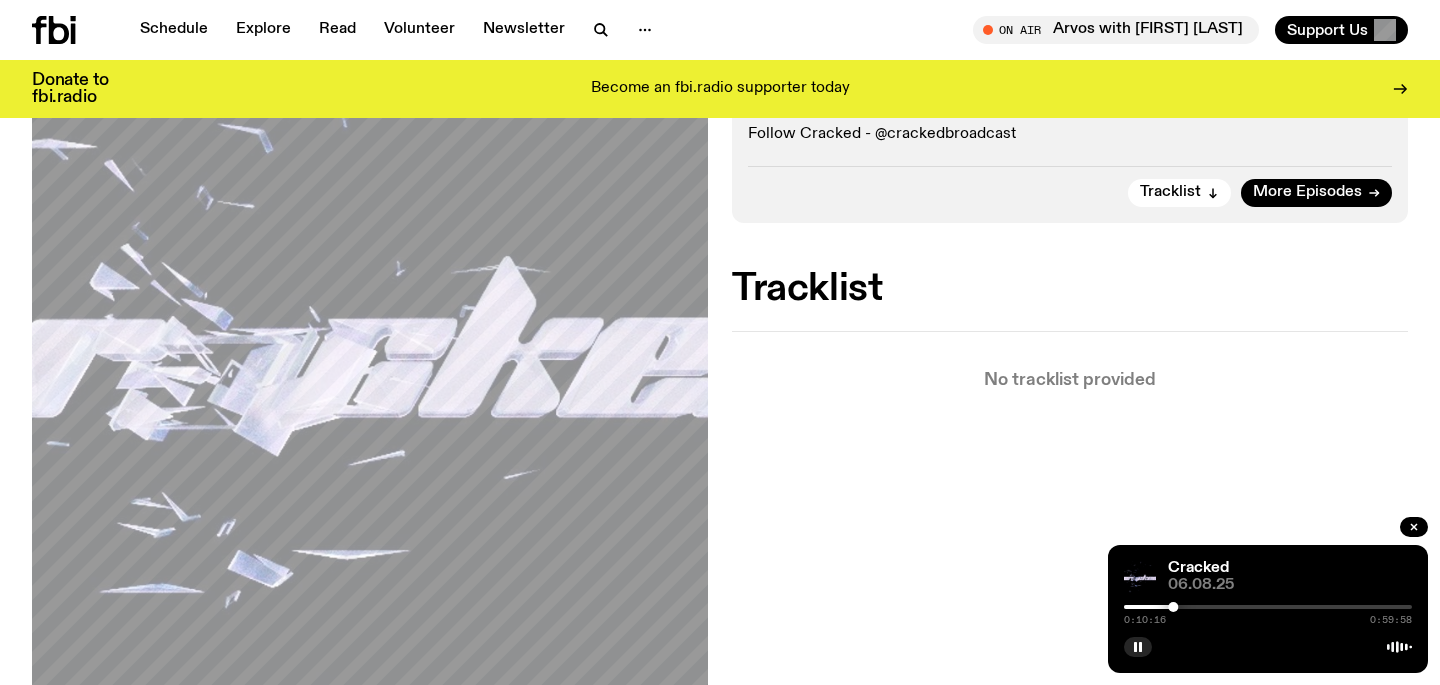 scroll, scrollTop: 514, scrollLeft: 0, axis: vertical 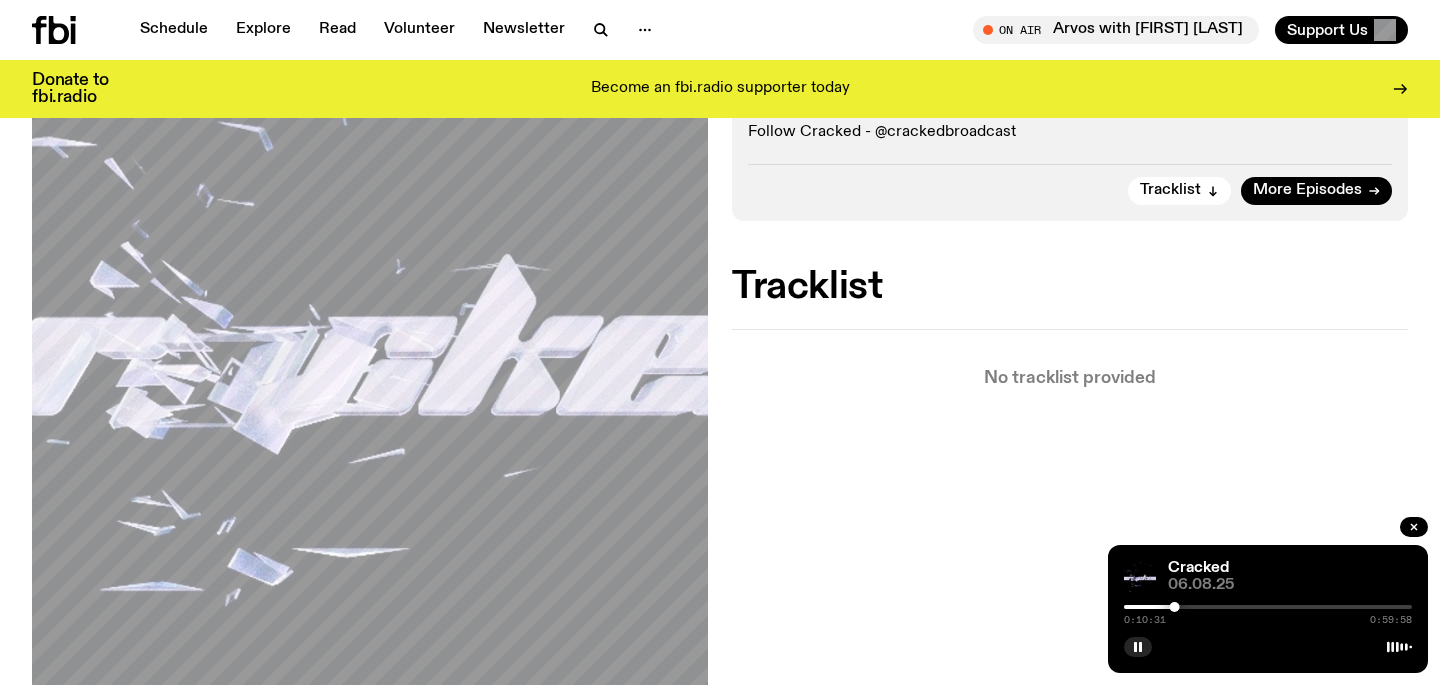 click at bounding box center (1268, 607) 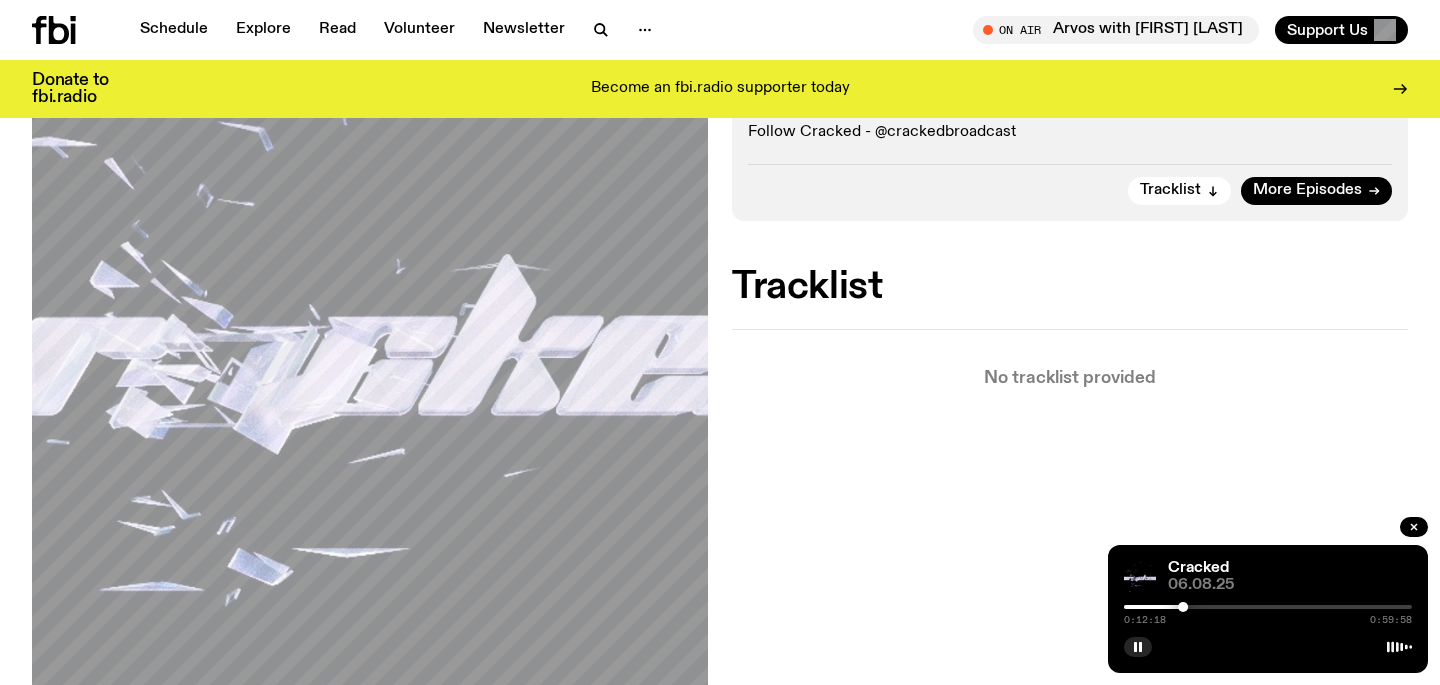 click at bounding box center [1268, 607] 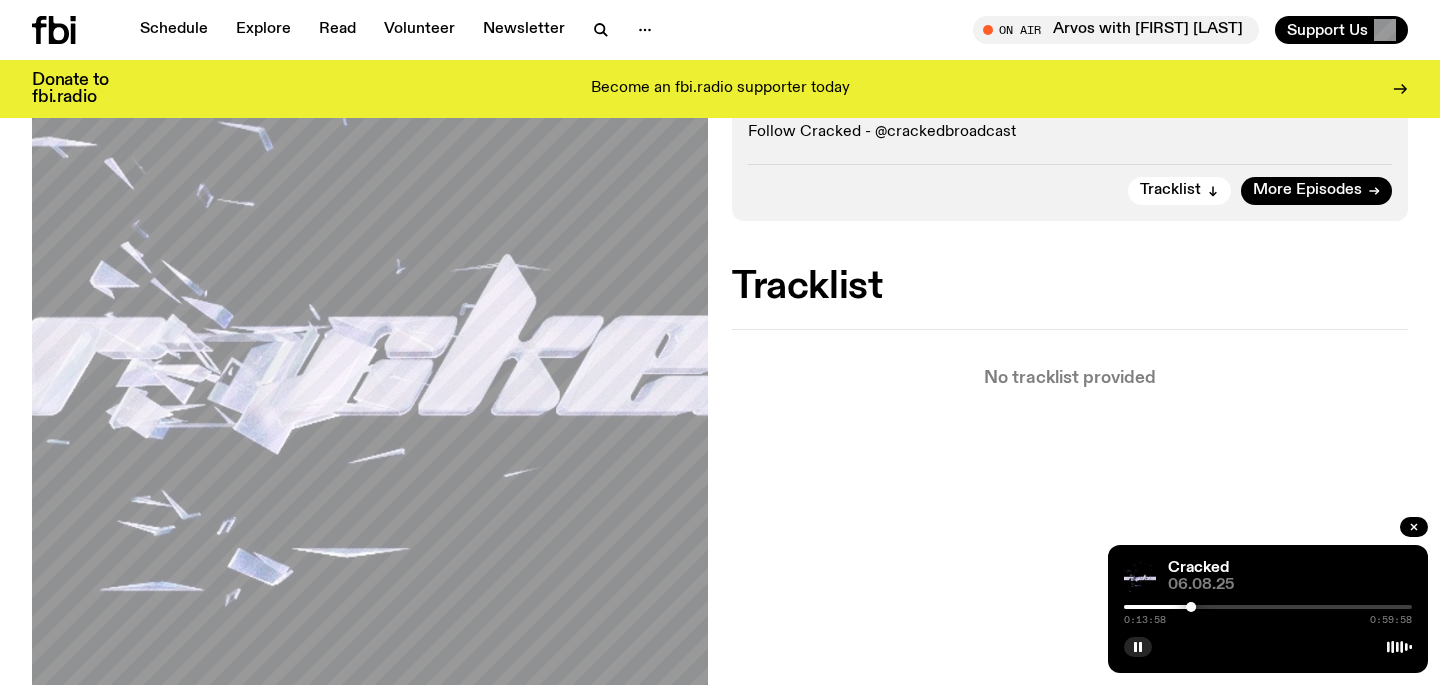 click at bounding box center (1268, 607) 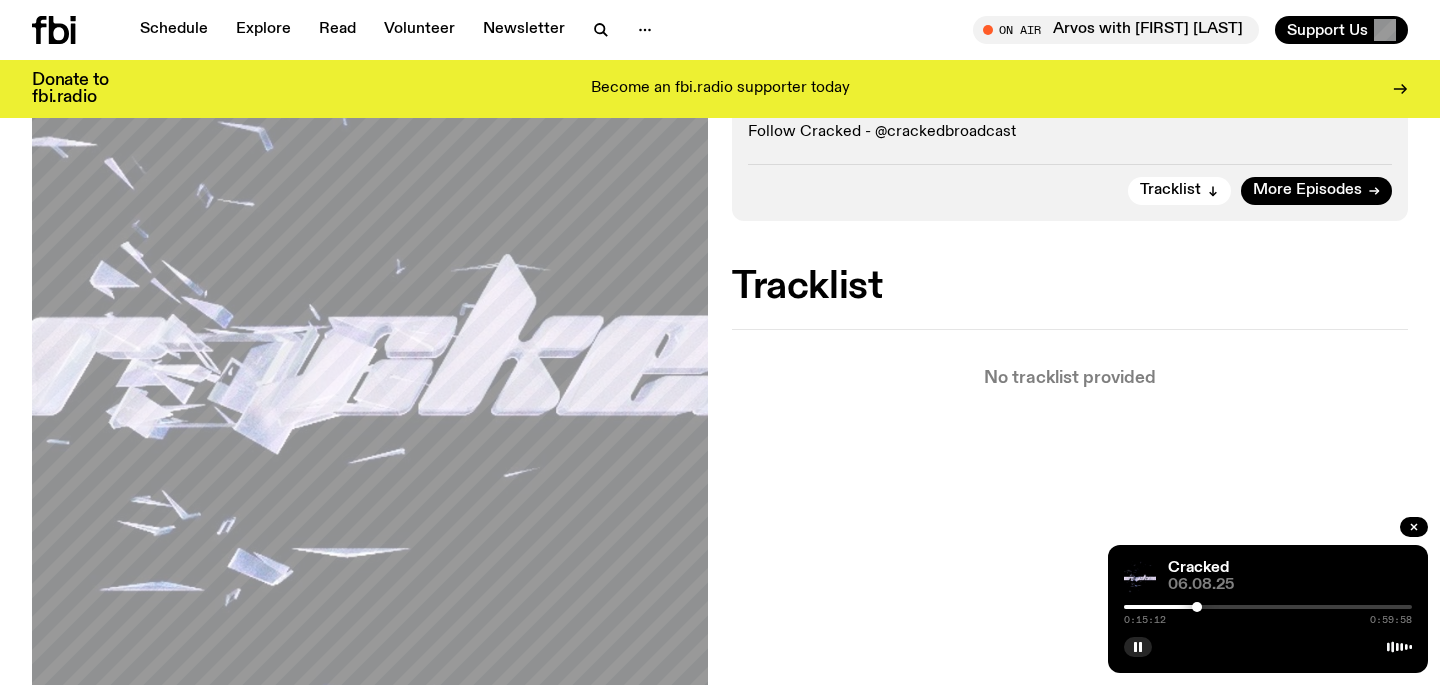 click at bounding box center (1268, 607) 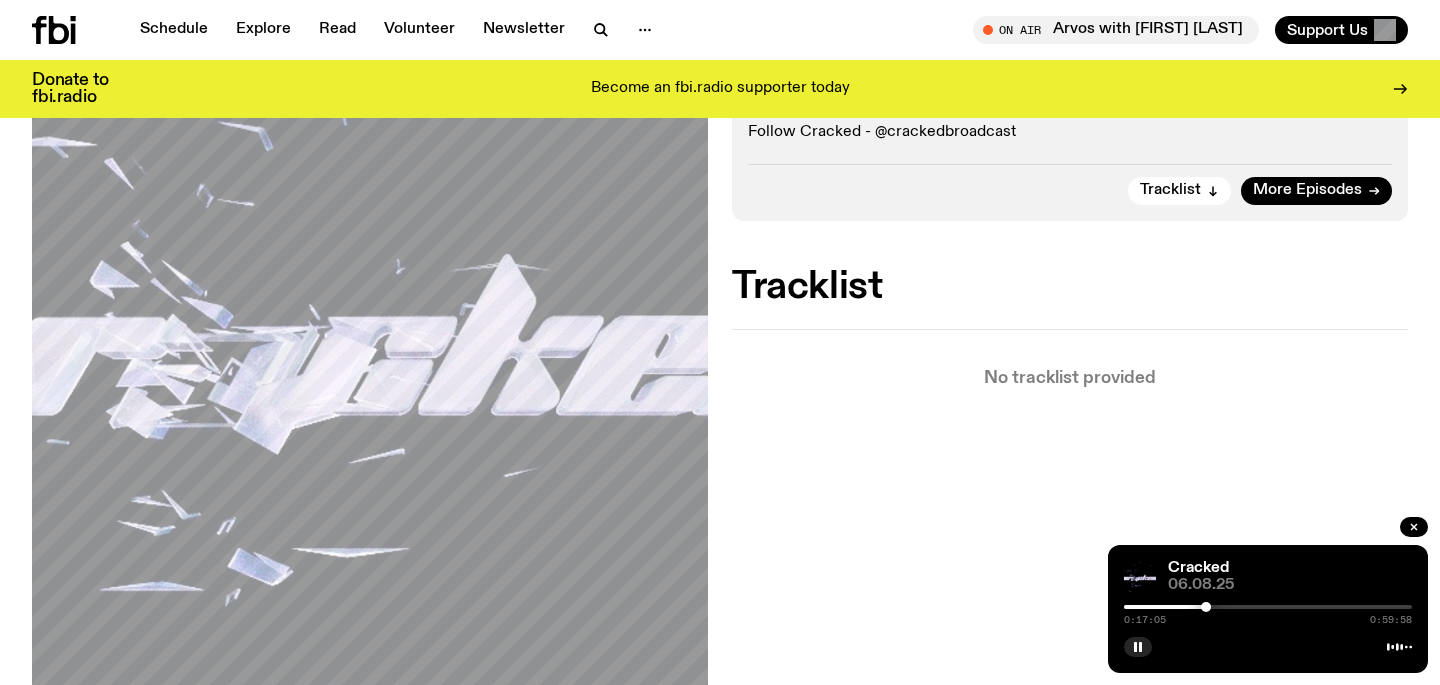 click at bounding box center (1268, 607) 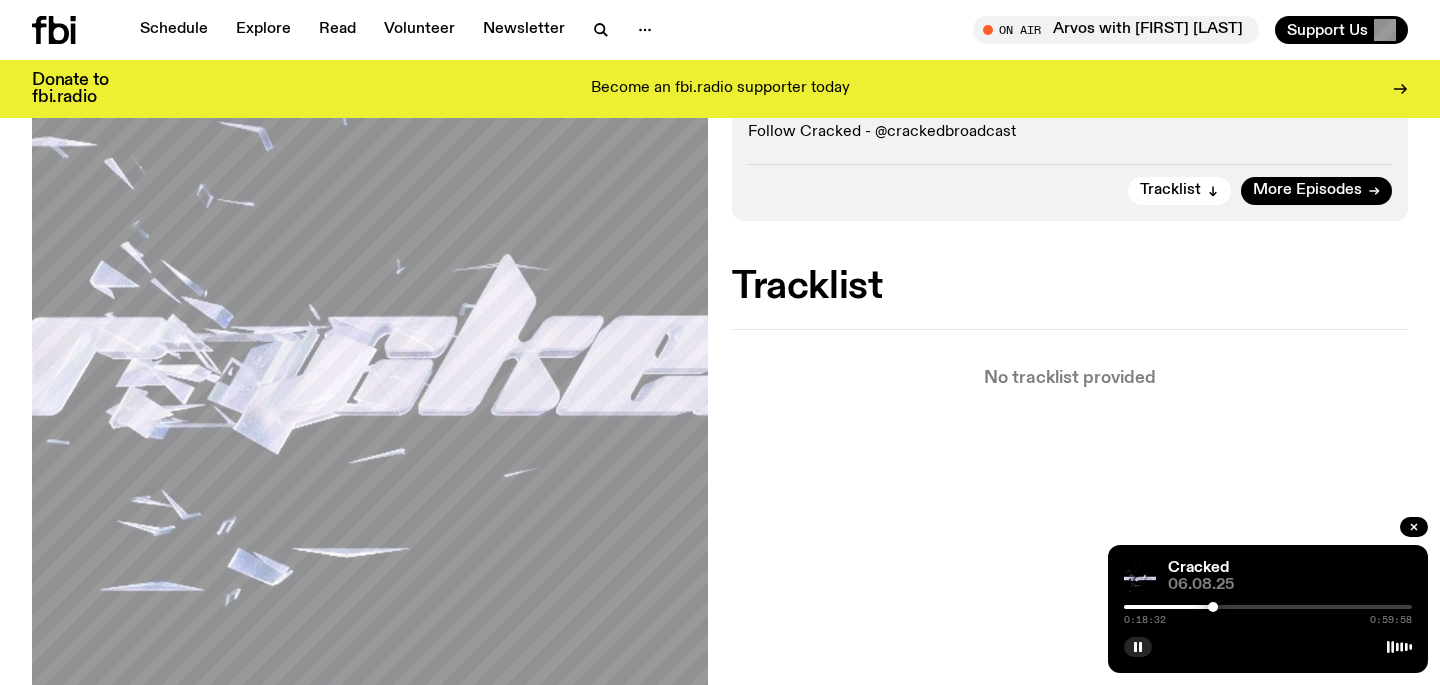 click at bounding box center (1268, 607) 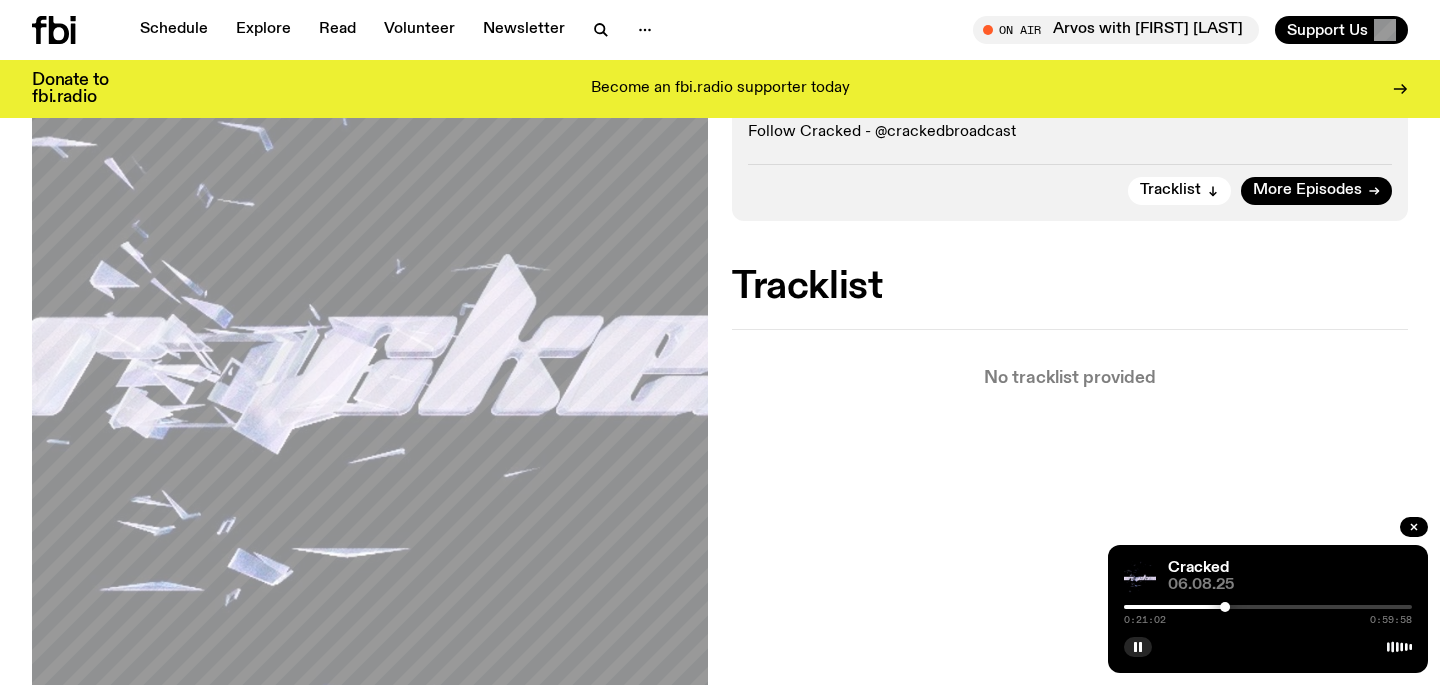 click at bounding box center [1268, 607] 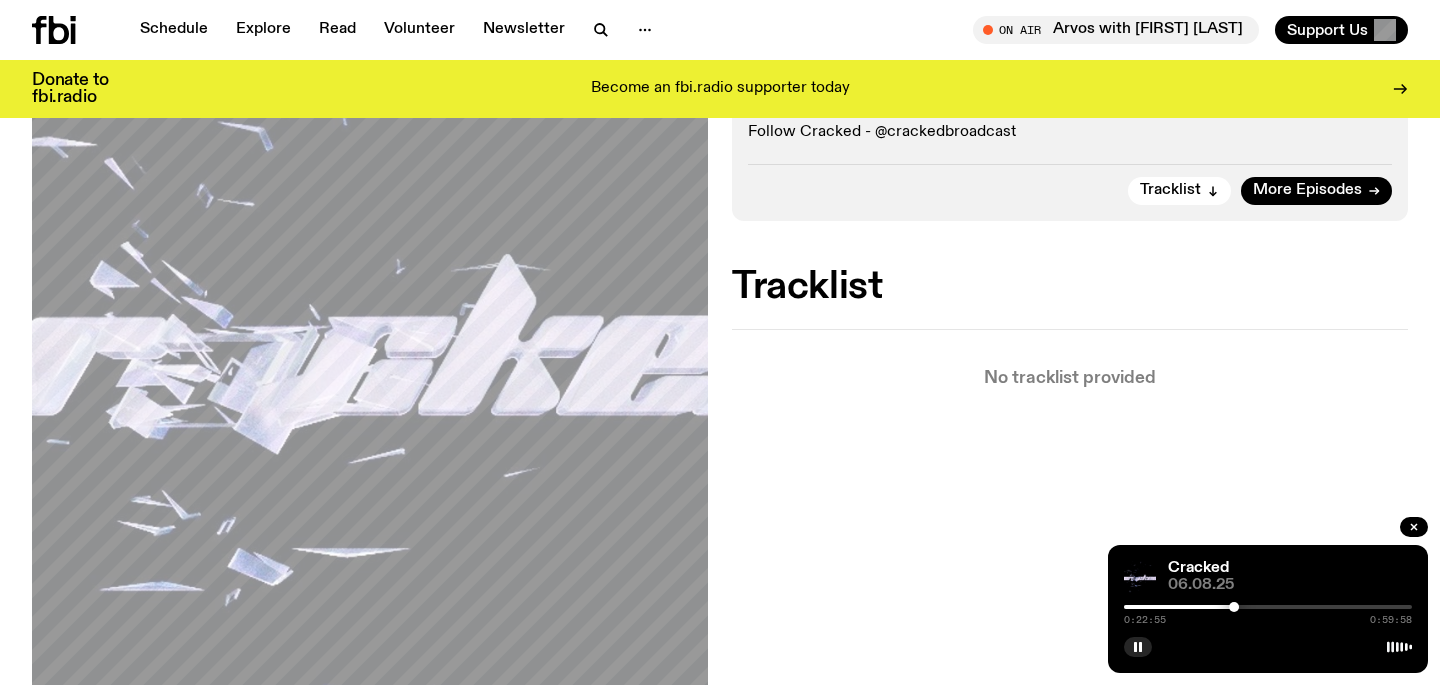 click at bounding box center [1268, 607] 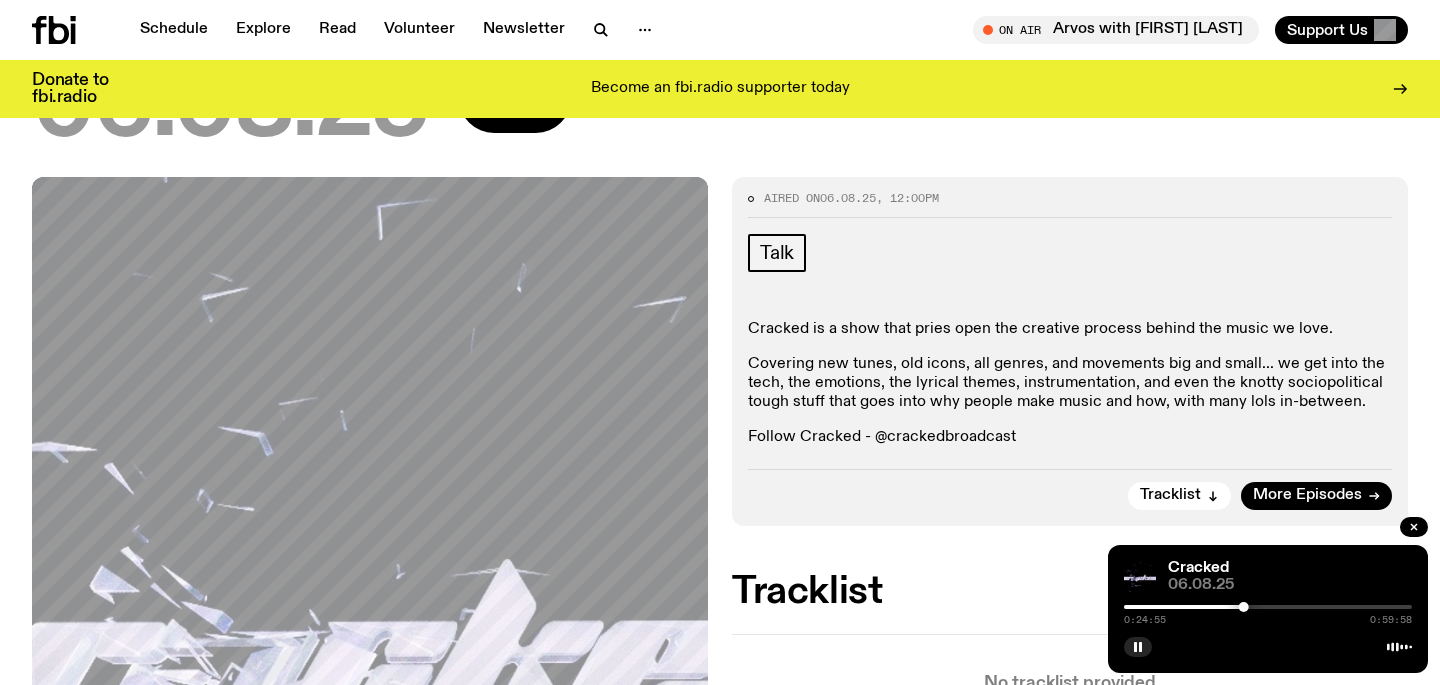 scroll, scrollTop: 232, scrollLeft: 0, axis: vertical 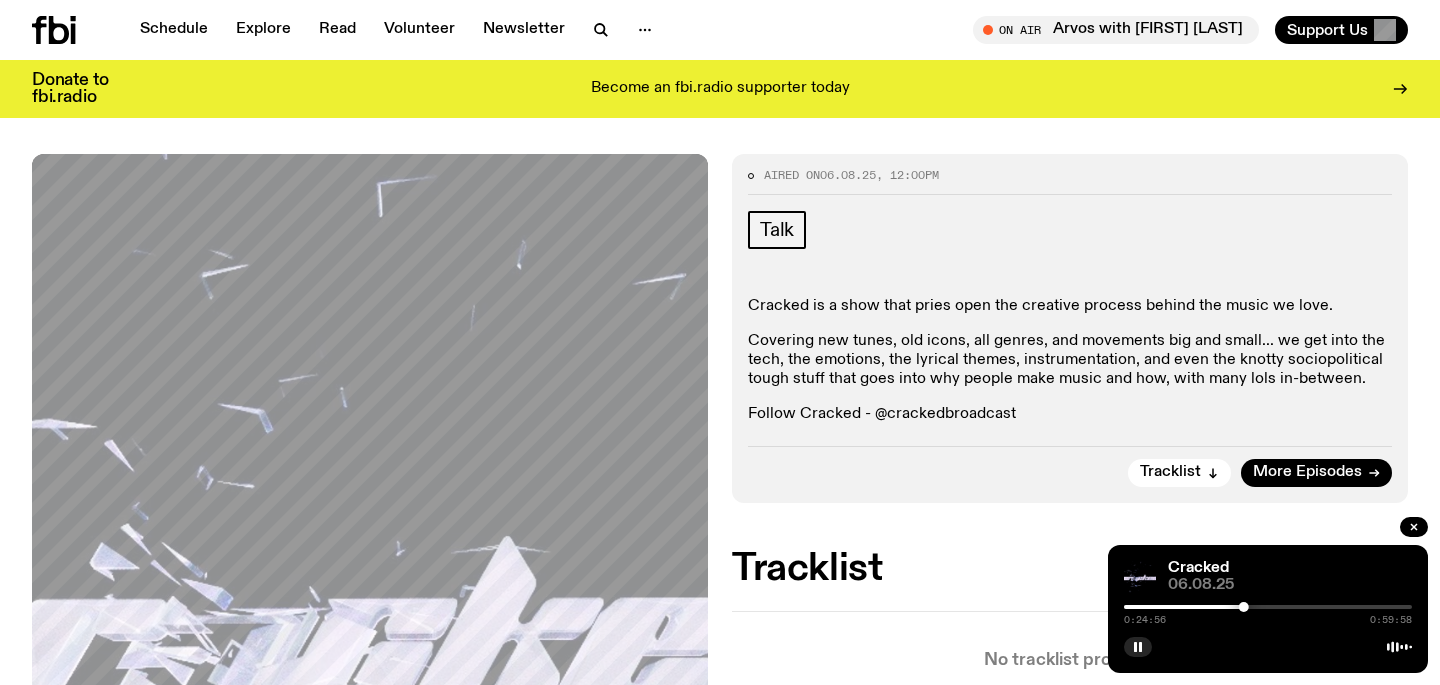 click at bounding box center [1268, 607] 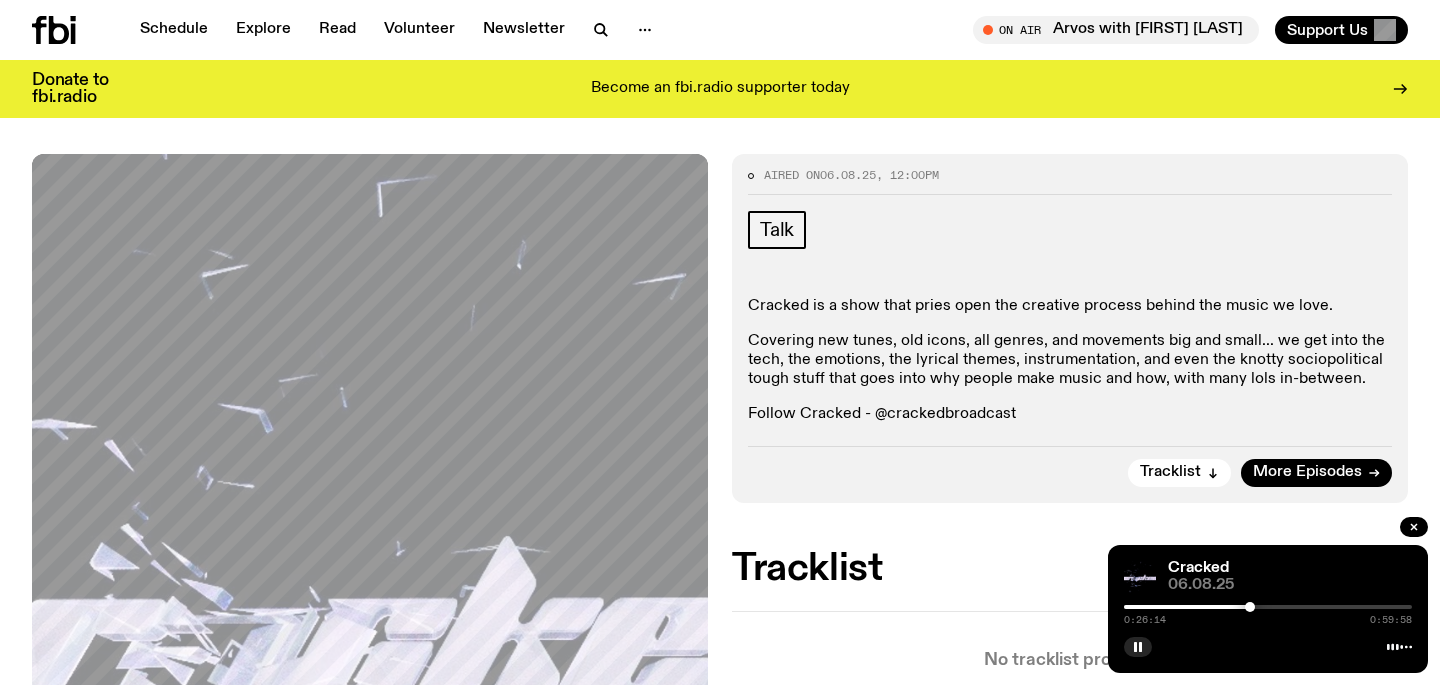 click at bounding box center [1268, 607] 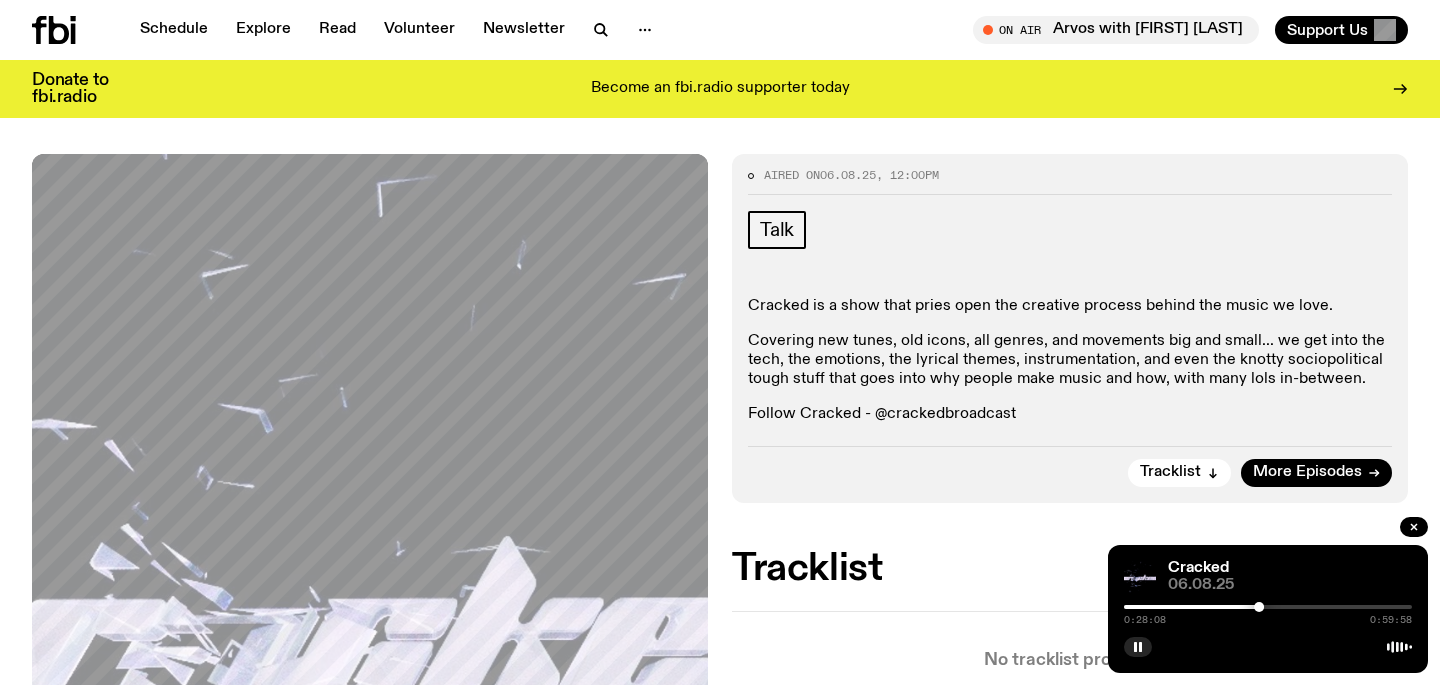 click at bounding box center [1268, 607] 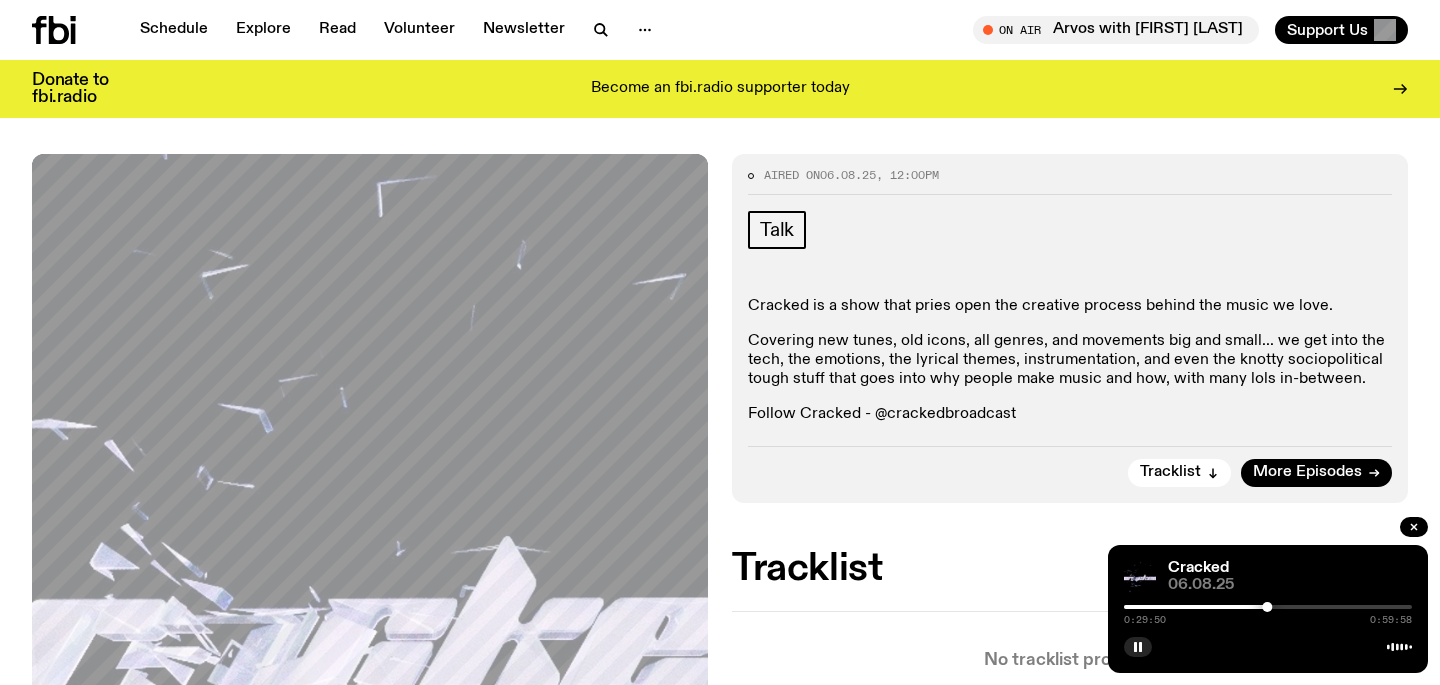 click at bounding box center [1268, 607] 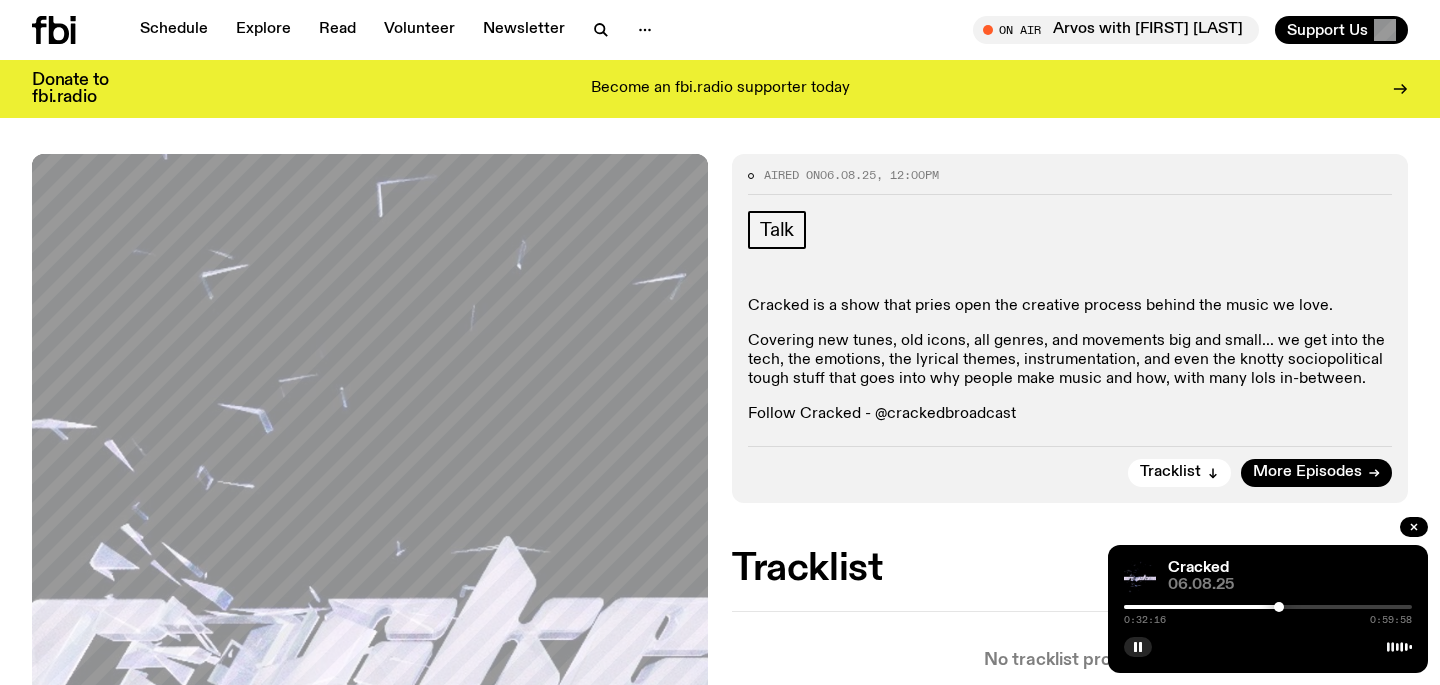 click at bounding box center (1268, 607) 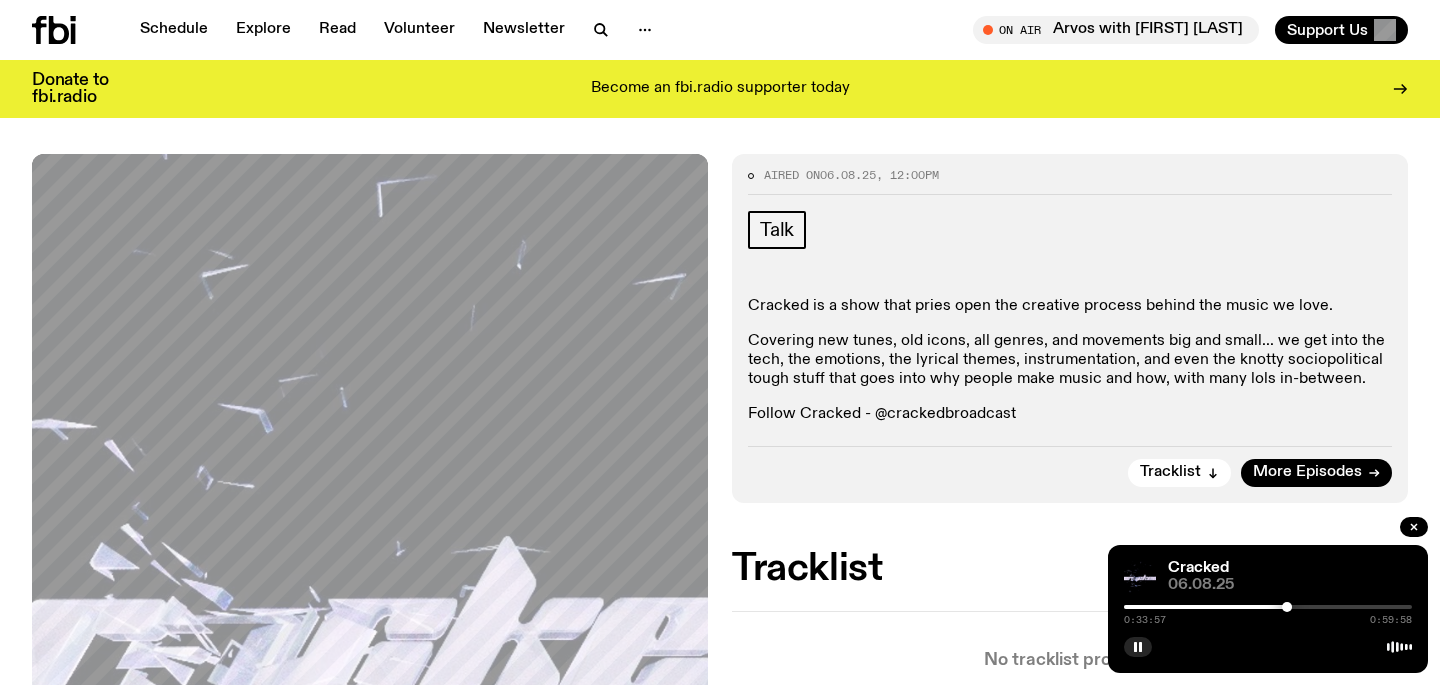 click at bounding box center (1268, 607) 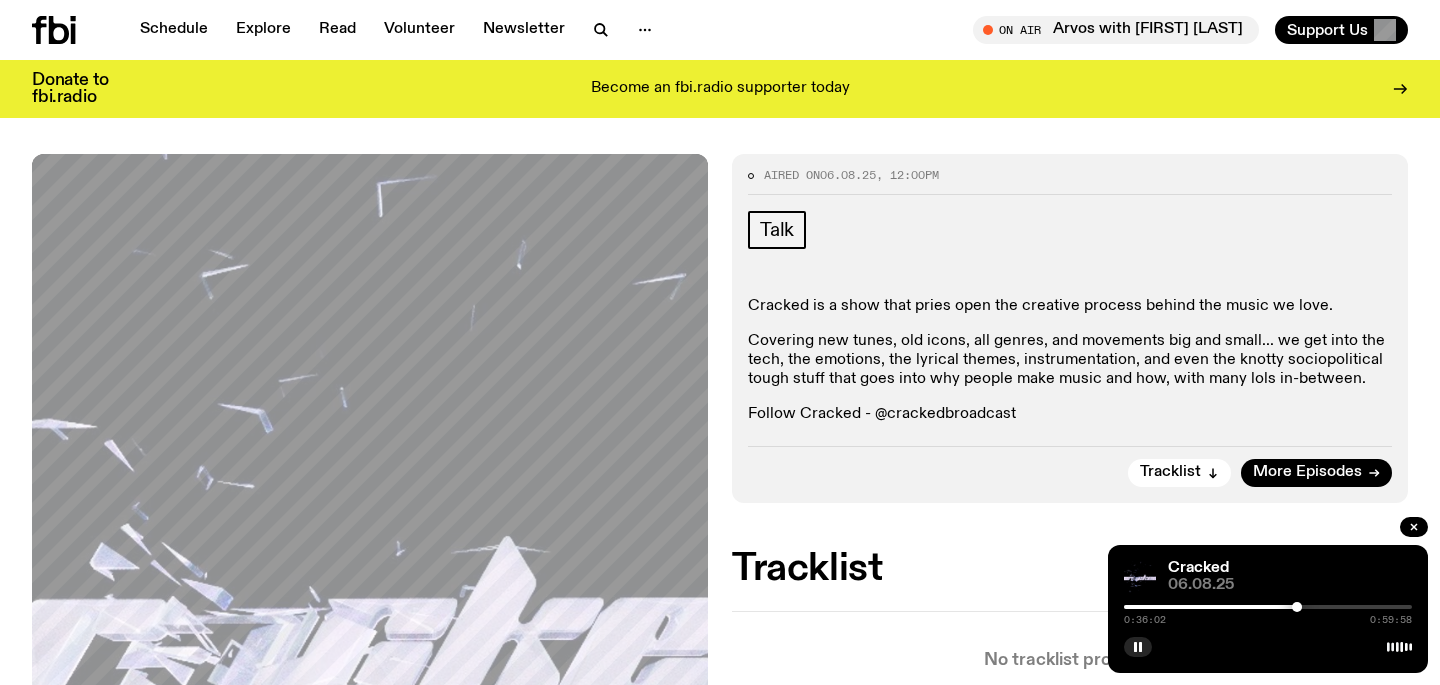 click at bounding box center (1268, 607) 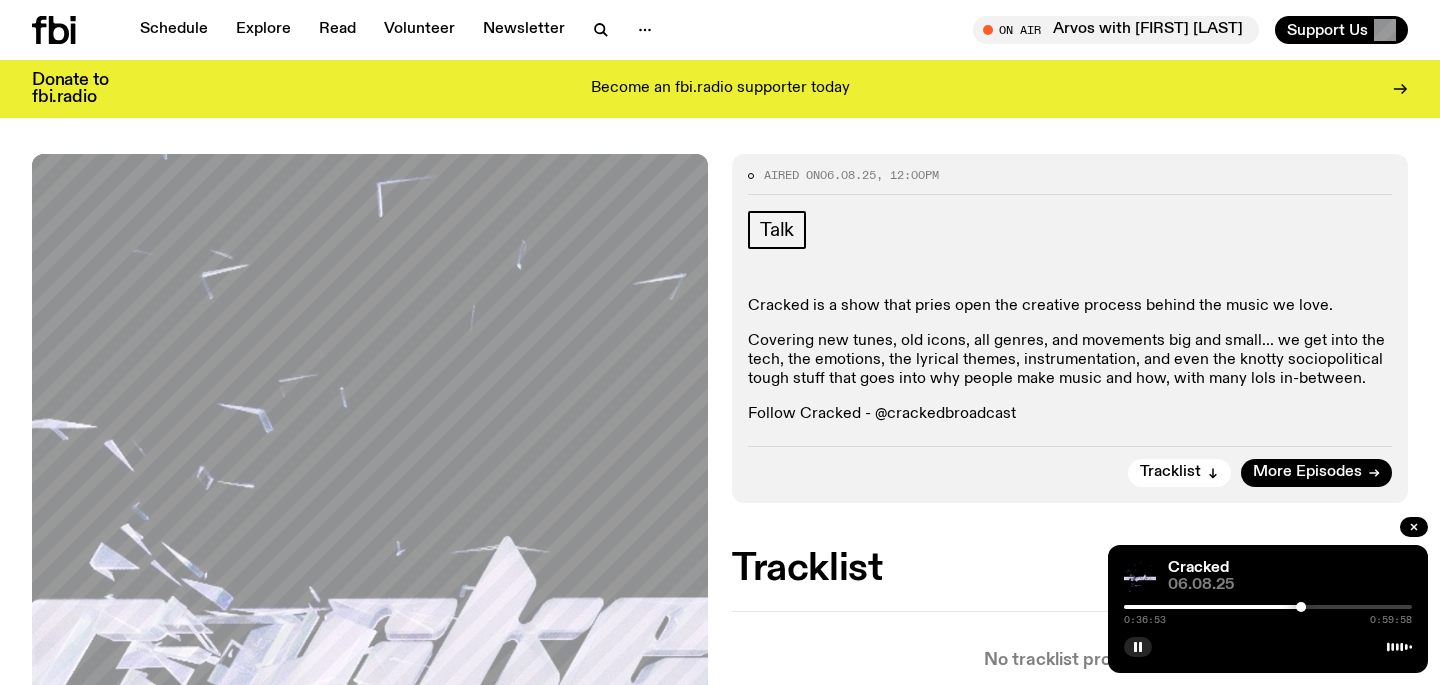 click at bounding box center [1268, 607] 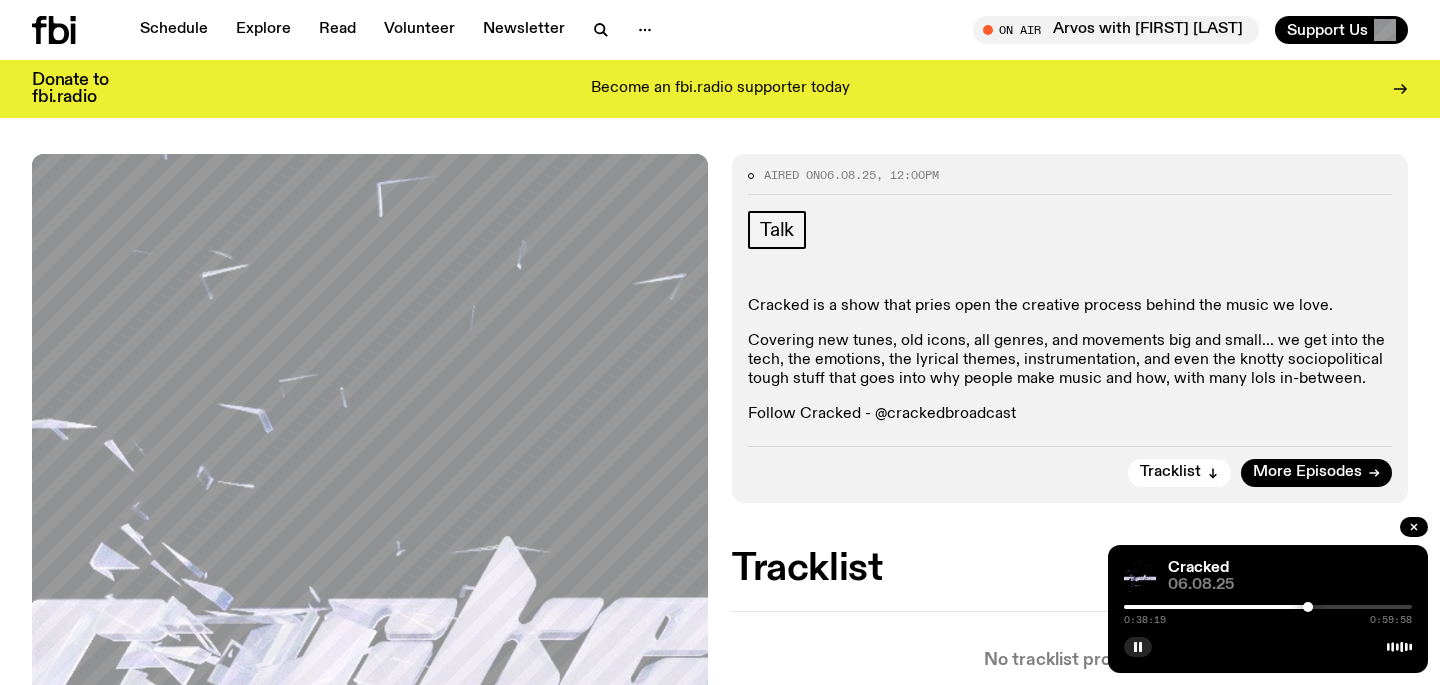 click at bounding box center (1268, 607) 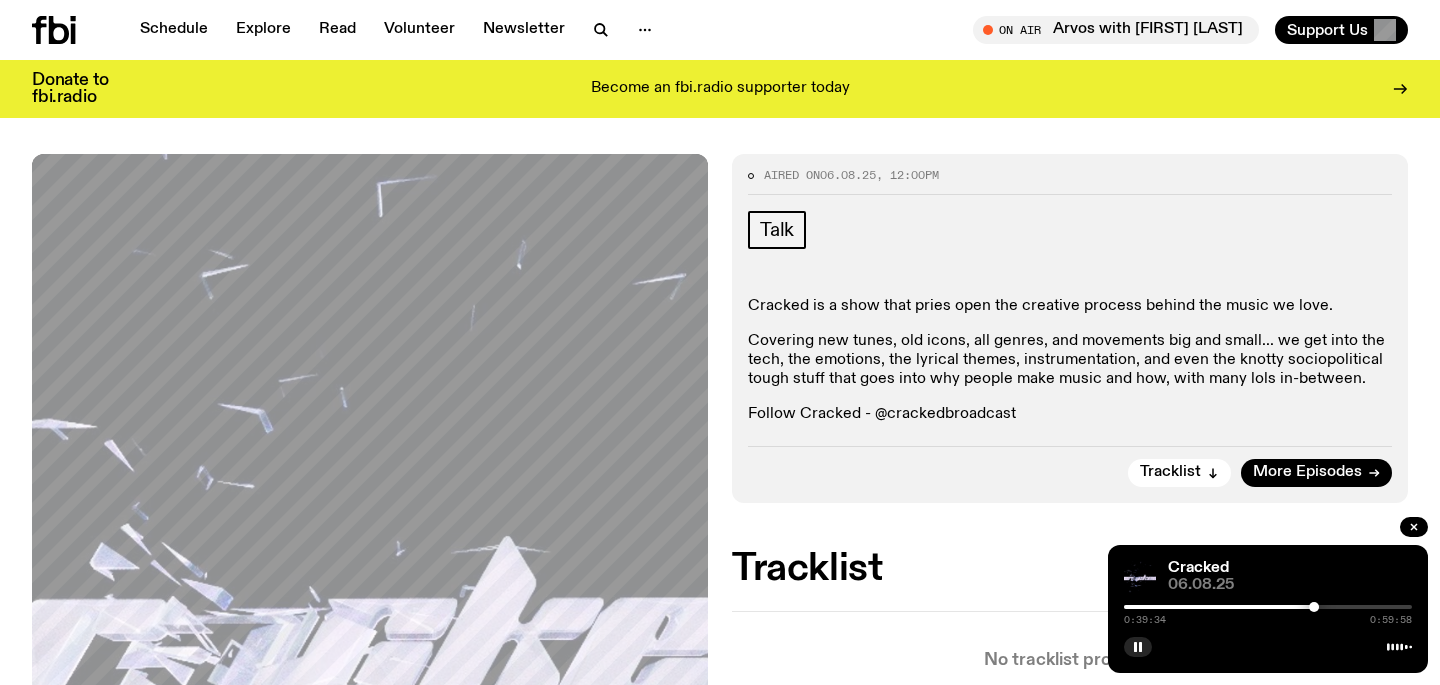 click at bounding box center (1268, 607) 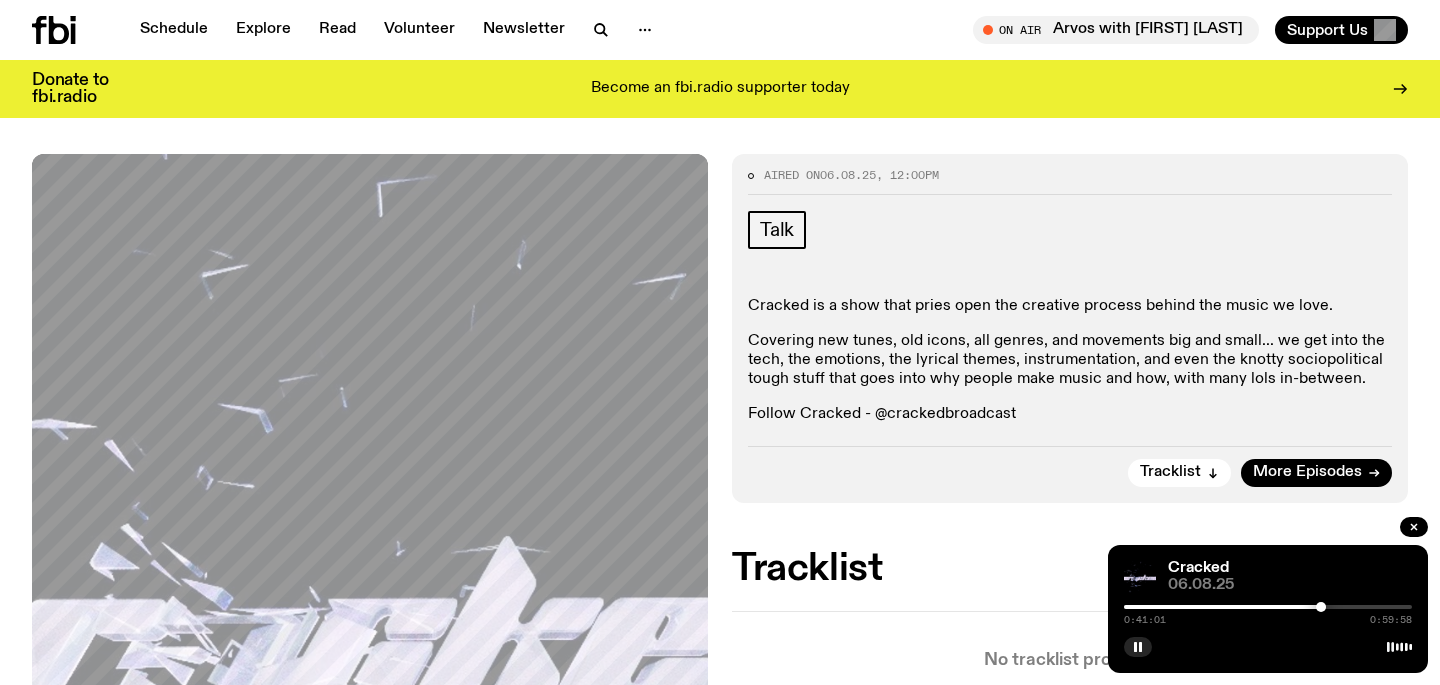 click at bounding box center (1268, 607) 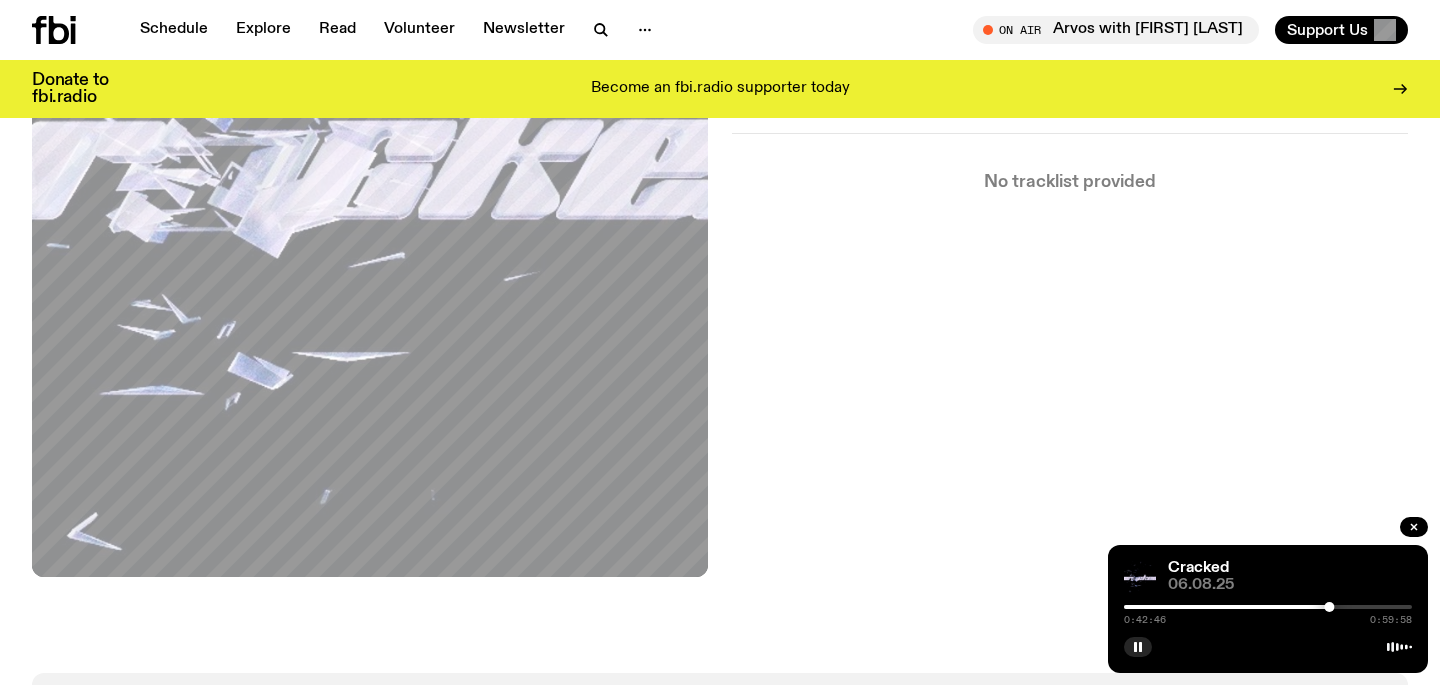 scroll, scrollTop: 713, scrollLeft: 0, axis: vertical 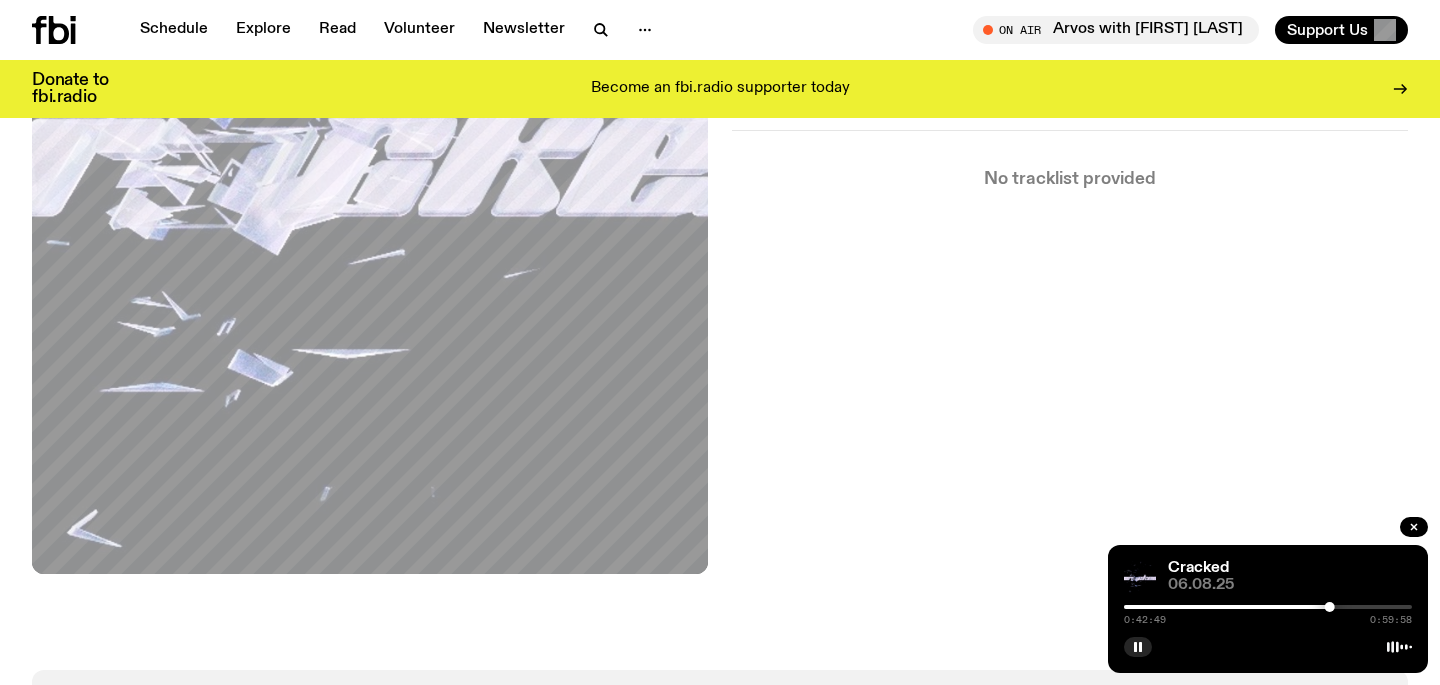 click at bounding box center [1268, 607] 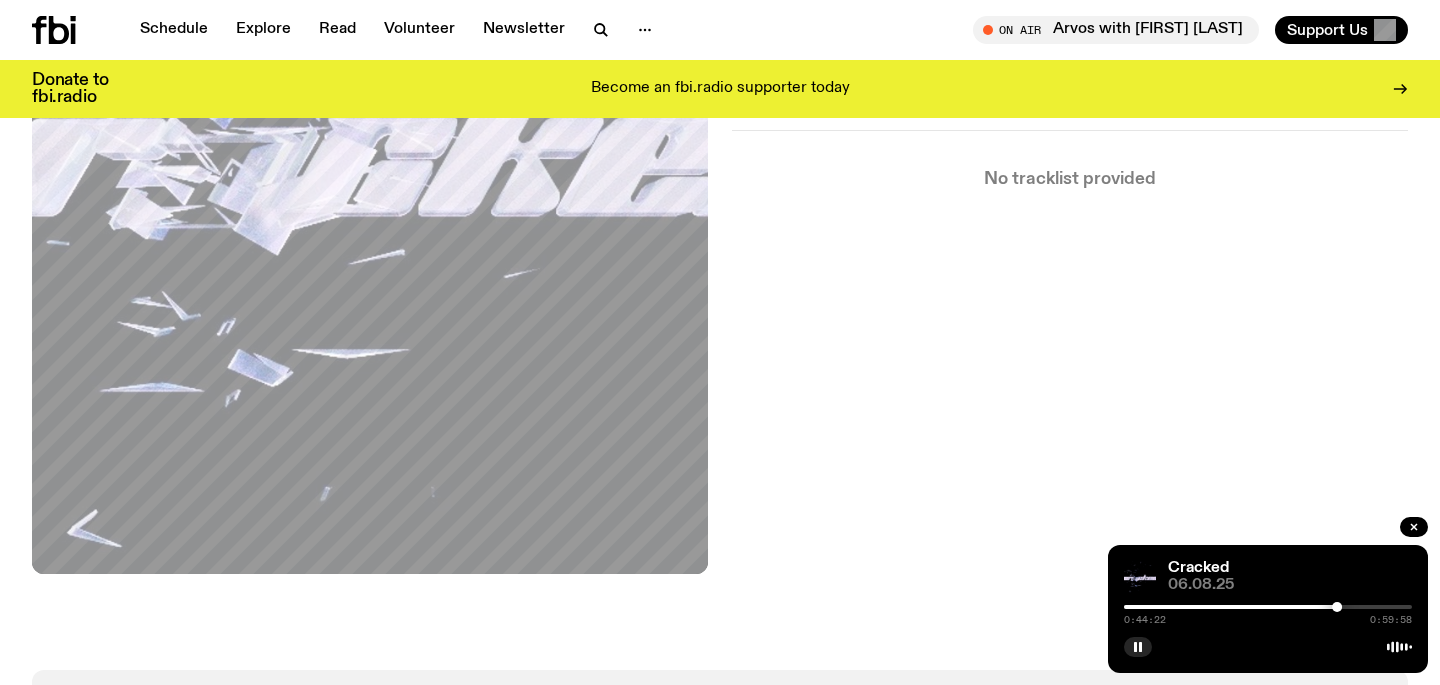 click at bounding box center [1268, 607] 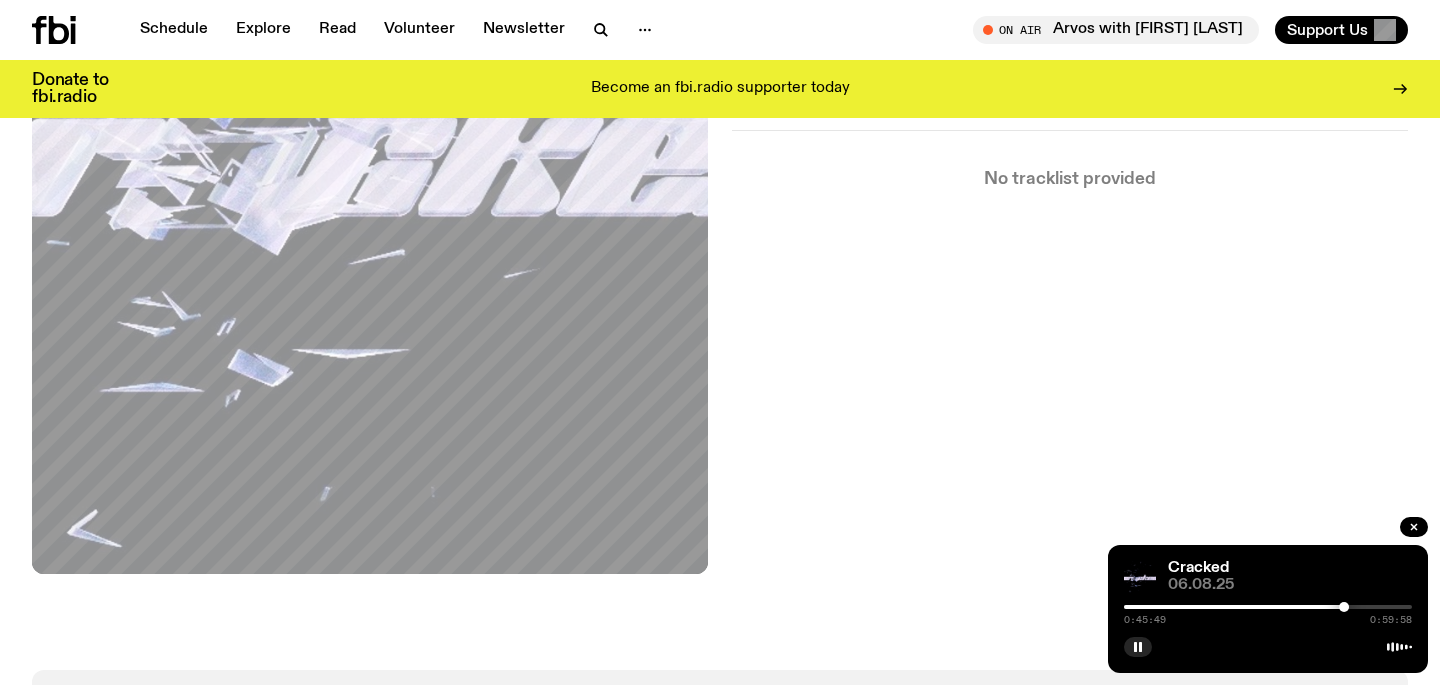 click at bounding box center [1268, 607] 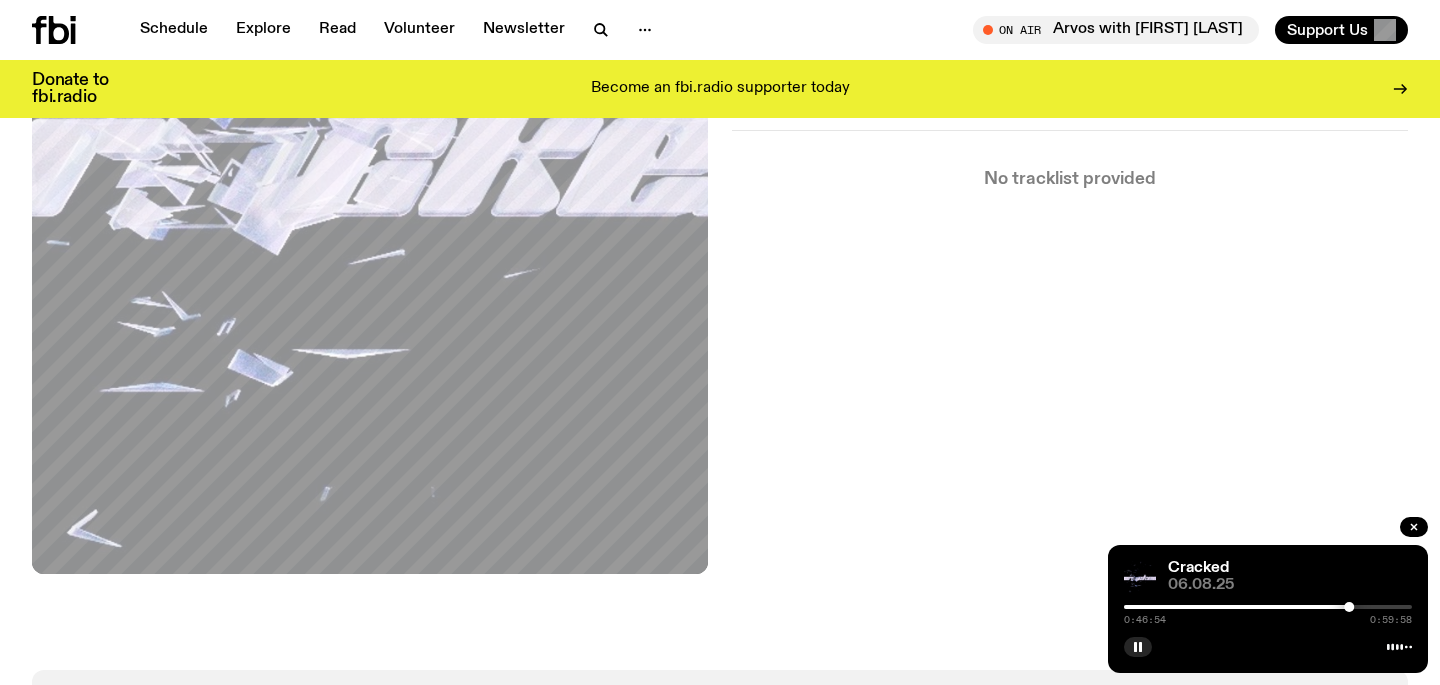 click at bounding box center [1349, 607] 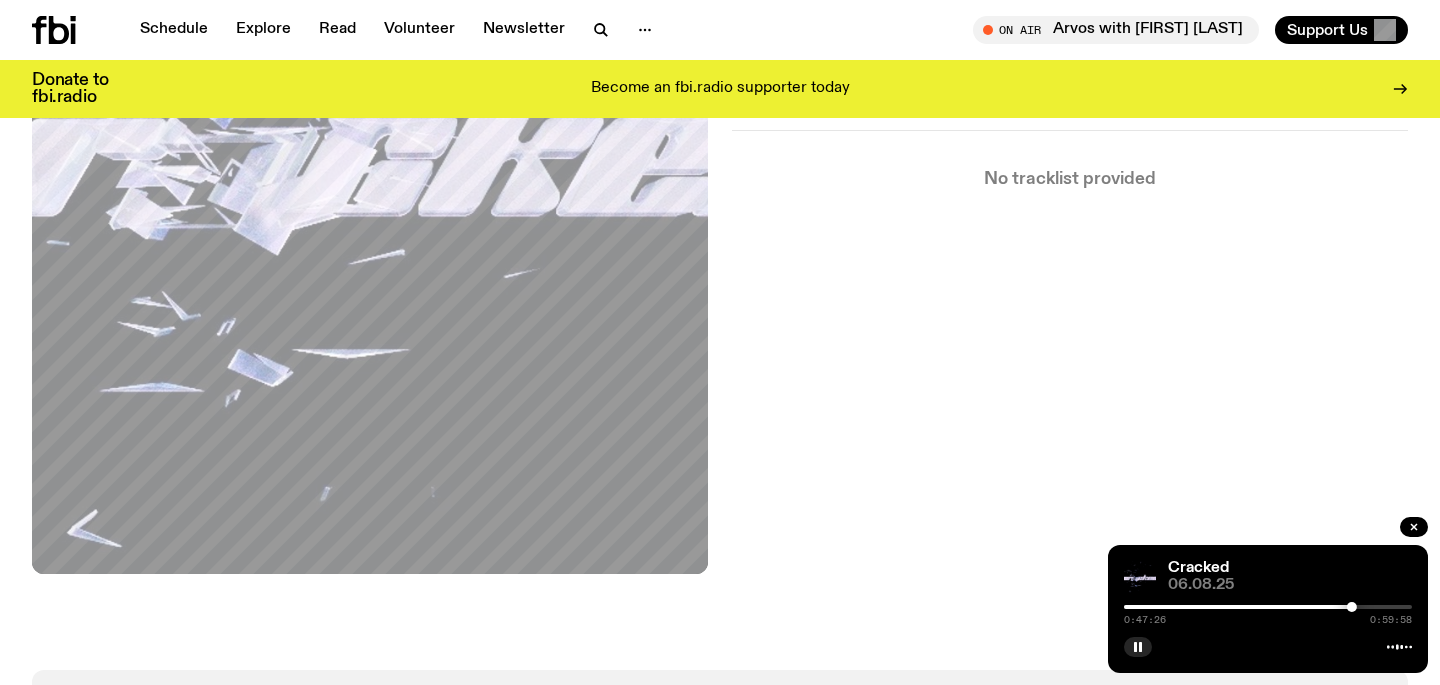 click at bounding box center [1352, 607] 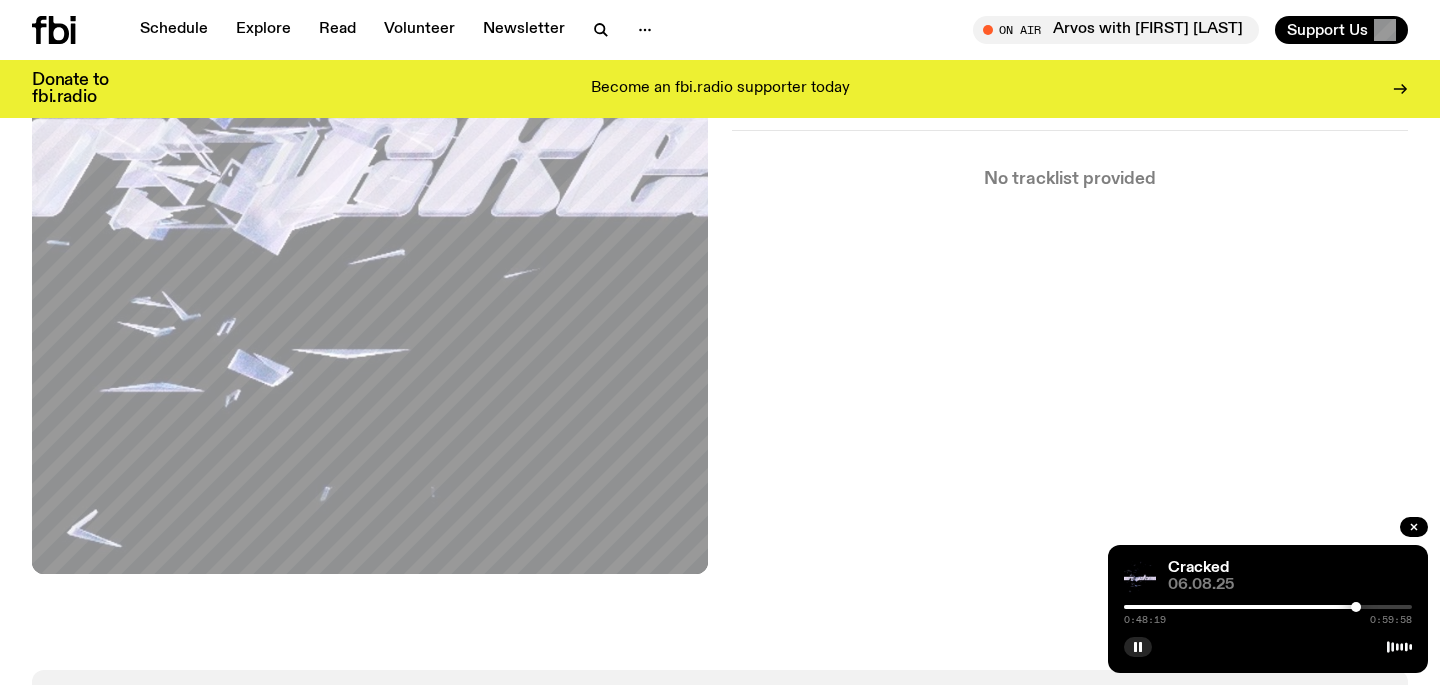 click at bounding box center (1268, 607) 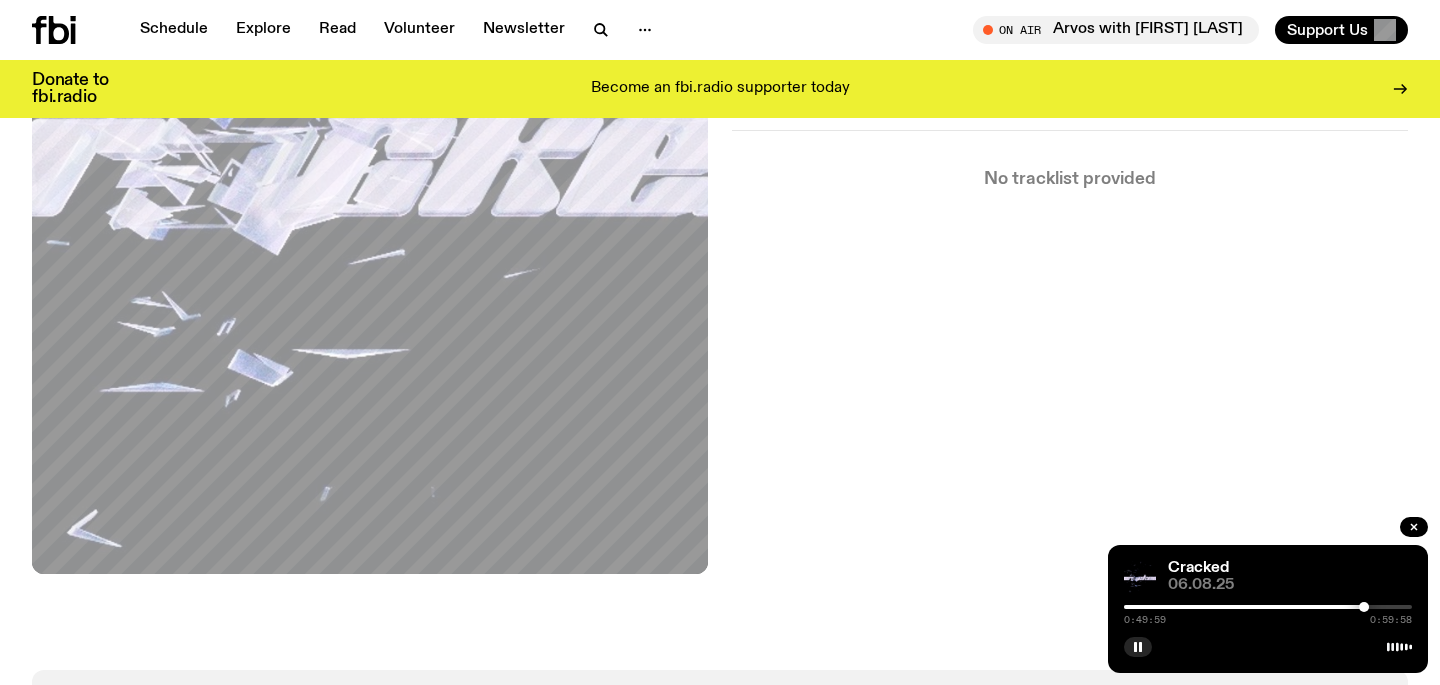 click at bounding box center (1268, 607) 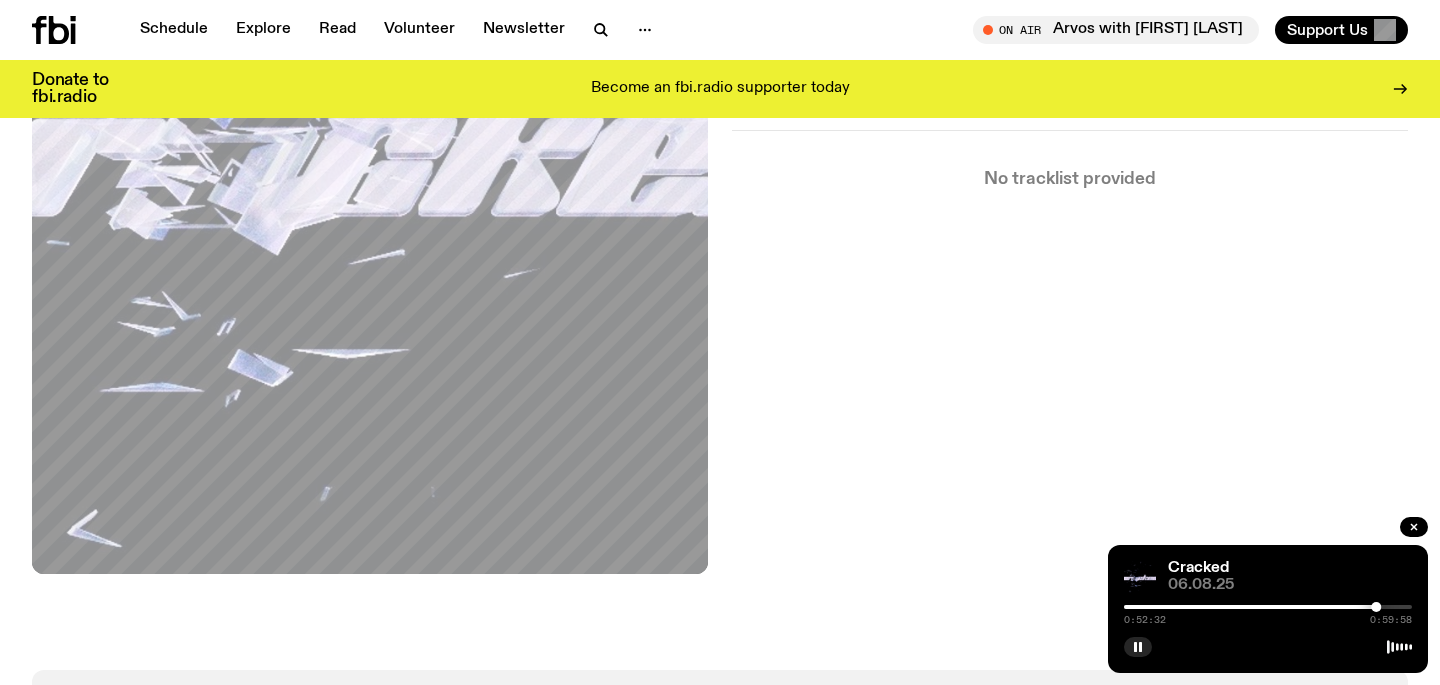 click at bounding box center [1268, 607] 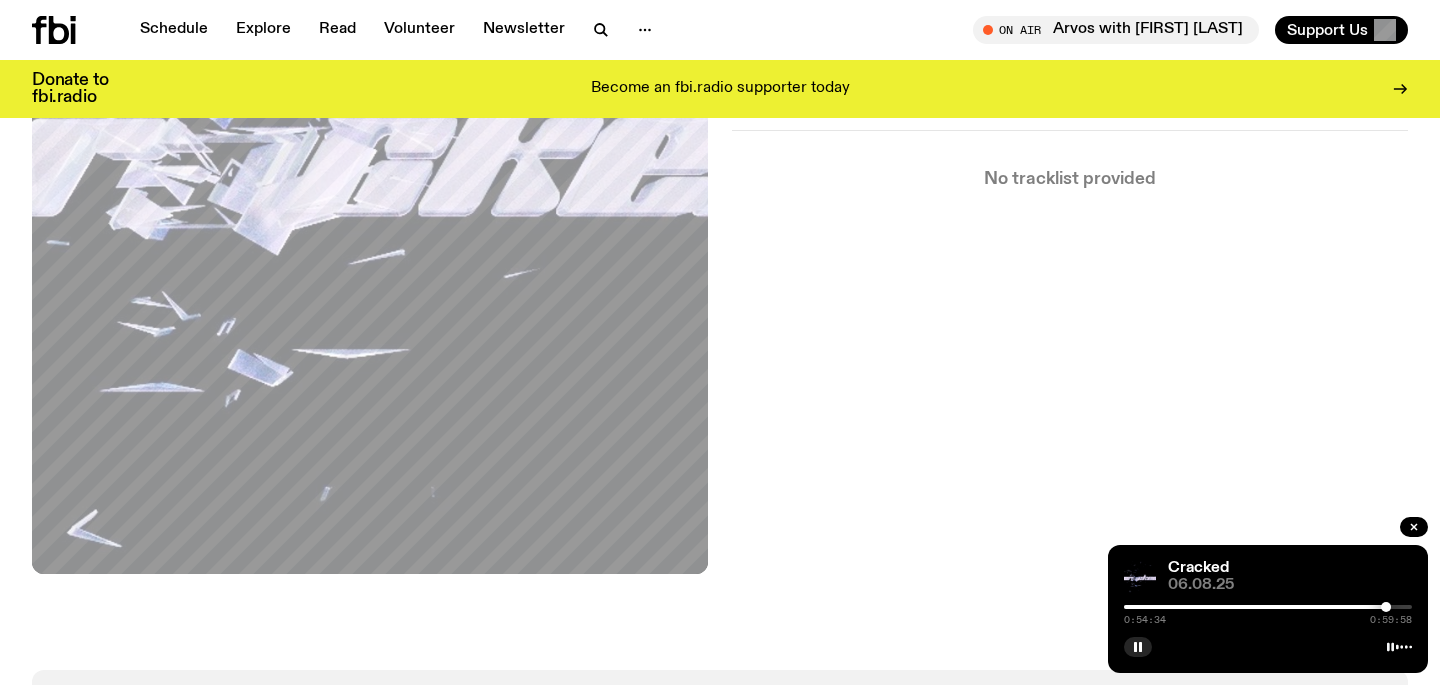 click at bounding box center (1268, 607) 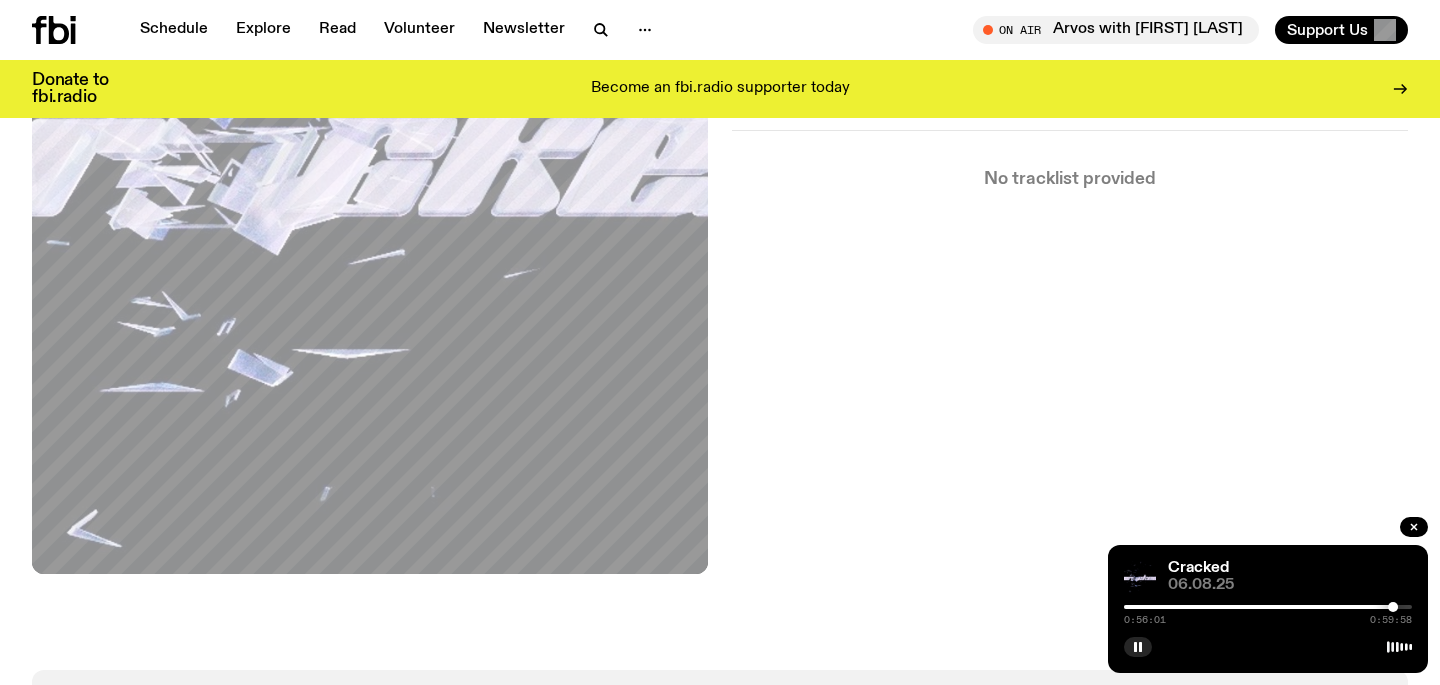 click at bounding box center (1268, 607) 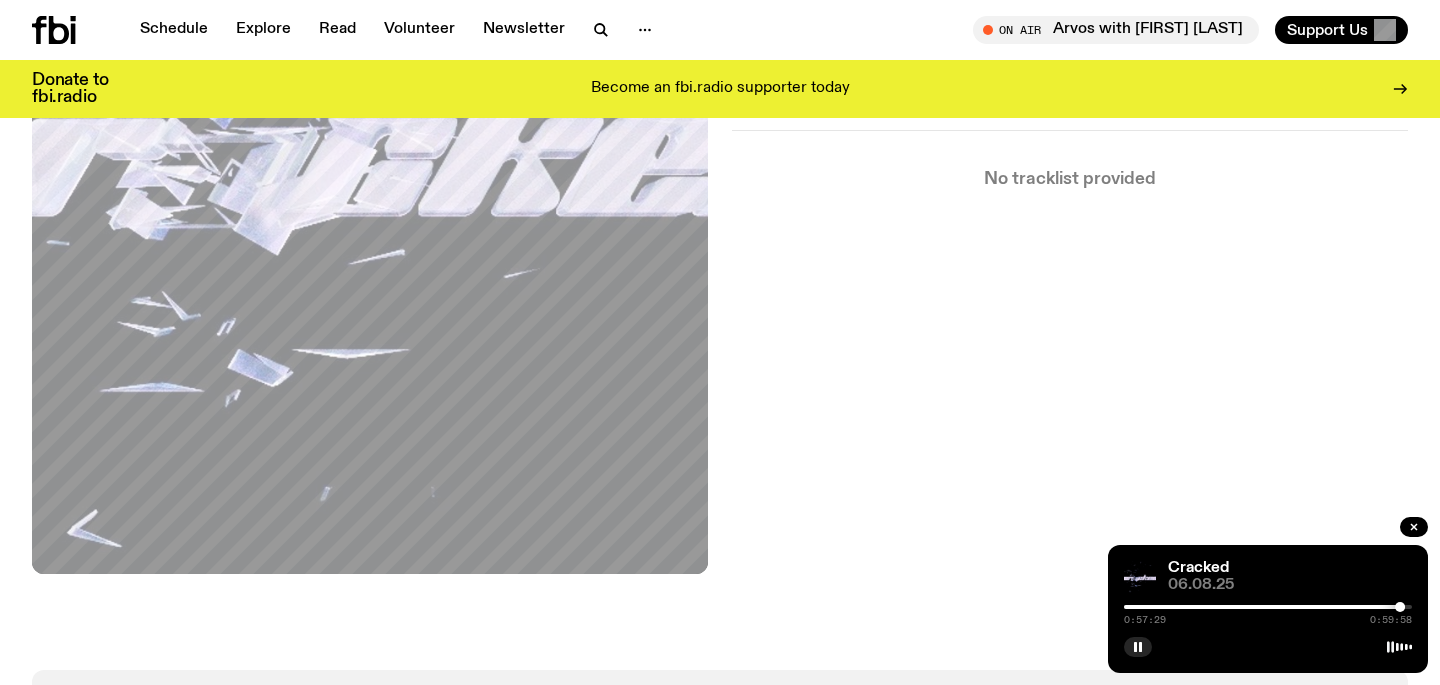 click at bounding box center (1268, 607) 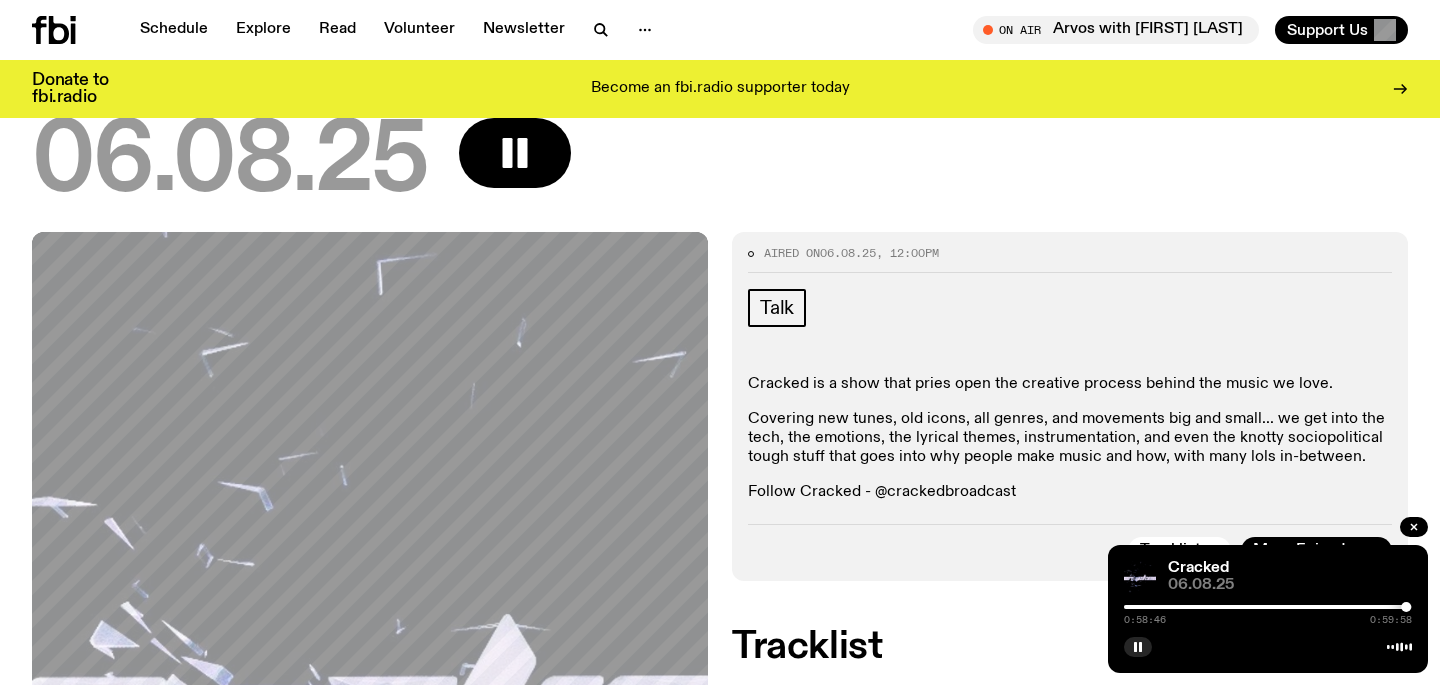 scroll, scrollTop: 0, scrollLeft: 0, axis: both 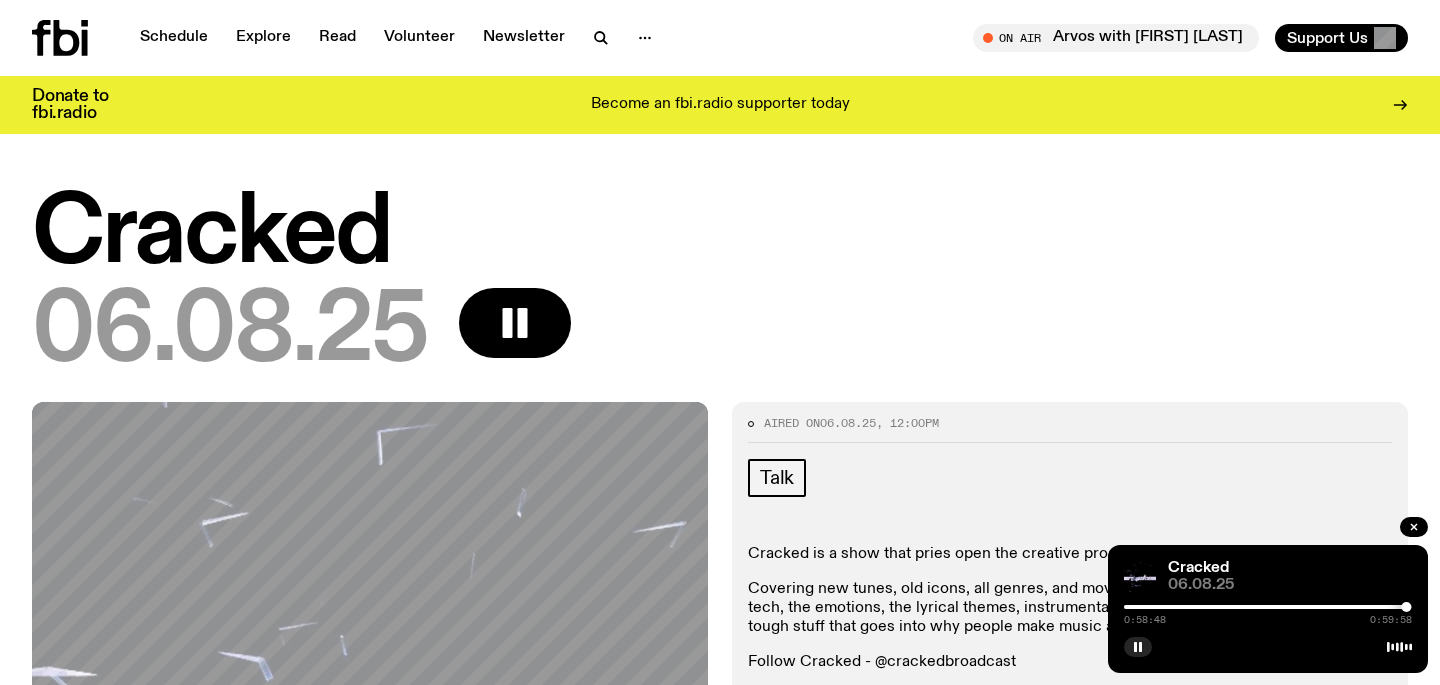 click 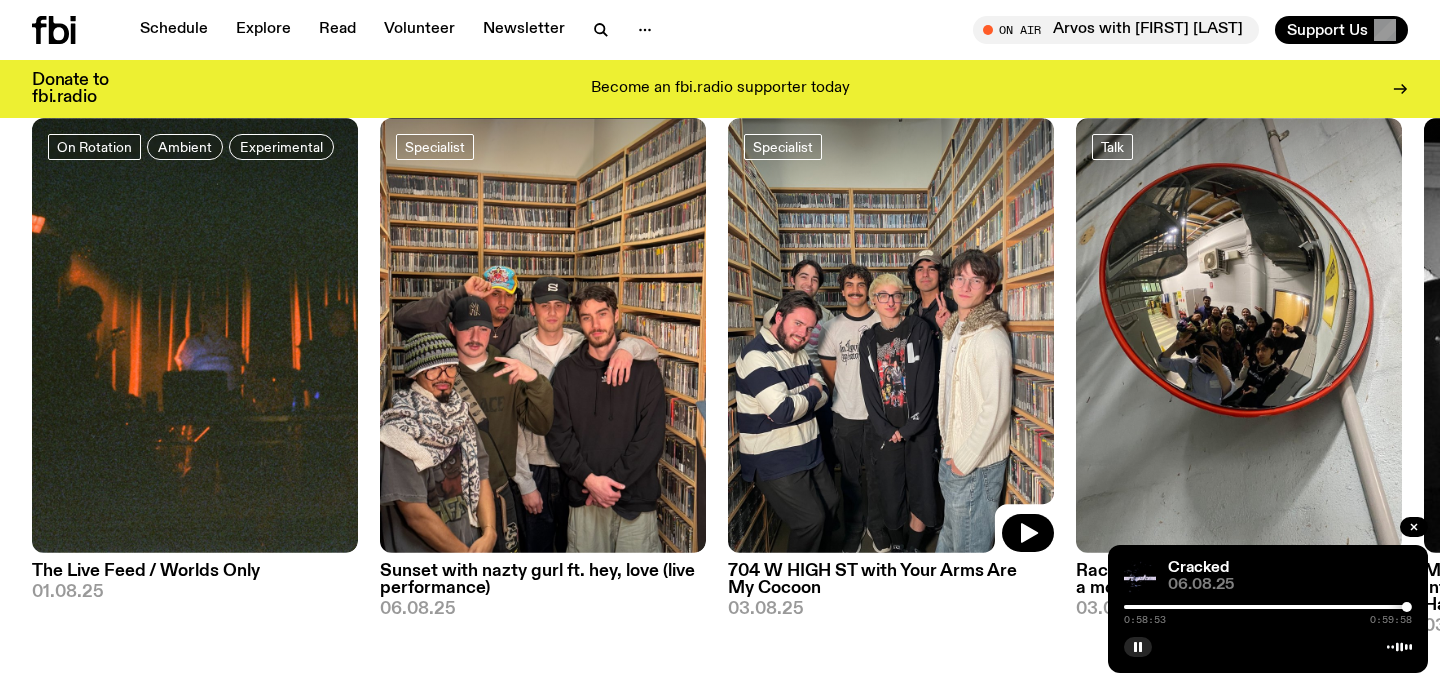 scroll, scrollTop: 0, scrollLeft: 0, axis: both 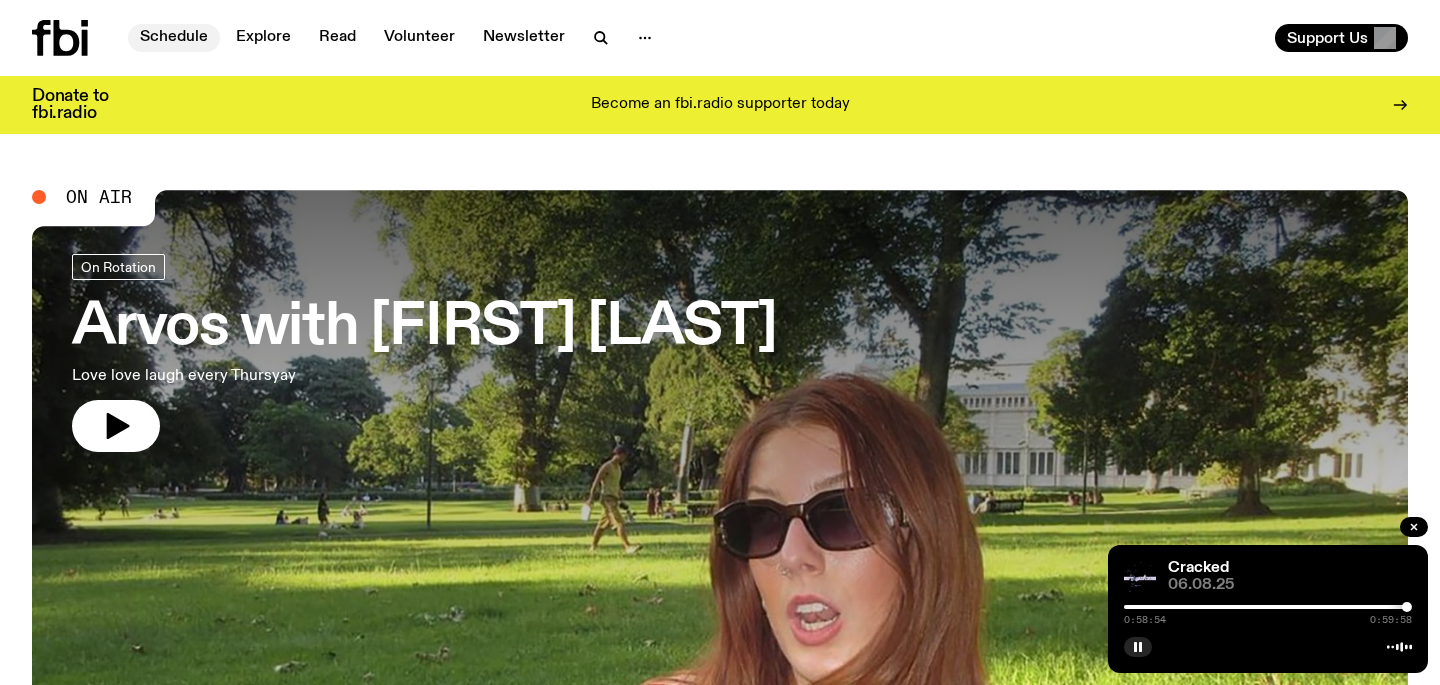click on "Schedule" at bounding box center (174, 38) 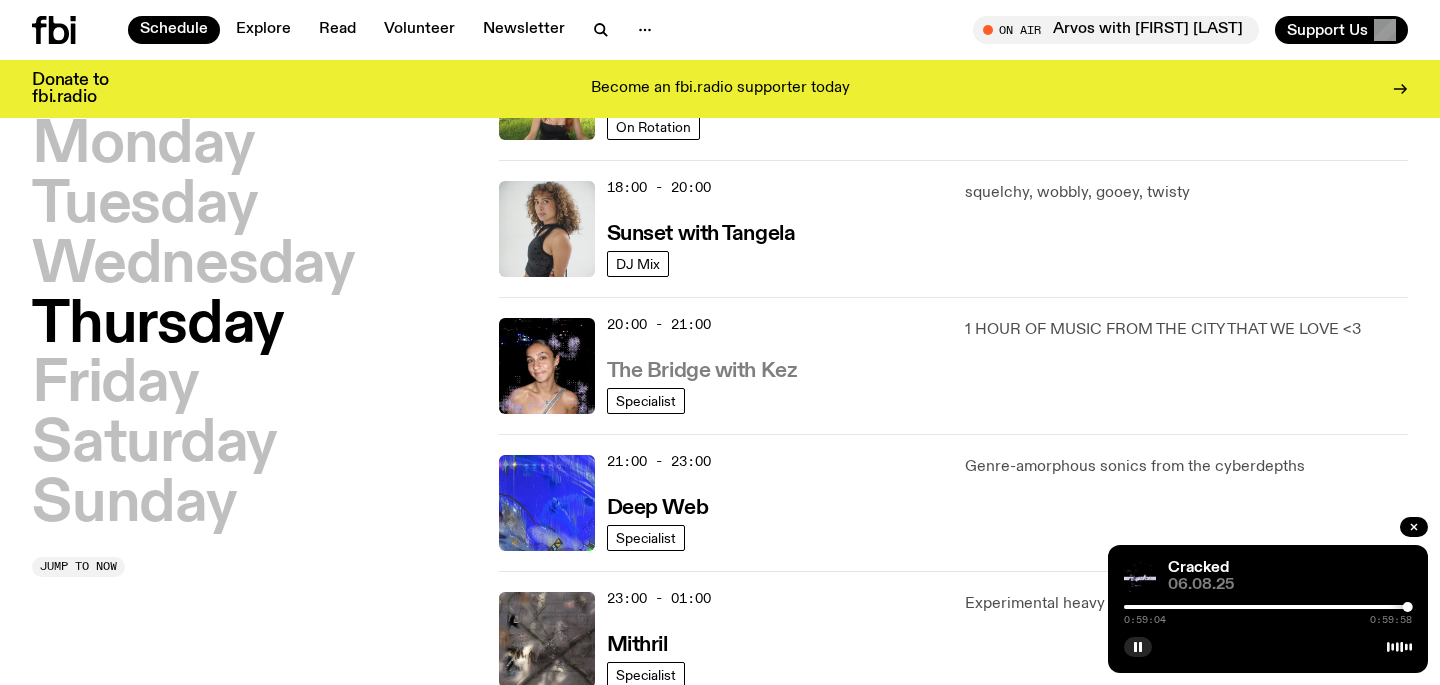 scroll, scrollTop: 835, scrollLeft: 0, axis: vertical 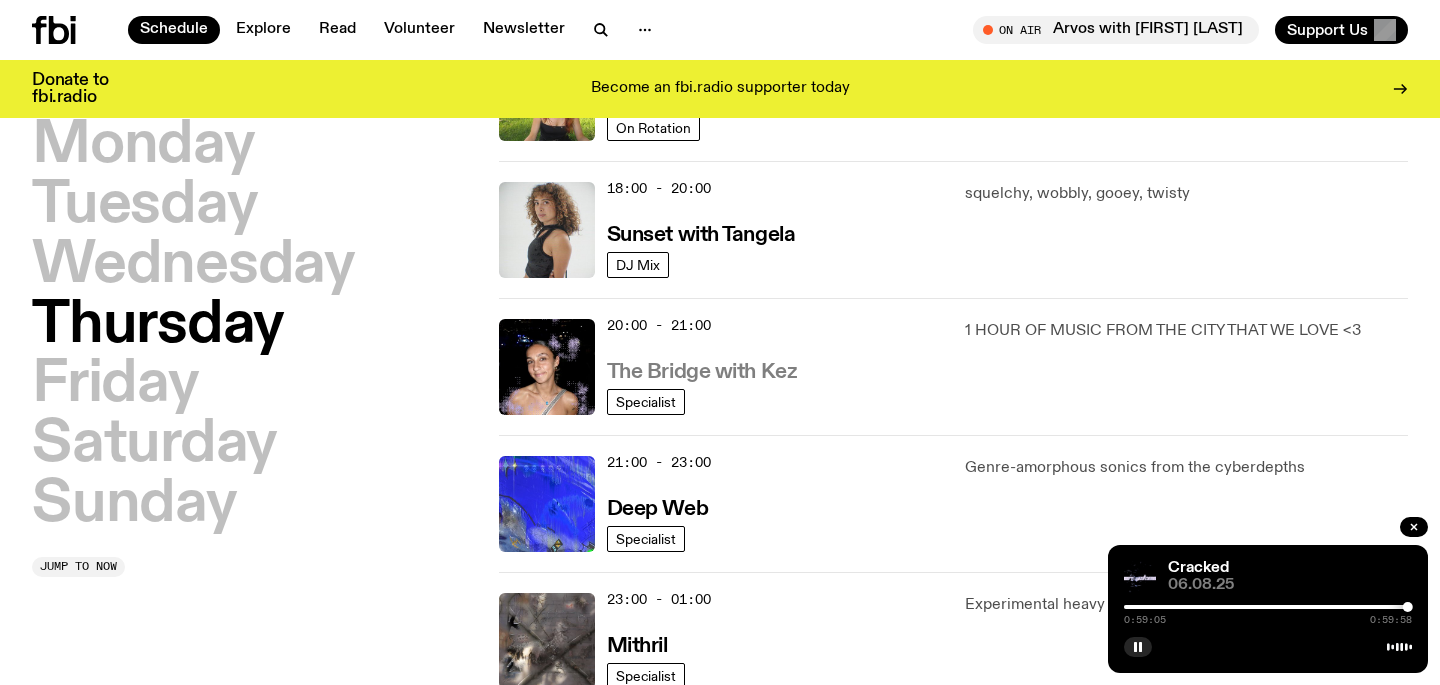 click on "The Bridge with Kez" at bounding box center [702, 372] 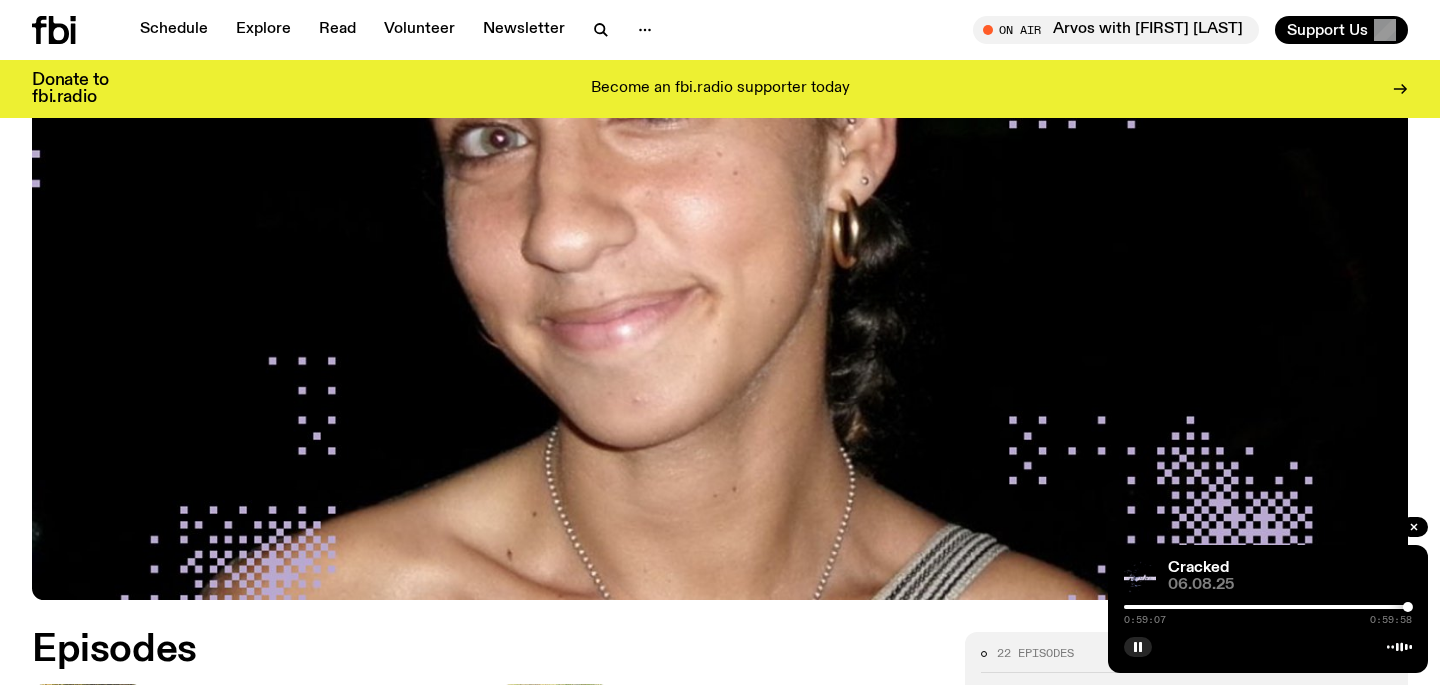 scroll, scrollTop: 816, scrollLeft: 0, axis: vertical 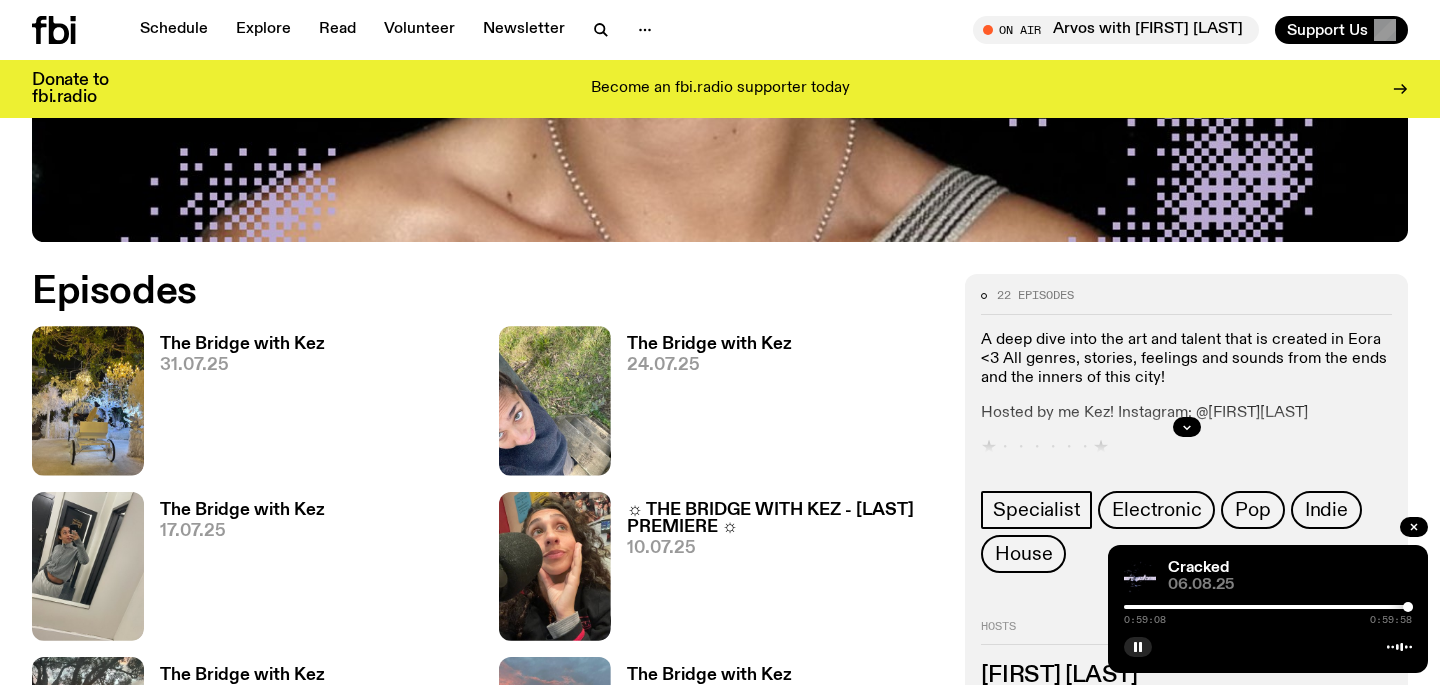 click on "The Bridge with Kez" at bounding box center [242, 344] 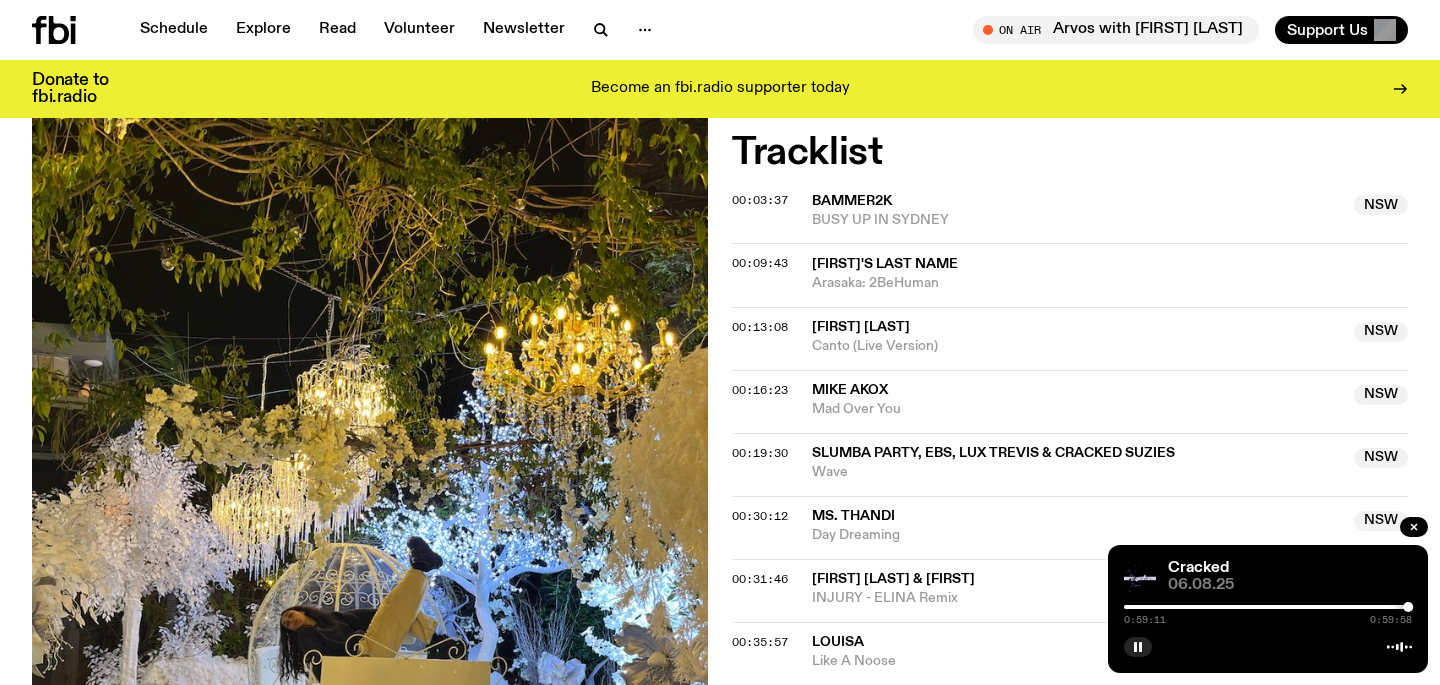 scroll, scrollTop: 655, scrollLeft: 0, axis: vertical 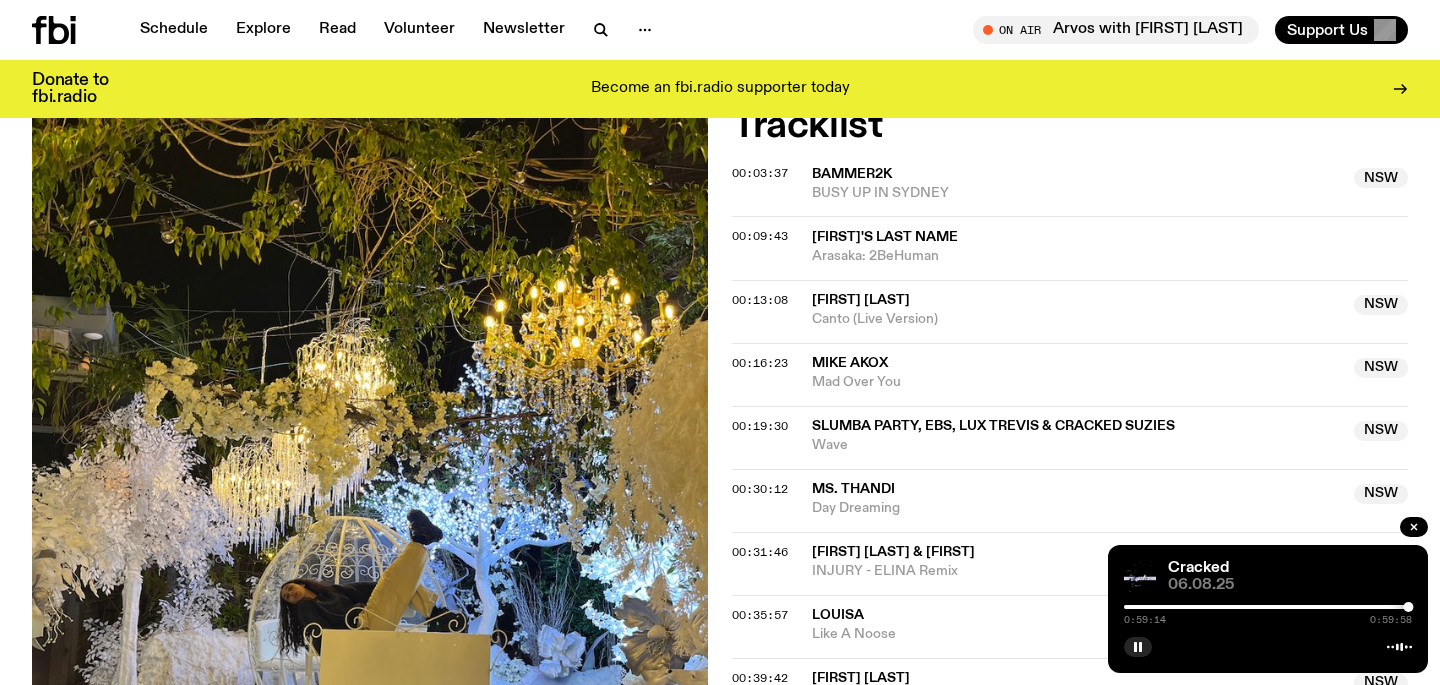 click on "Bammer2K" 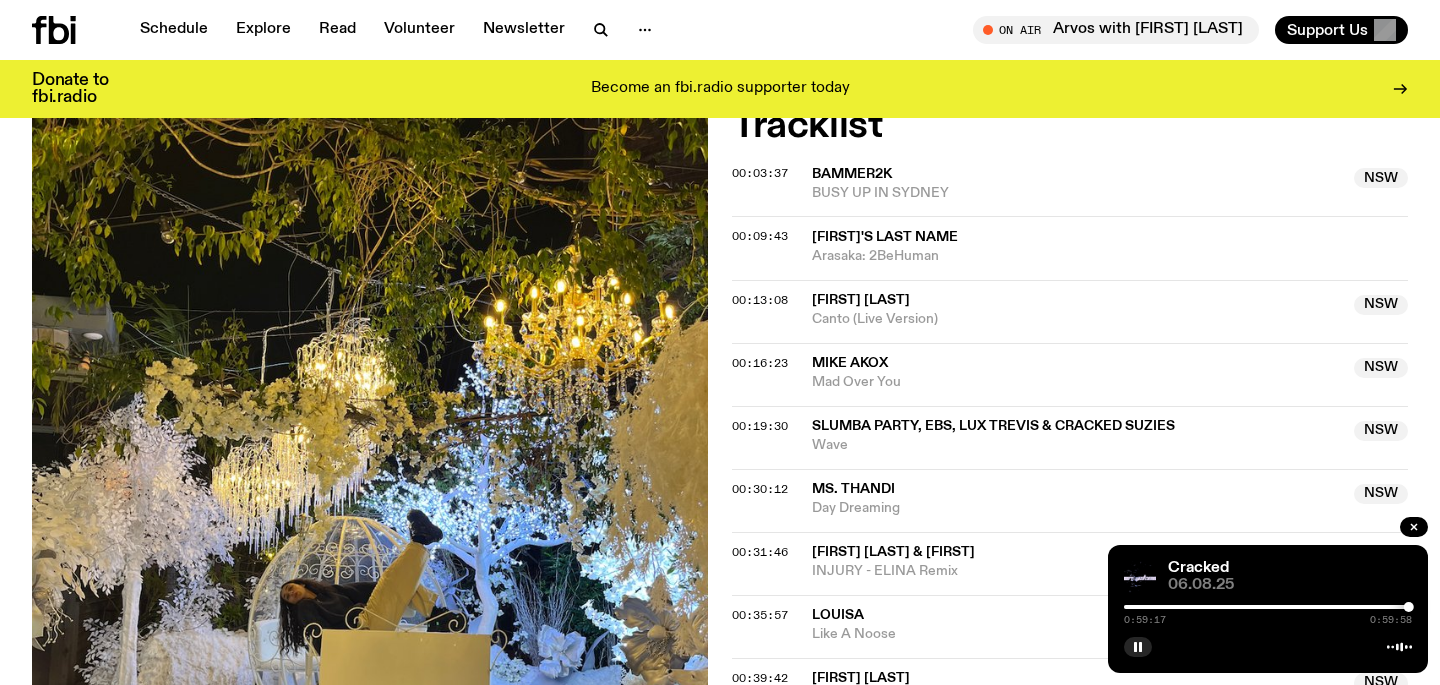 click on "Aired on 31.07.25 , 8:00pm Specialist A deep dive into the art and talent that is created in Eora <3 All genres, stories, feelings and sounds from the ends and the inners of this city! Hosted by me Kez! Instagram: @[FIRST][LAST] ★・・・・・・★ Tracklist More Episodes Tracklist 00:03:37 Bammer2K NSW BUSY UP IN SYDNEY NSW 00:09:43 [FIRST]'s Last Name Arasaka: 2BeHuman 00:13:08 [FIRST] [LAST] NSW Canto (Live Version) NSW 00:16:23 [FIRST] [LAST] NSW Mad Over You NSW 00:19:30 Slumba Party, EBS, Lux Trevis & Cracked Suzies NSW Wave NSW 00:30:12 Ms. Thandi NSW Day Dreaming NSW 00:31:46 [FIRST] [LAST] & [FIRST] NSW INJURY - [FIRST] Remix NSW 00:35:57 [FIRST] NSW Like A Noose NSW 00:39:42 [FIRST] [LAST] NSW Evergreen NSW 00:48:53 VISIONS NSW DROP THE TOP NSW 00:50:47 Soma NSW RAW NSW 00:54:06 Station [FIRST] & KICHO NSW DYLANS UTE NSW 00:58:45 Station [FIRST] & KICHO NSW TOOK THE TOP OFF THE FALCON SO THEY CAN SMELL THE SUCCESS NSW" 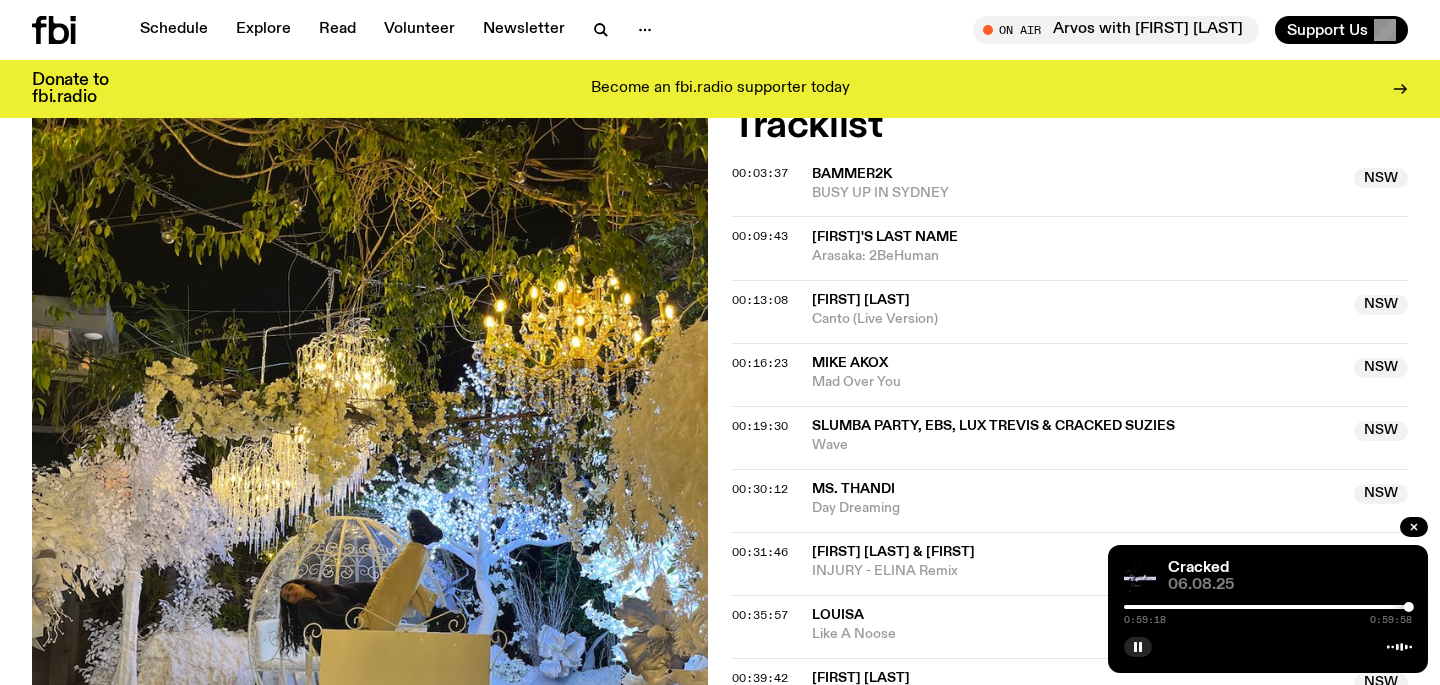 click on "Aired on 31.07.25 , 8:00pm Specialist A deep dive into the art and talent that is created in Eora <3 All genres, stories, feelings and sounds from the ends and the inners of this city! Hosted by me Kez! Instagram: @[FIRST][LAST] ★・・・・・・★ Tracklist More Episodes Tracklist 00:03:37 Bammer2K NSW BUSY UP IN SYDNEY NSW 00:09:43 [FIRST]'s Last Name Arasaka: 2BeHuman 00:13:08 [FIRST] [LAST] NSW Canto (Live Version) NSW 00:16:23 [FIRST] [LAST] NSW Mad Over You NSW 00:19:30 Slumba Party, EBS, Lux Trevis & Cracked Suzies NSW Wave NSW 00:30:12 Ms. Thandi NSW Day Dreaming NSW 00:31:46 [FIRST] [LAST] & [FIRST] NSW INJURY - [FIRST] Remix NSW 00:35:57 [FIRST] NSW Like A Noose NSW 00:39:42 [FIRST] [LAST] NSW Evergreen NSW 00:48:53 VISIONS NSW DROP THE TOP NSW 00:50:47 Soma NSW RAW NSW 00:54:06 Station [FIRST] & KICHO NSW DYLANS UTE NSW 00:58:45 Station [FIRST] & KICHO NSW TOOK THE TOP OFF THE FALCON SO THEY CAN SMELL THE SUCCESS NSW" 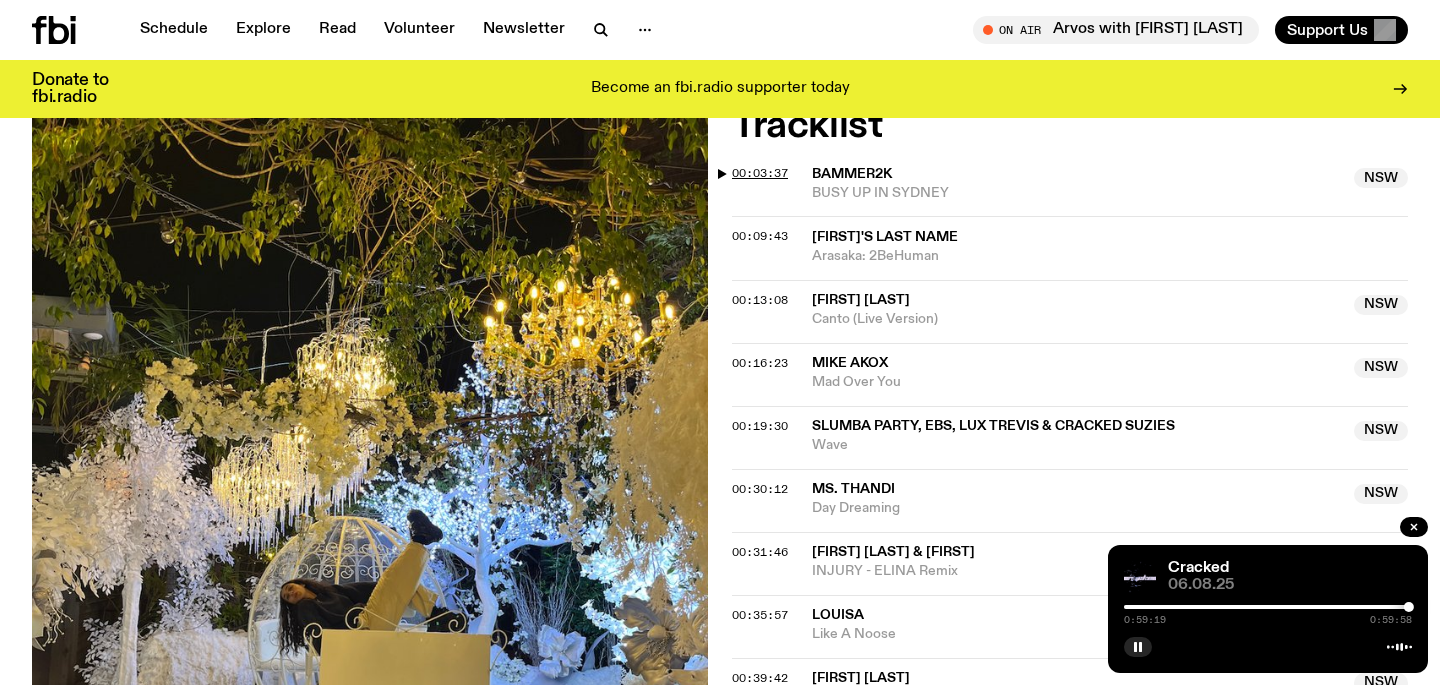 click on "00:03:37" at bounding box center (760, 173) 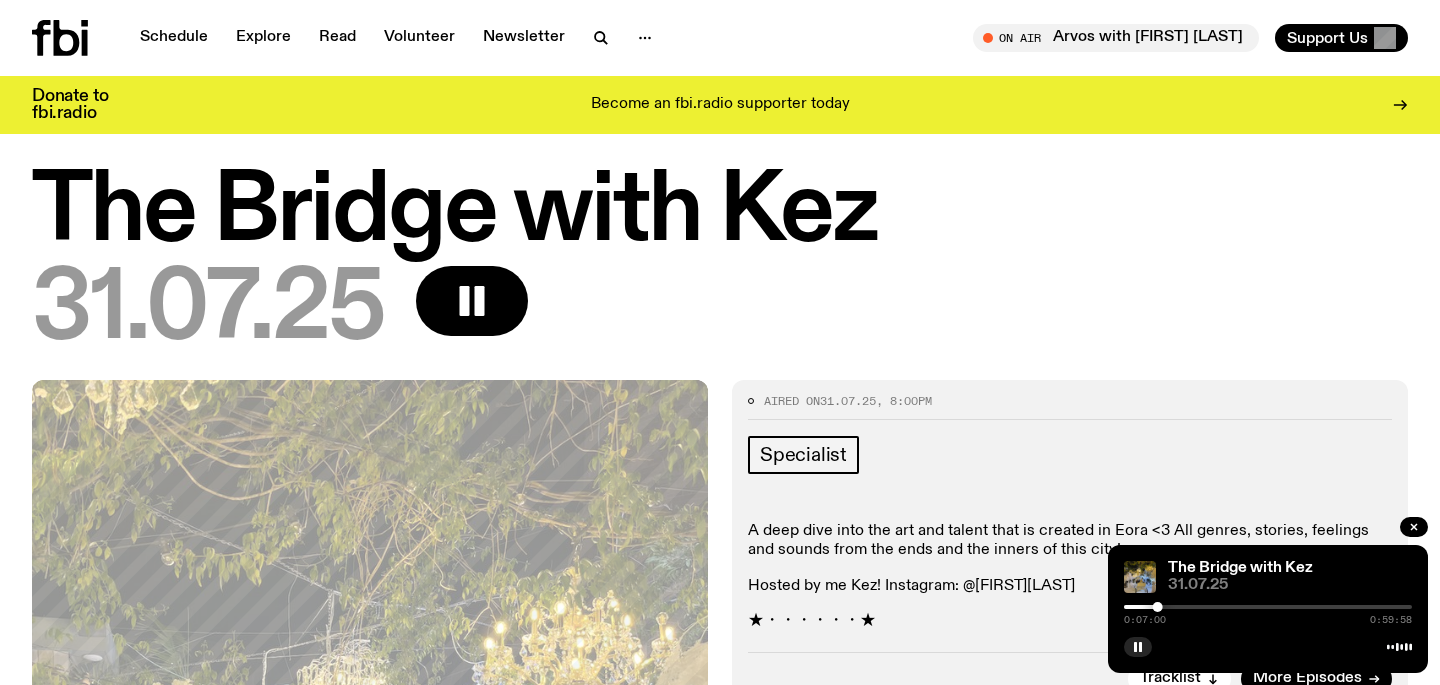 scroll, scrollTop: 0, scrollLeft: 0, axis: both 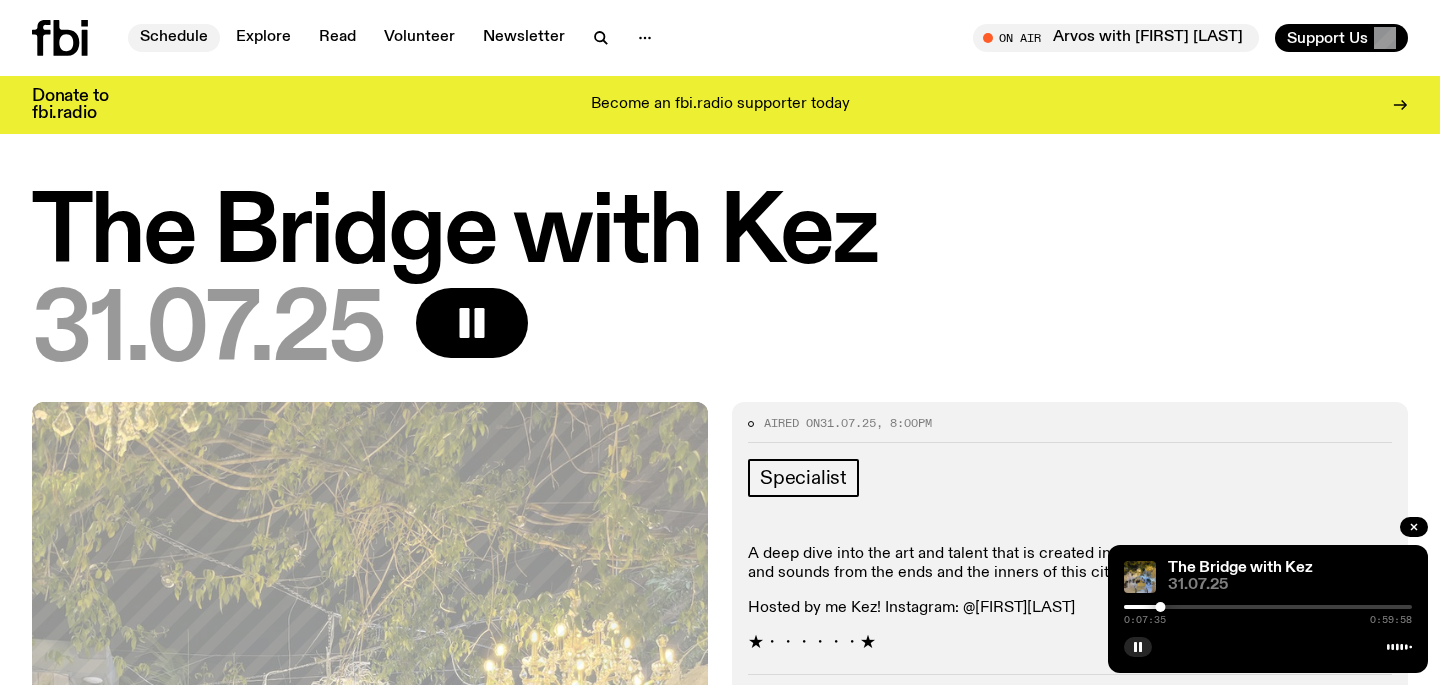 click on "Schedule" at bounding box center (174, 38) 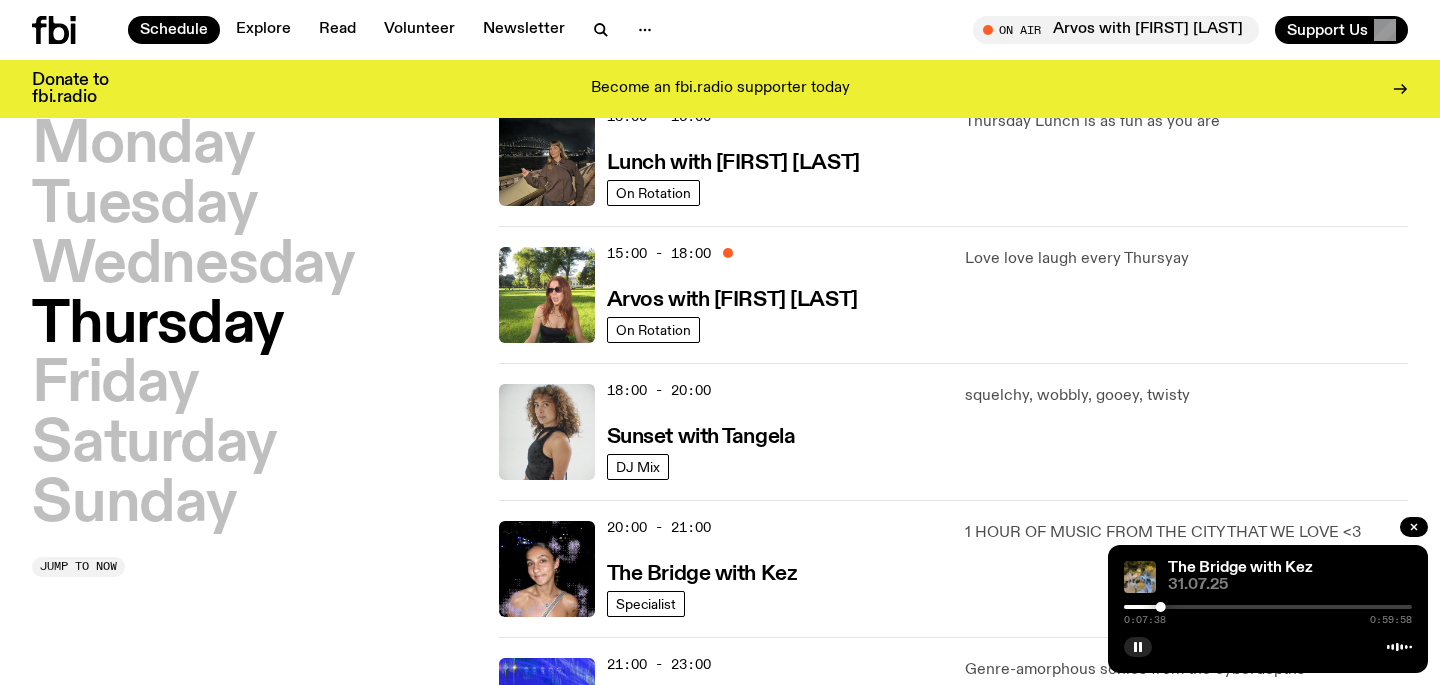 scroll, scrollTop: 546, scrollLeft: 0, axis: vertical 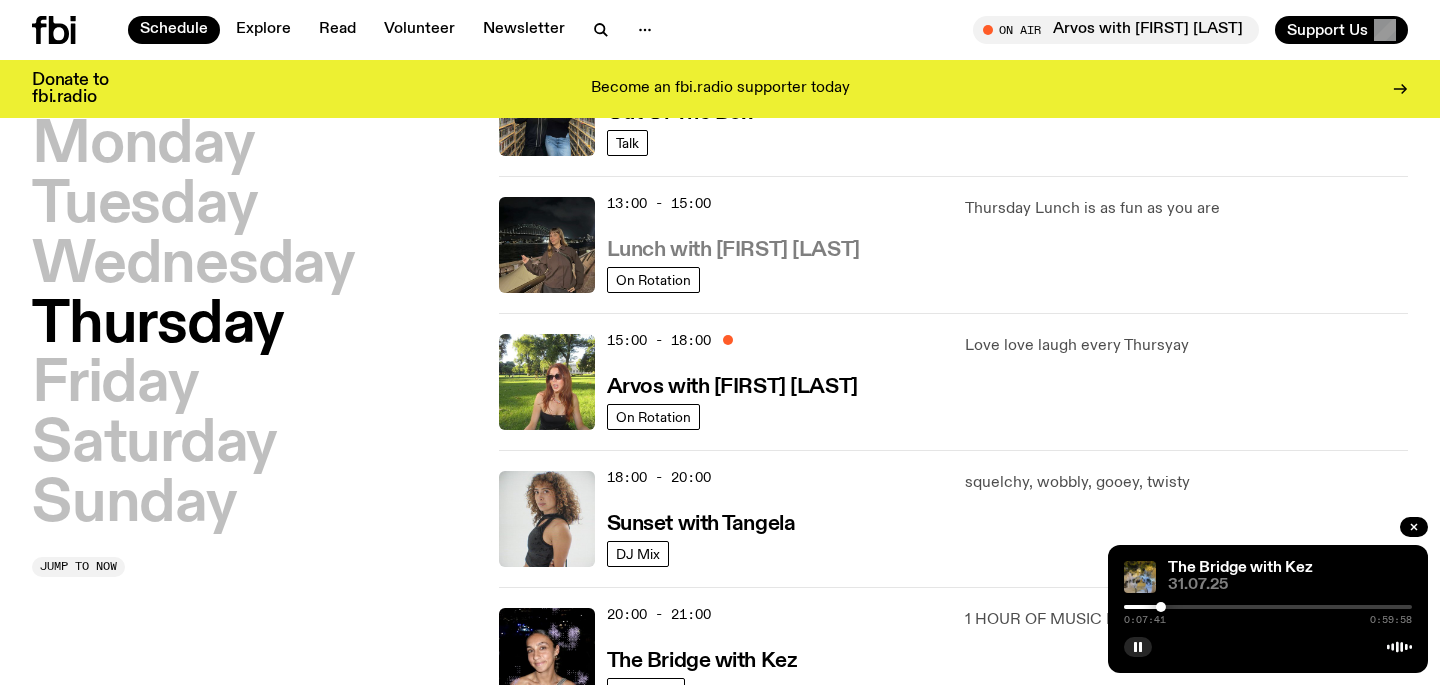 click on "Lunch with [FIRST] [LAST]" at bounding box center [733, 250] 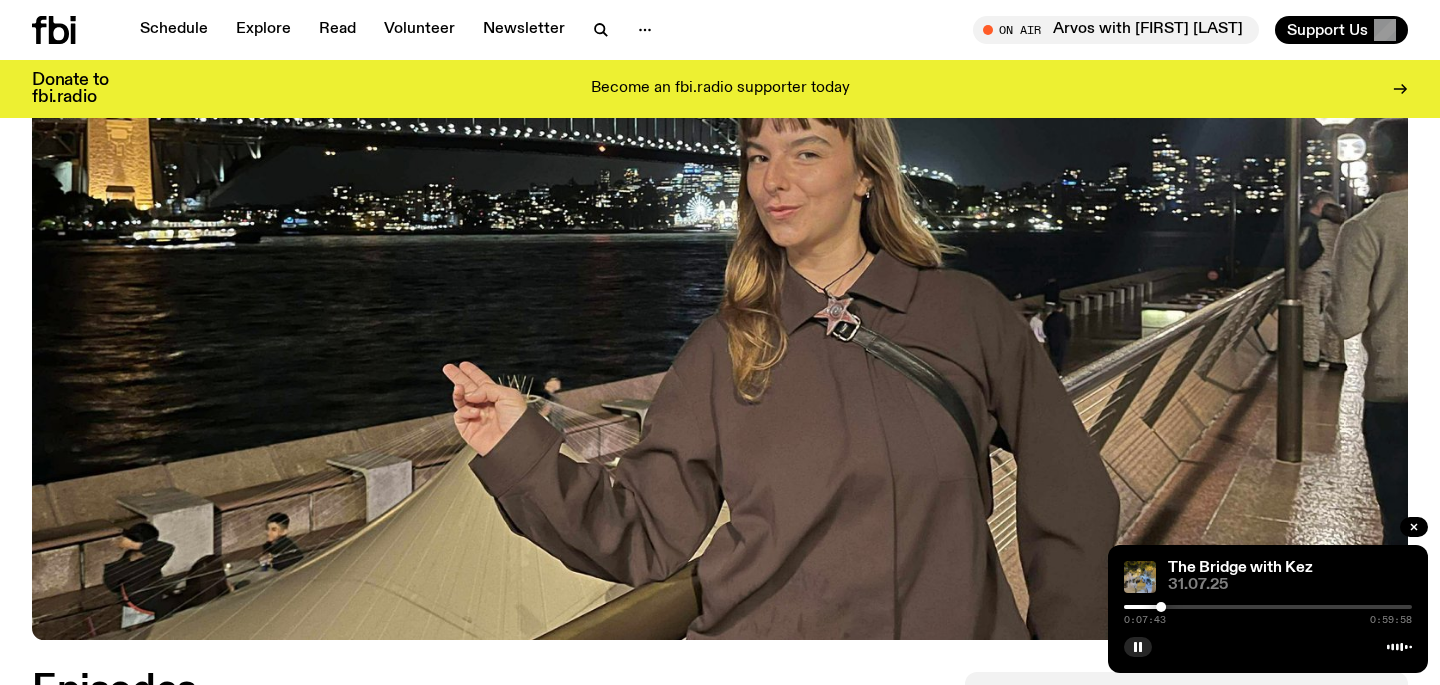scroll, scrollTop: 838, scrollLeft: 0, axis: vertical 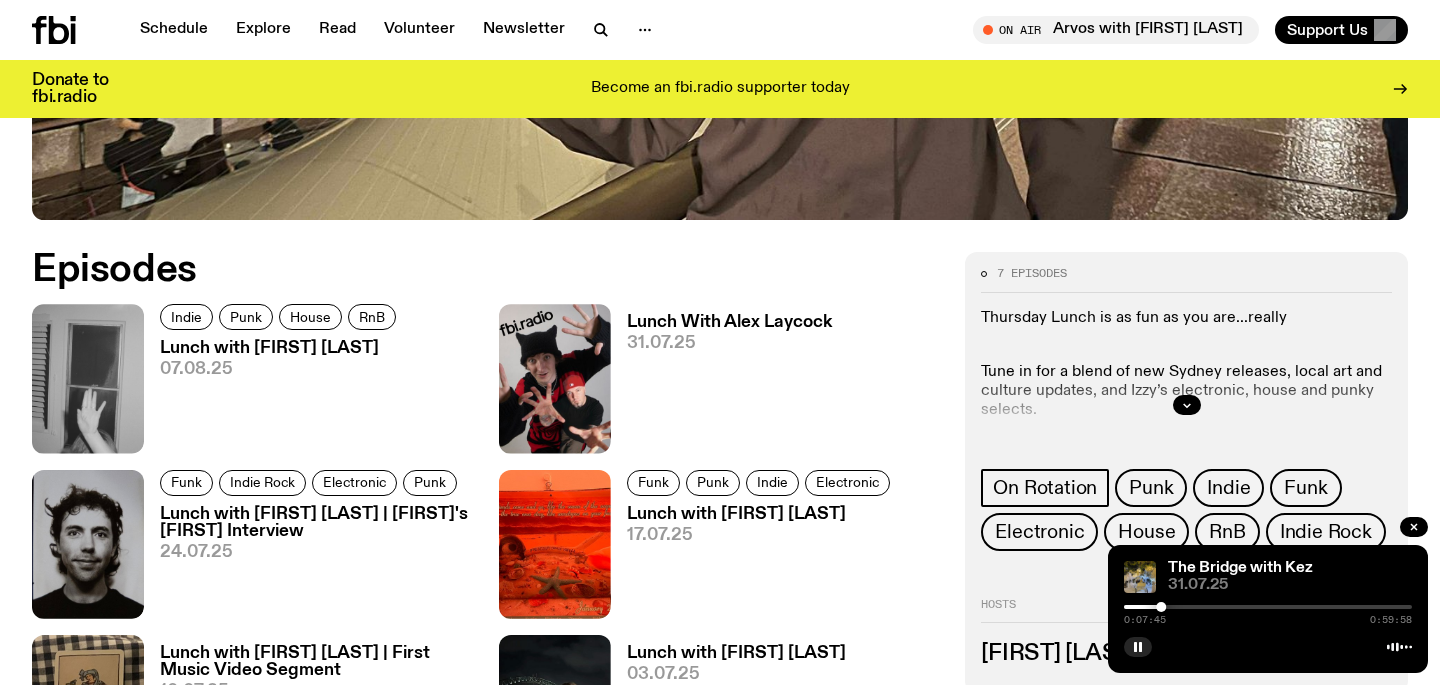 click on "Lunch with [FIRST] [LAST]" at bounding box center [281, 348] 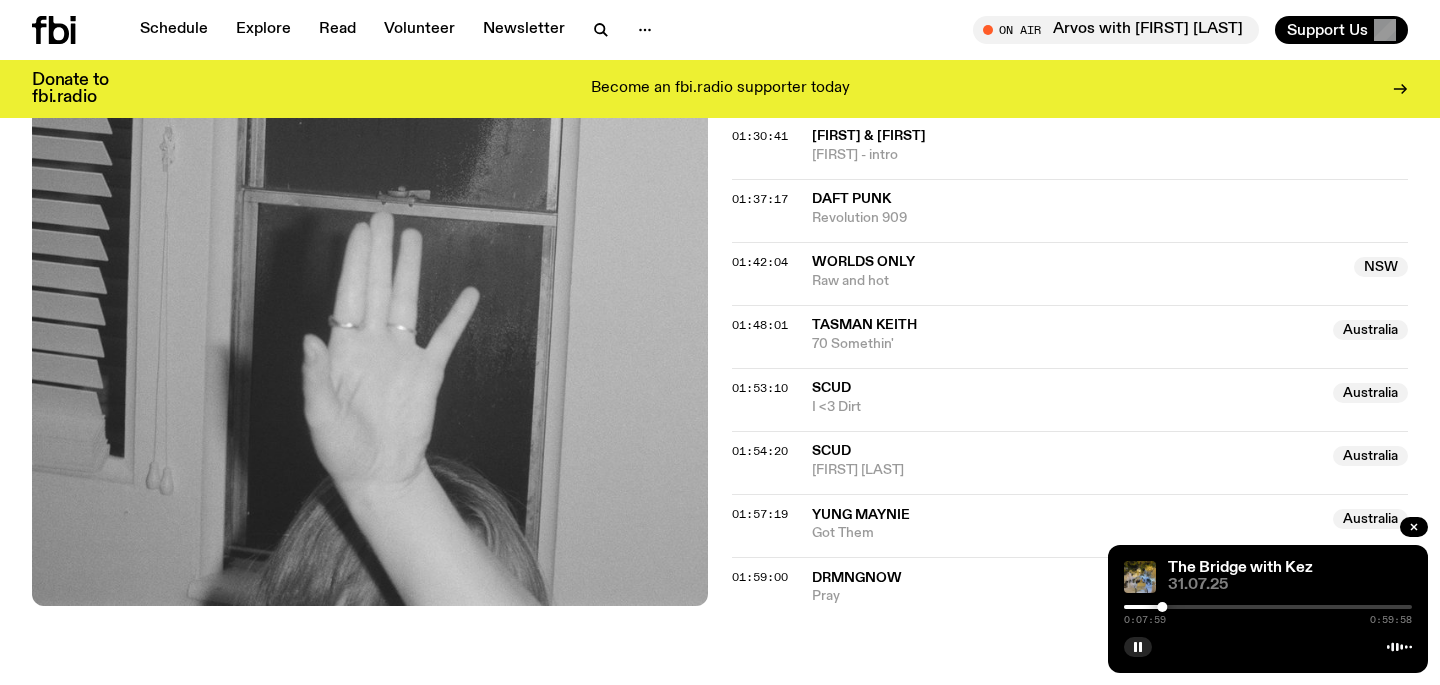 scroll, scrollTop: 2118, scrollLeft: 0, axis: vertical 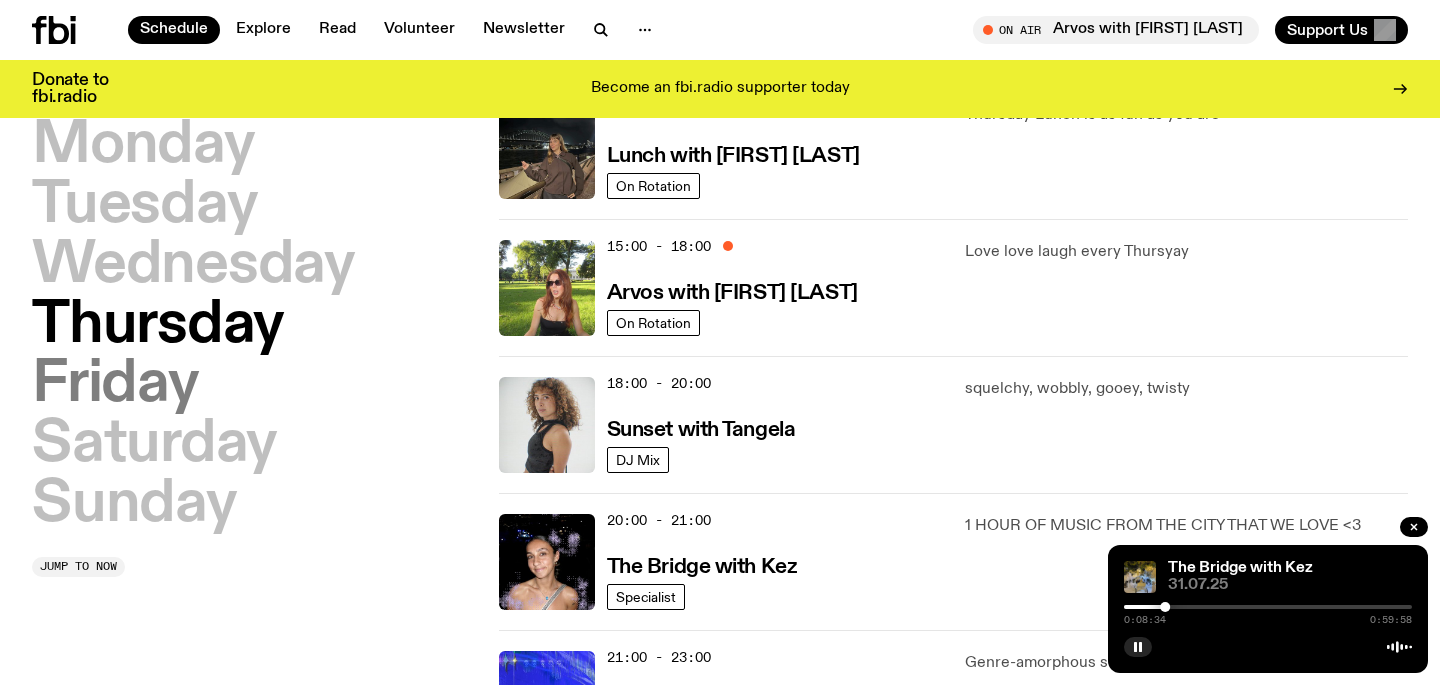 click on "Friday" at bounding box center (115, 385) 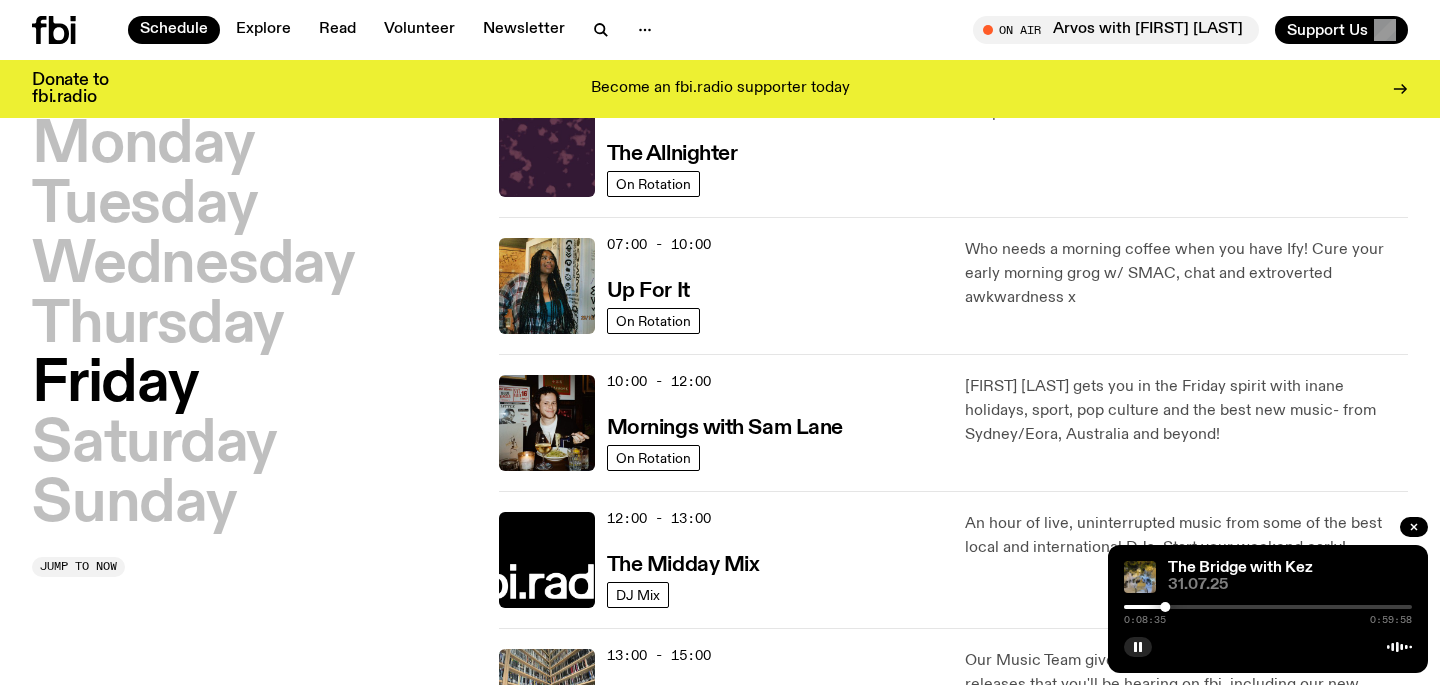 scroll, scrollTop: 56, scrollLeft: 0, axis: vertical 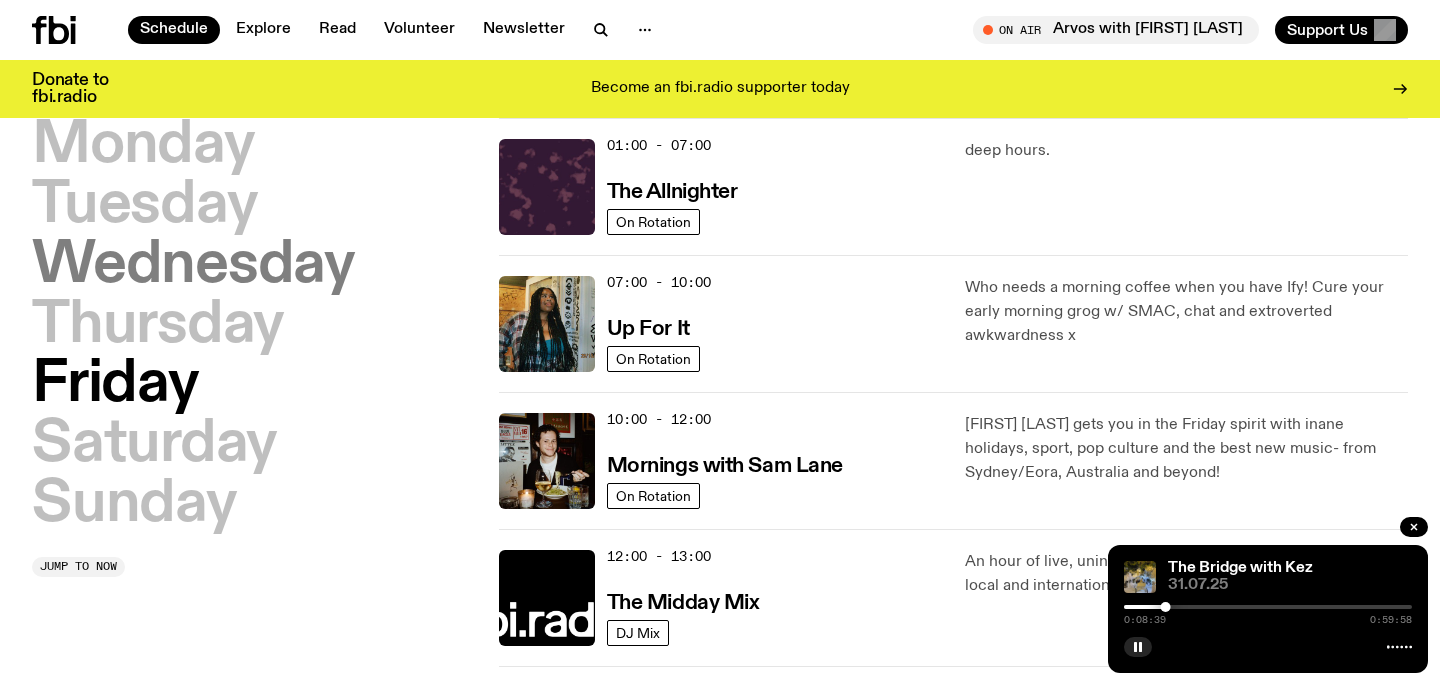 click on "Wednesday" at bounding box center [193, 266] 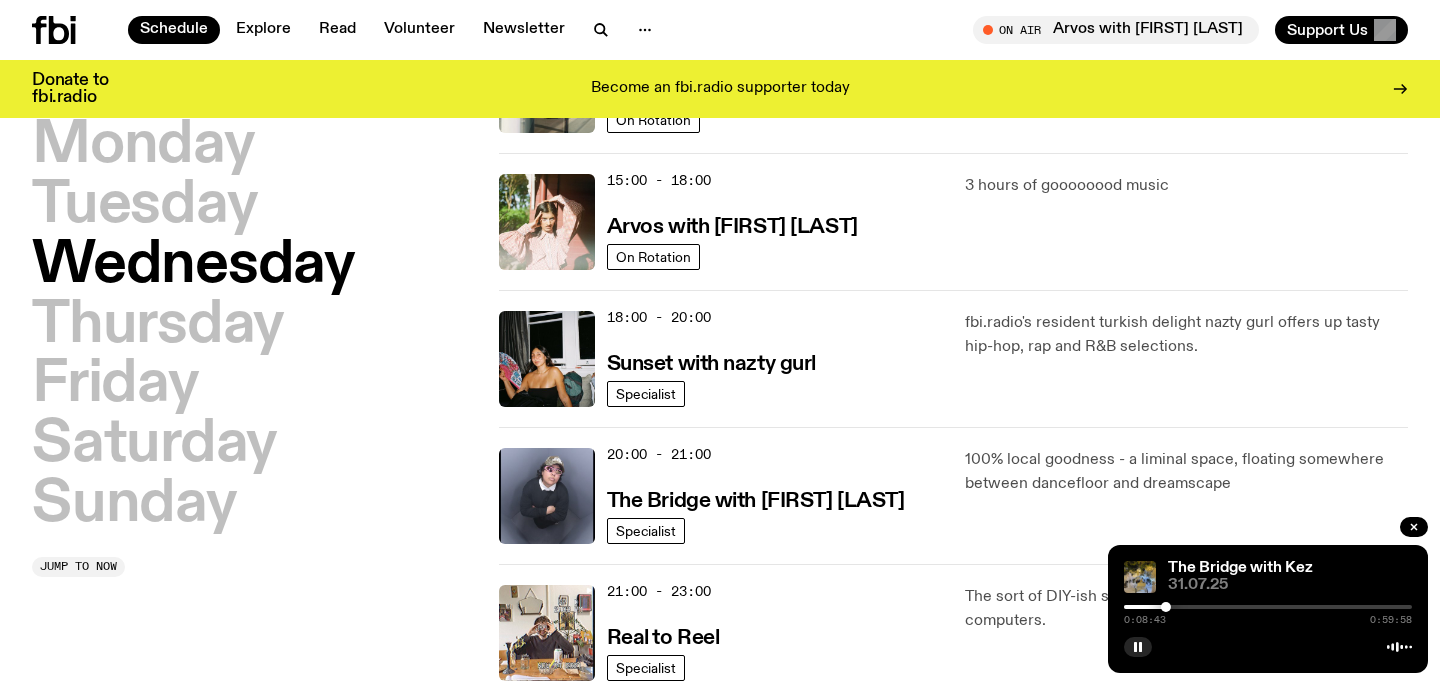 scroll, scrollTop: 707, scrollLeft: 0, axis: vertical 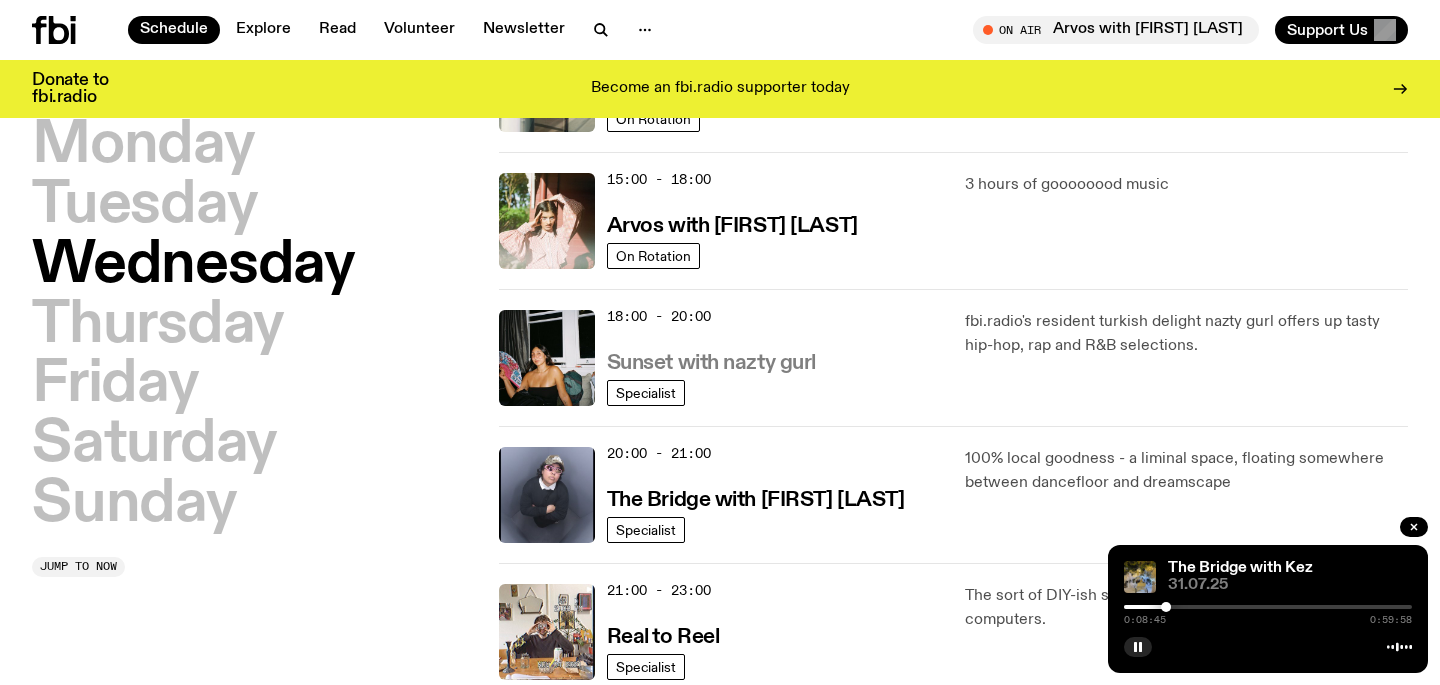 click on "Sunset with nazty gurl" at bounding box center [711, 363] 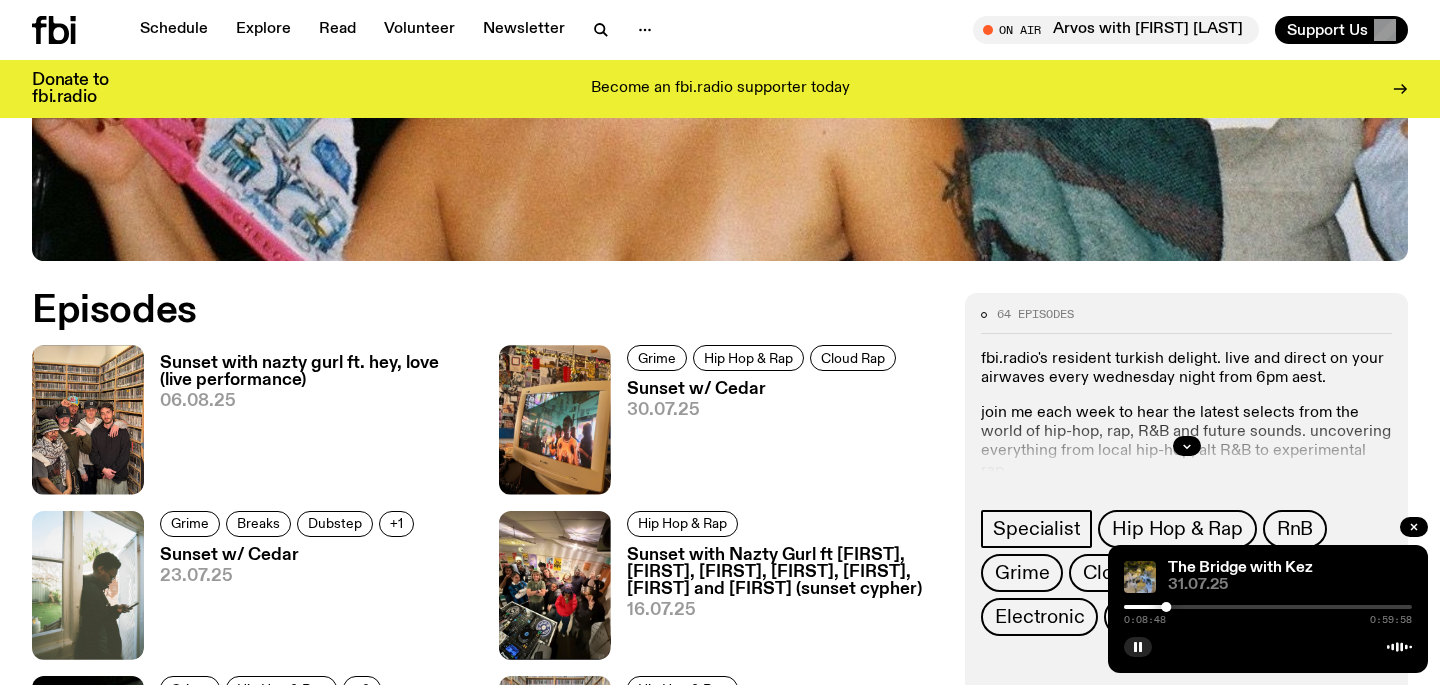 scroll, scrollTop: 832, scrollLeft: 0, axis: vertical 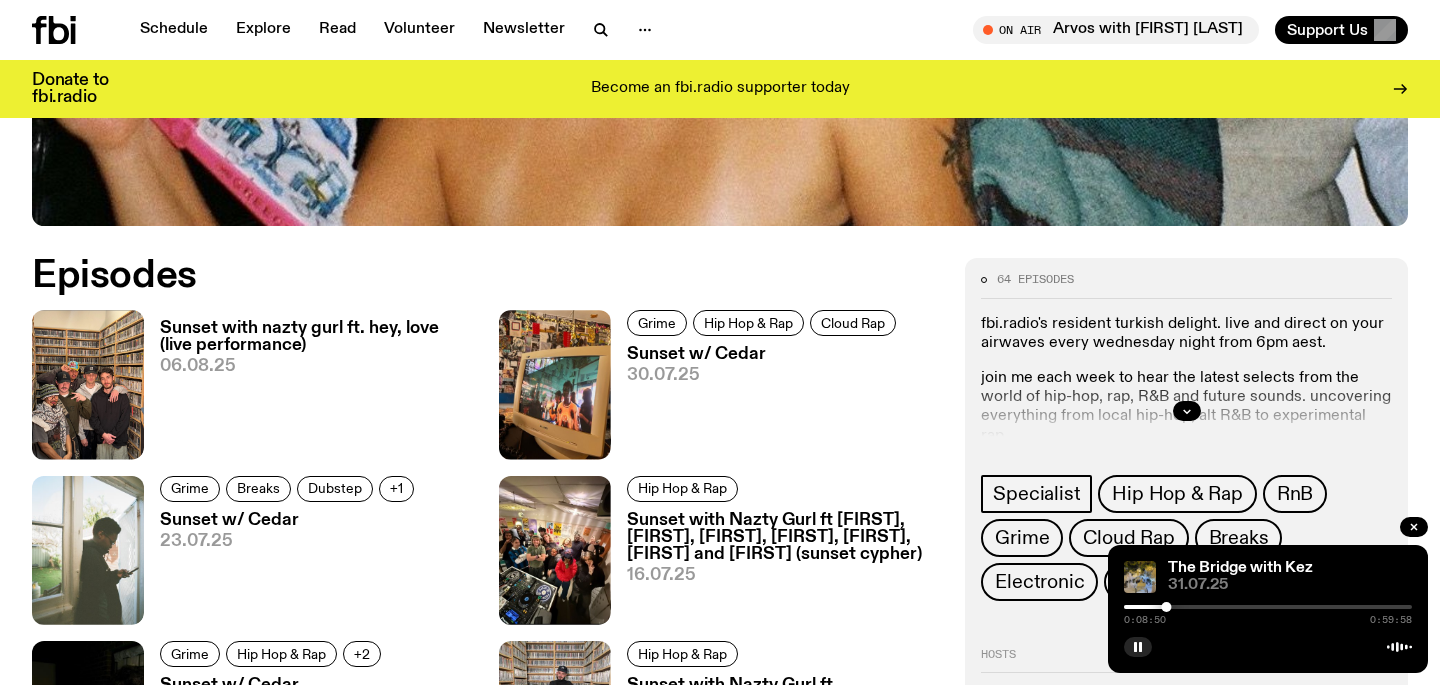 click on "Sunset with nazty gurl ft. hey, love (live performance)" at bounding box center (317, 337) 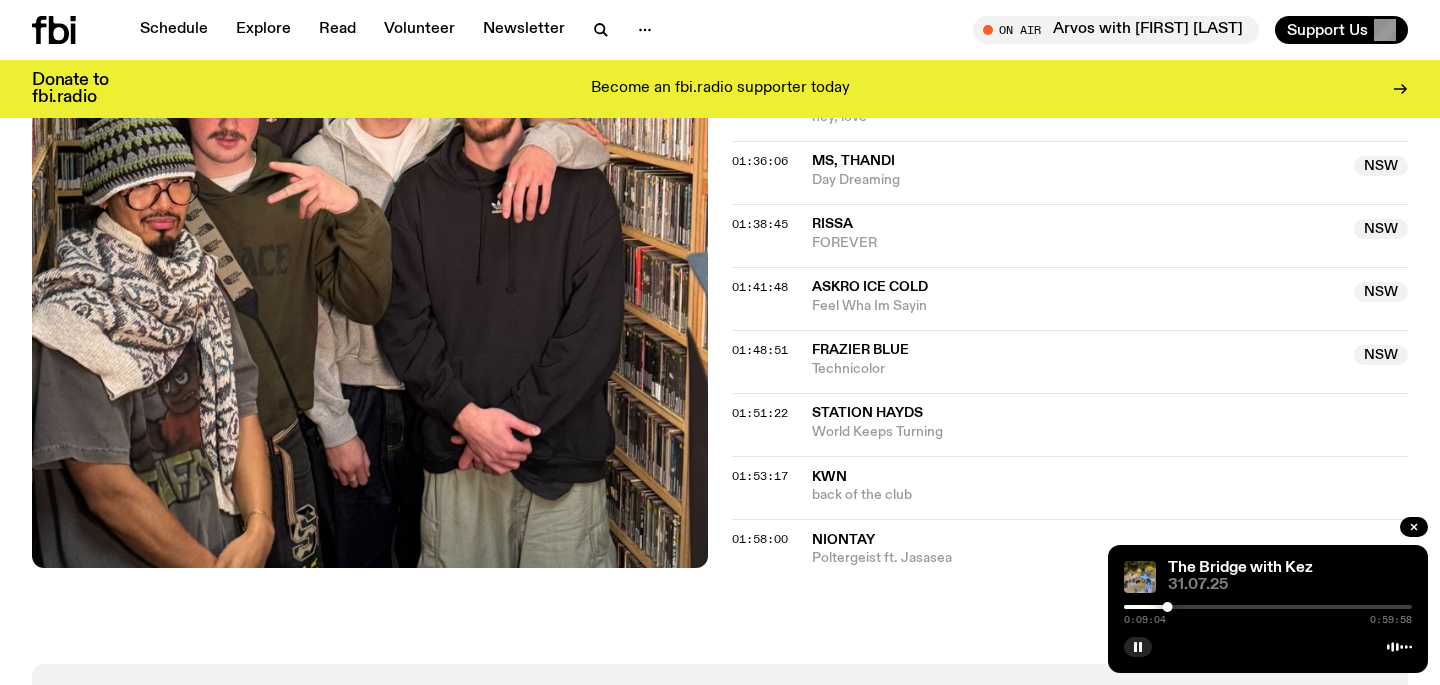 scroll, scrollTop: 2257, scrollLeft: 0, axis: vertical 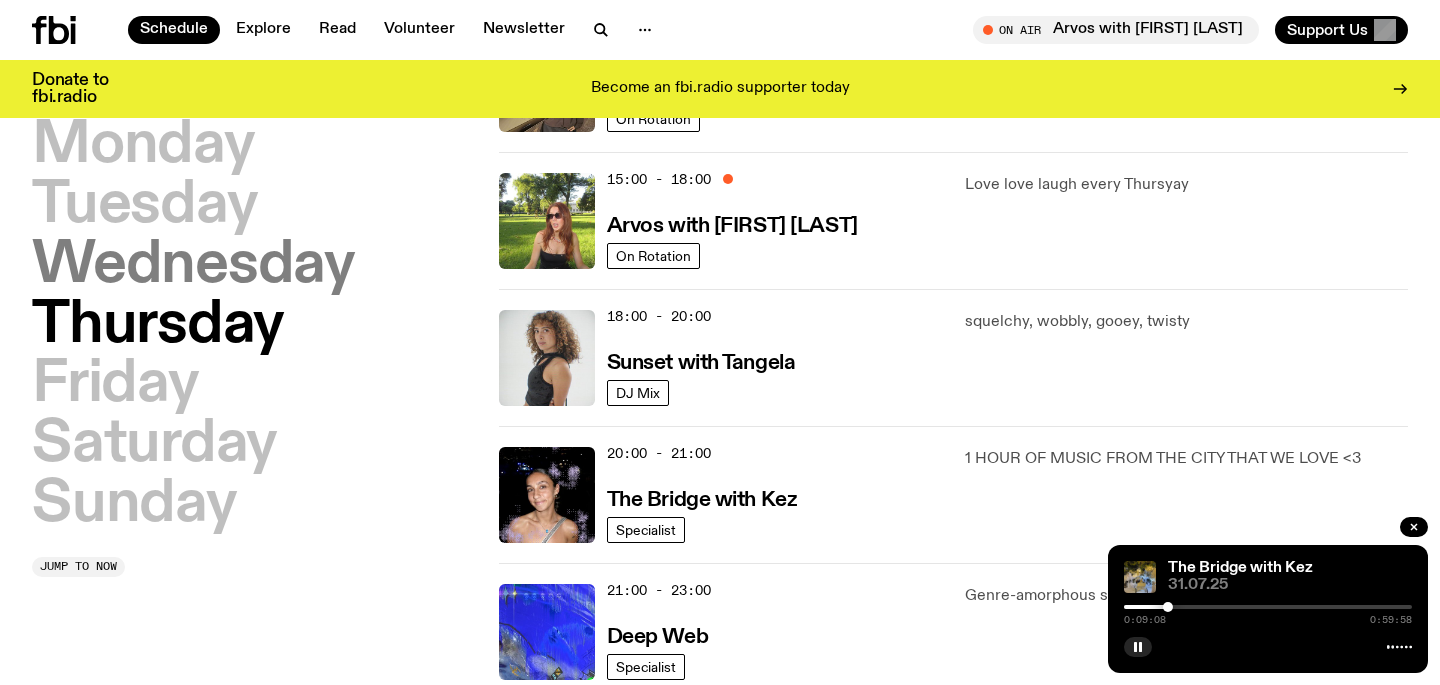 click on "Wednesday" at bounding box center [193, 266] 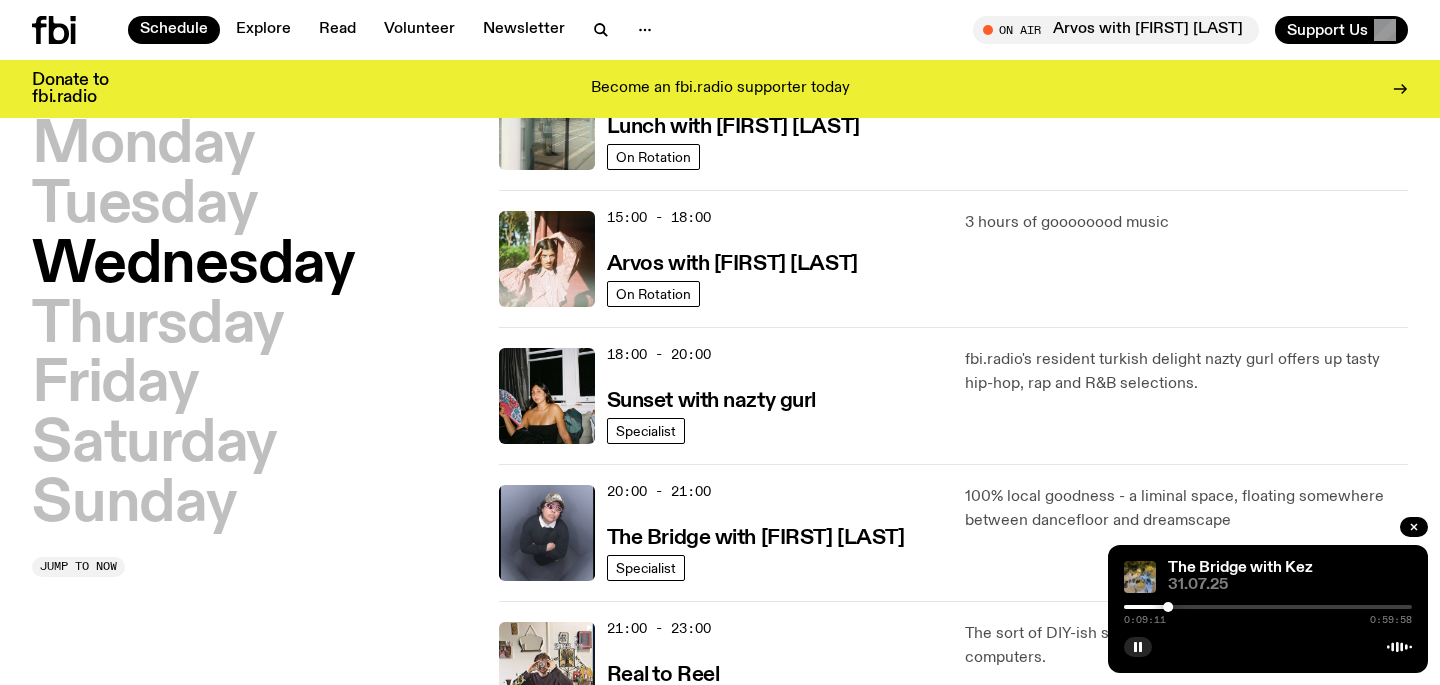 scroll, scrollTop: 905, scrollLeft: 0, axis: vertical 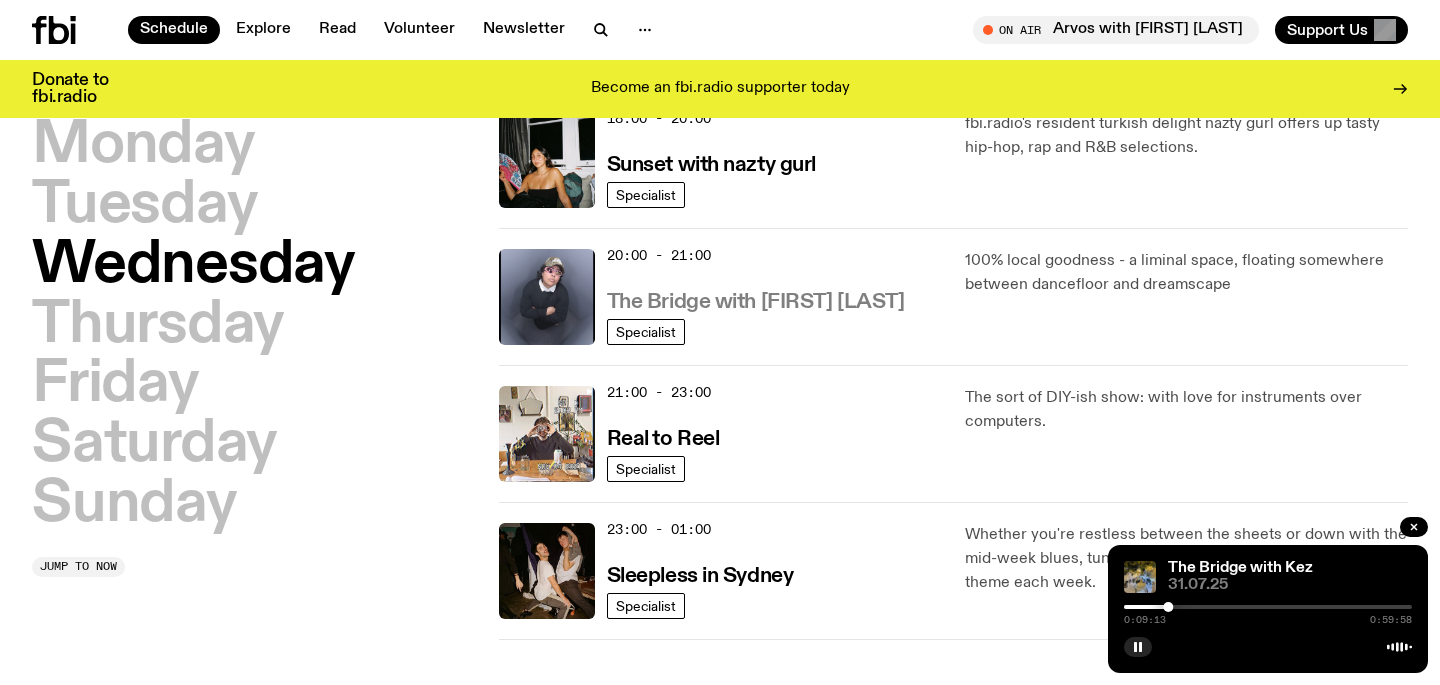 click on "The Bridge with [FIRST] [LAST]" at bounding box center (756, 302) 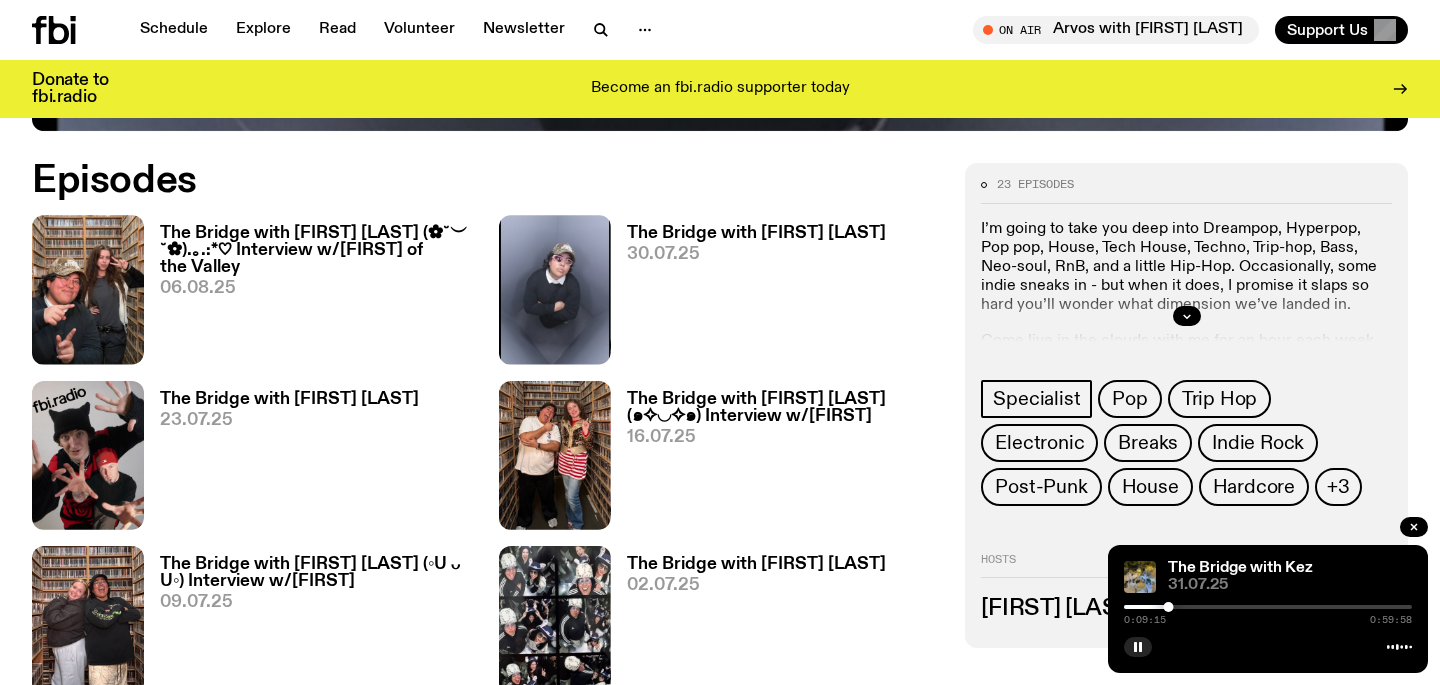 scroll, scrollTop: 944, scrollLeft: 0, axis: vertical 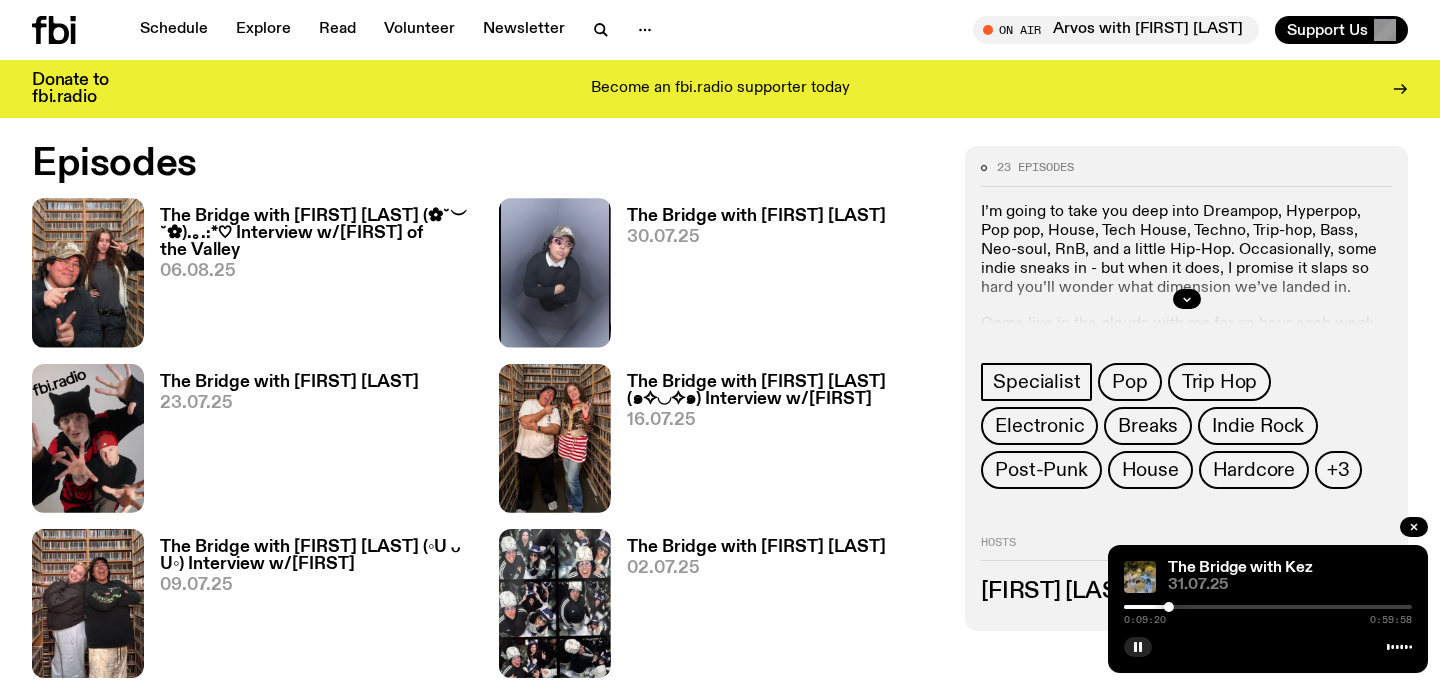click on "The Bridge with [FIRST] [LAST] (✿˘︶˘✿).｡.:*♡ Interview w/[FIRST] of the Valley" at bounding box center [317, 233] 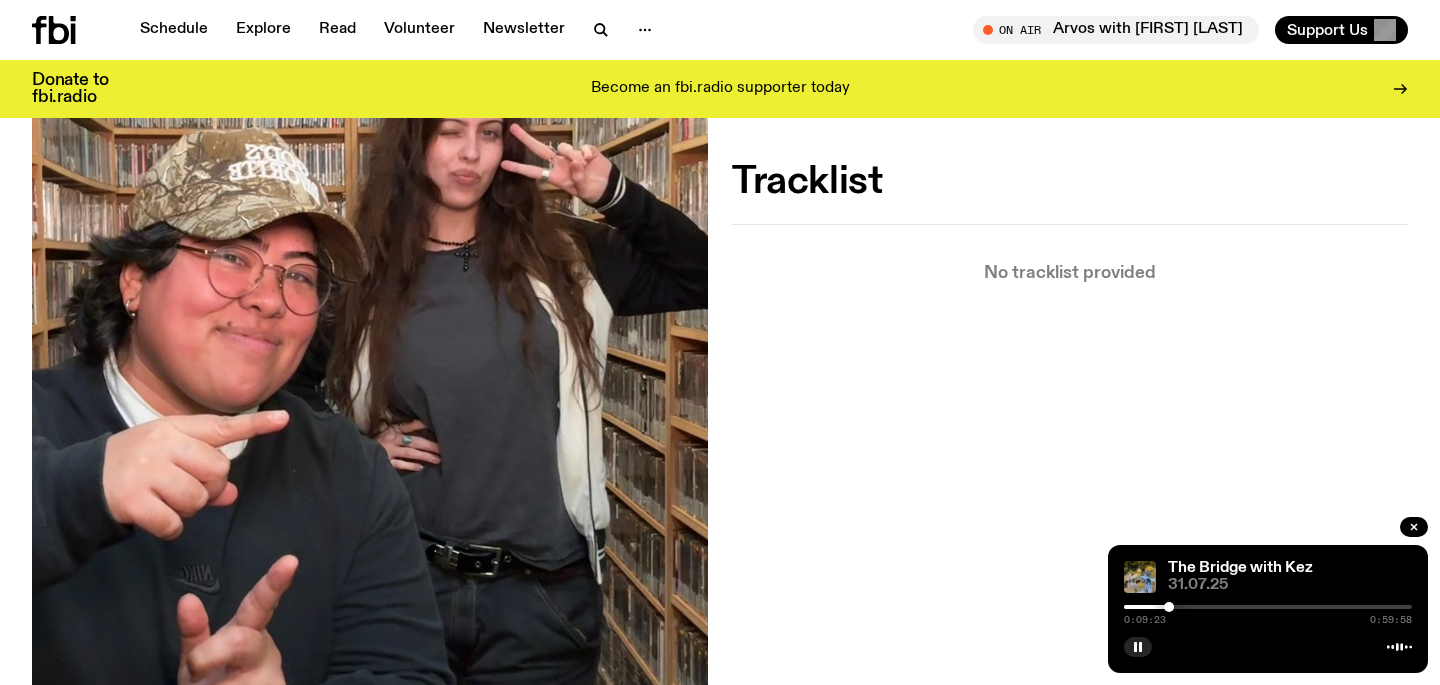 scroll, scrollTop: 537, scrollLeft: 0, axis: vertical 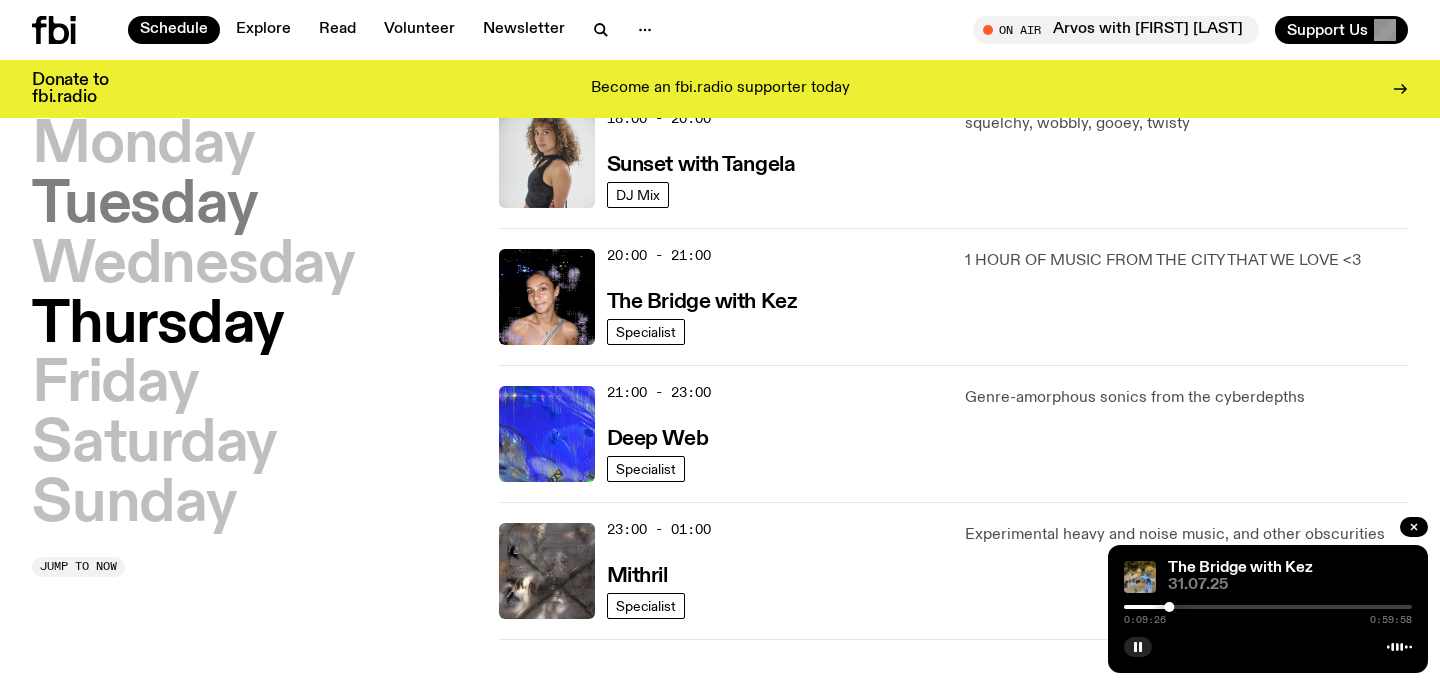 click on "Tuesday" at bounding box center [144, 206] 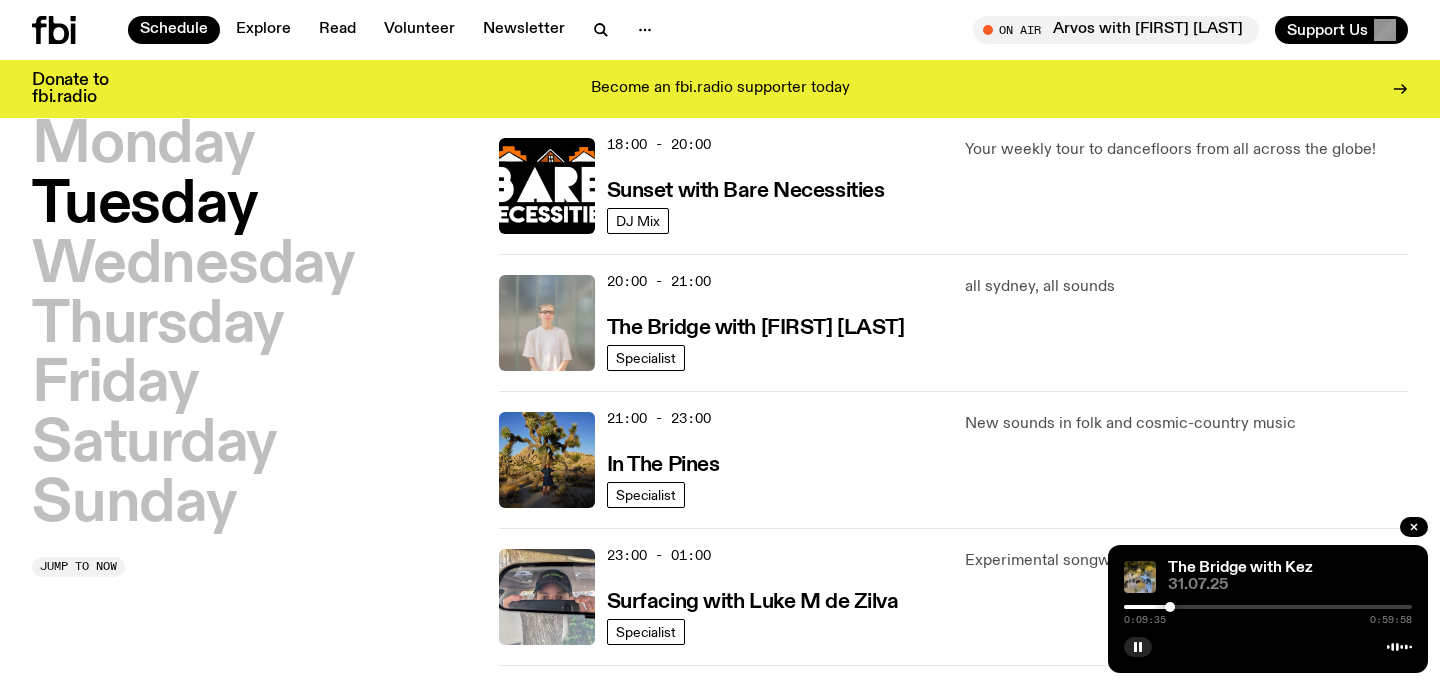 scroll, scrollTop: 923, scrollLeft: 0, axis: vertical 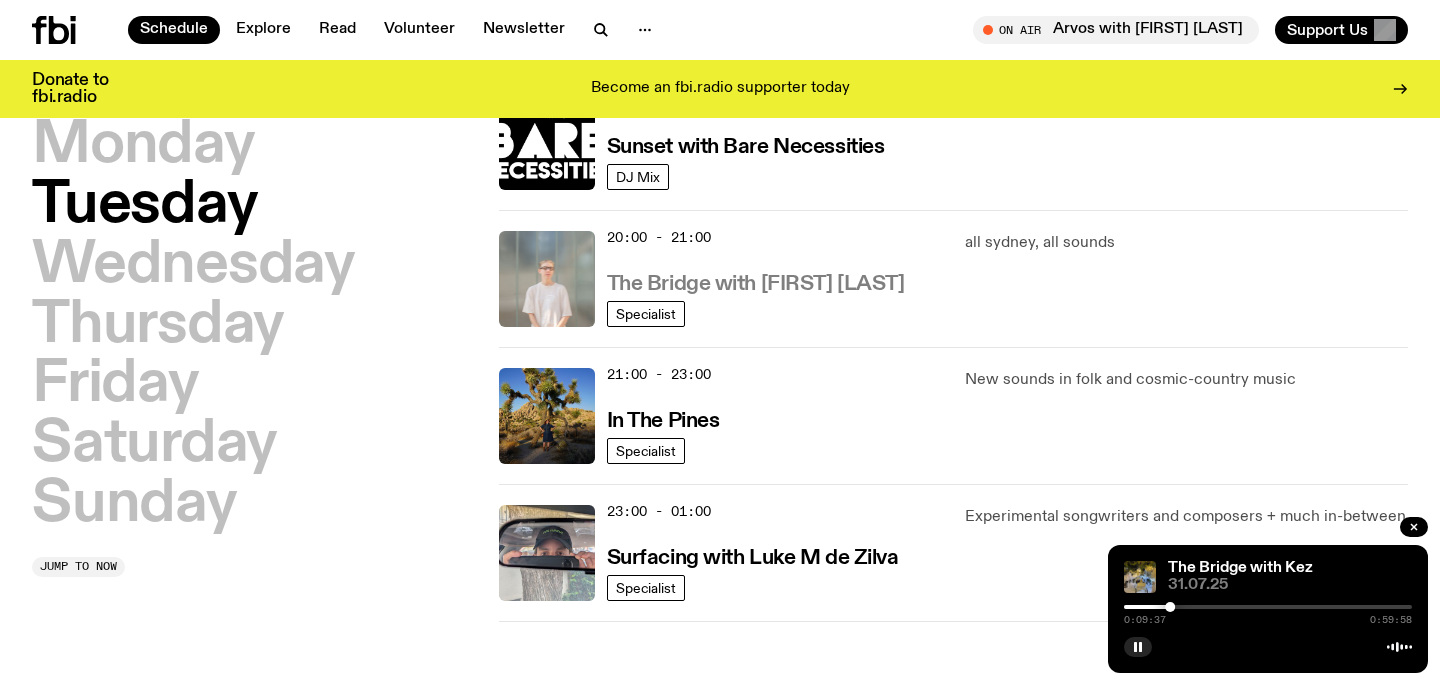 click on "The Bridge with [FIRST] [LAST]" at bounding box center (756, 284) 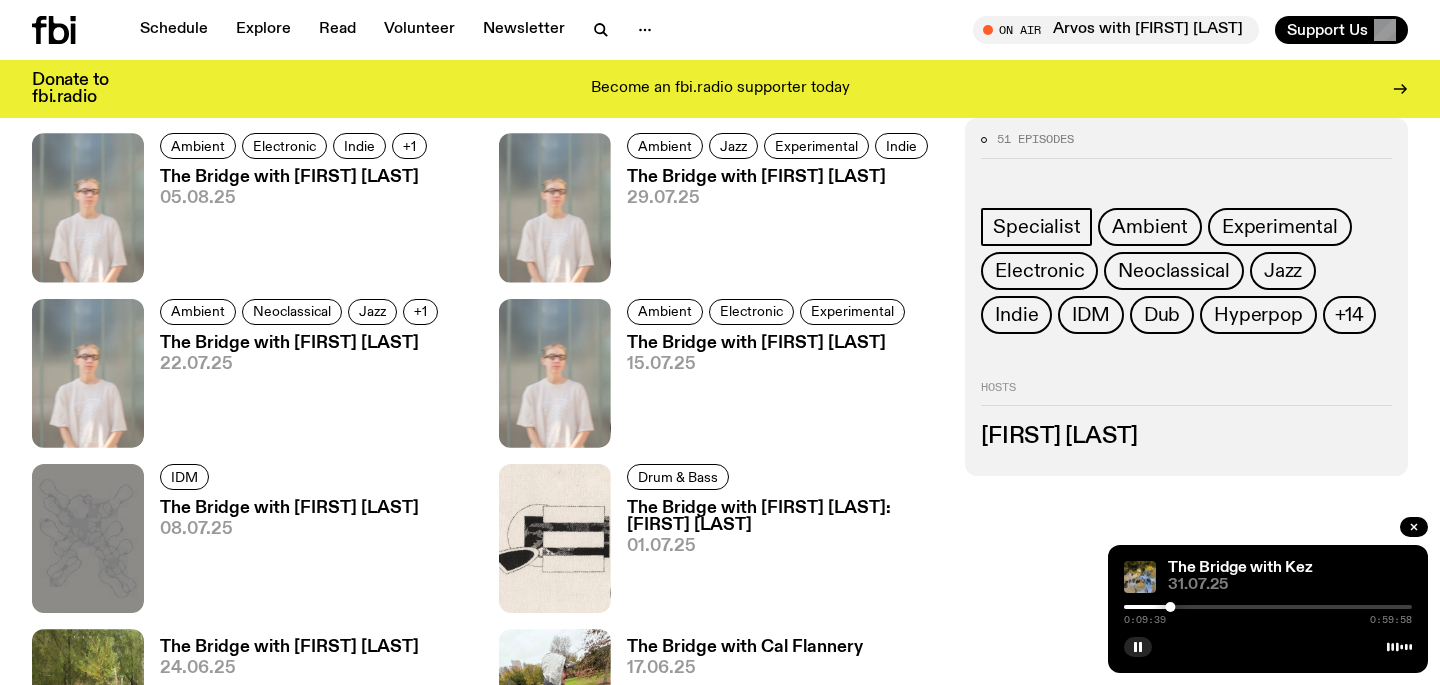 scroll, scrollTop: 1016, scrollLeft: 0, axis: vertical 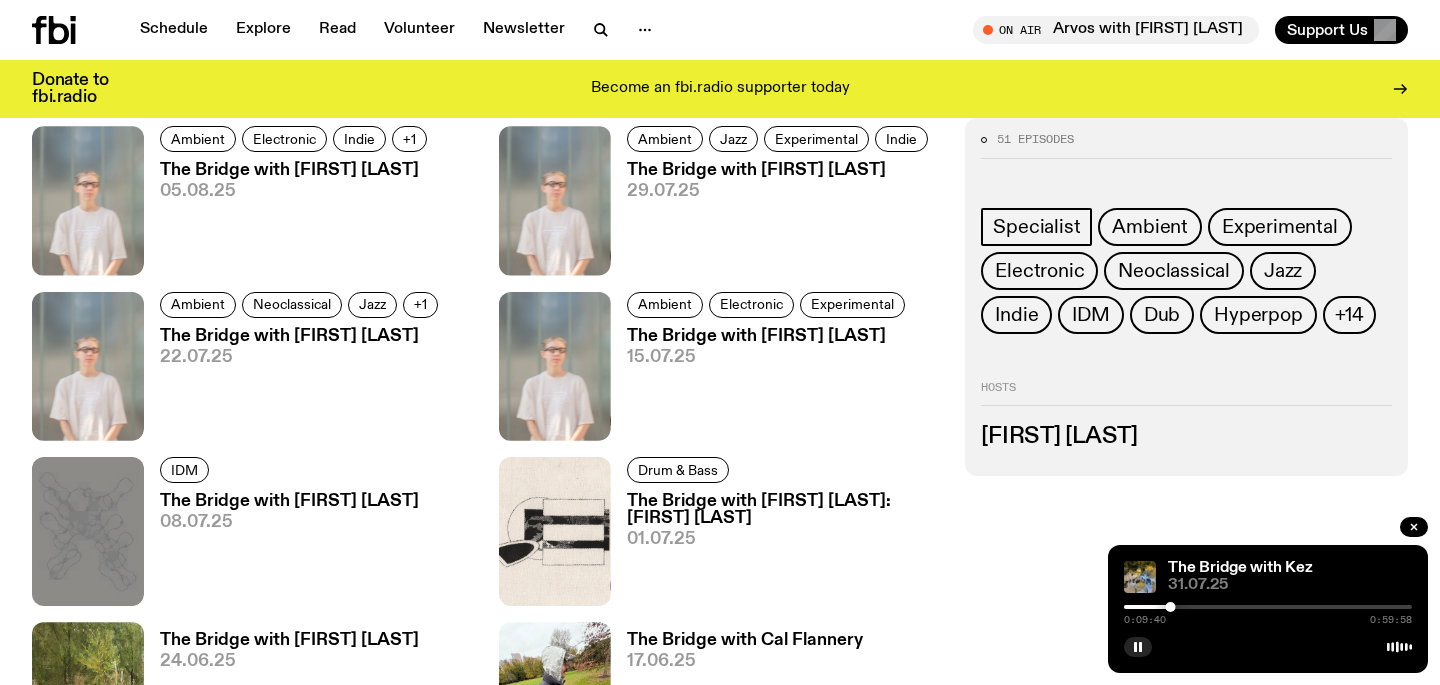 click on "The Bridge with [FIRST] [LAST]" at bounding box center [296, 170] 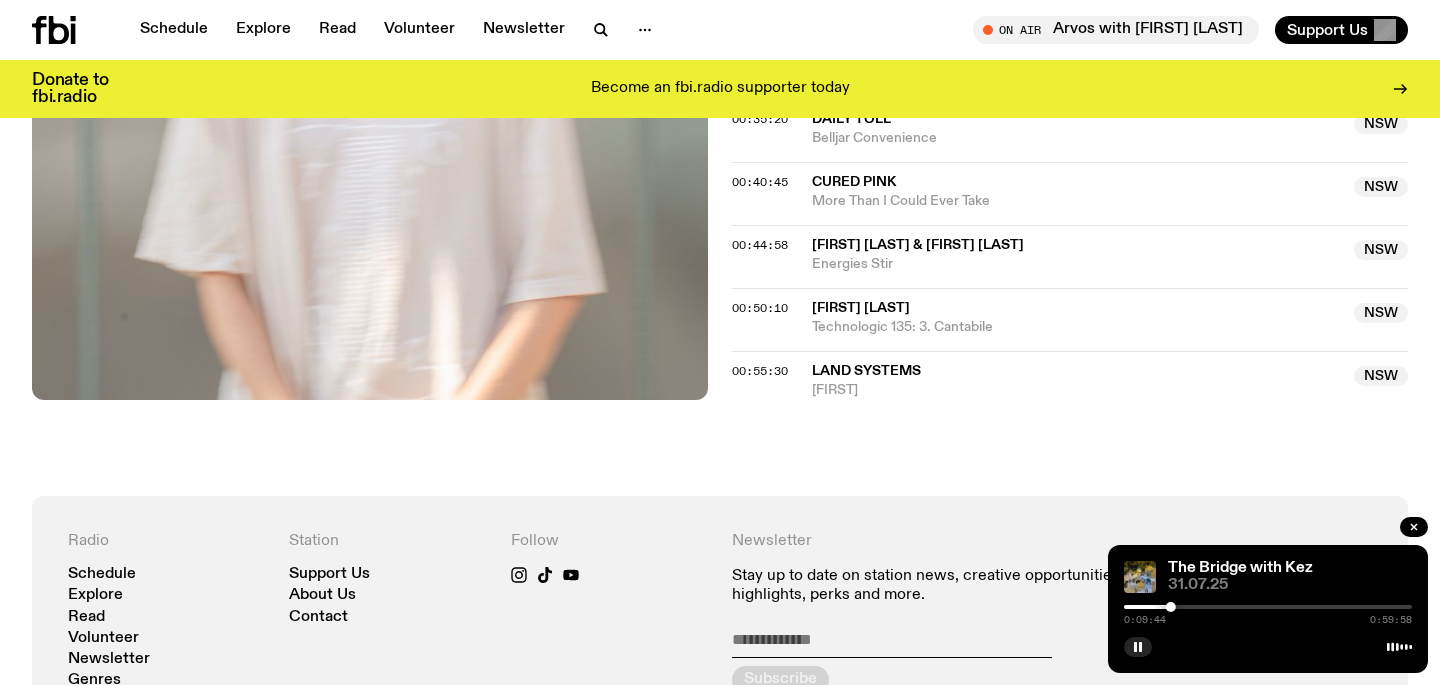scroll, scrollTop: 1157, scrollLeft: 0, axis: vertical 